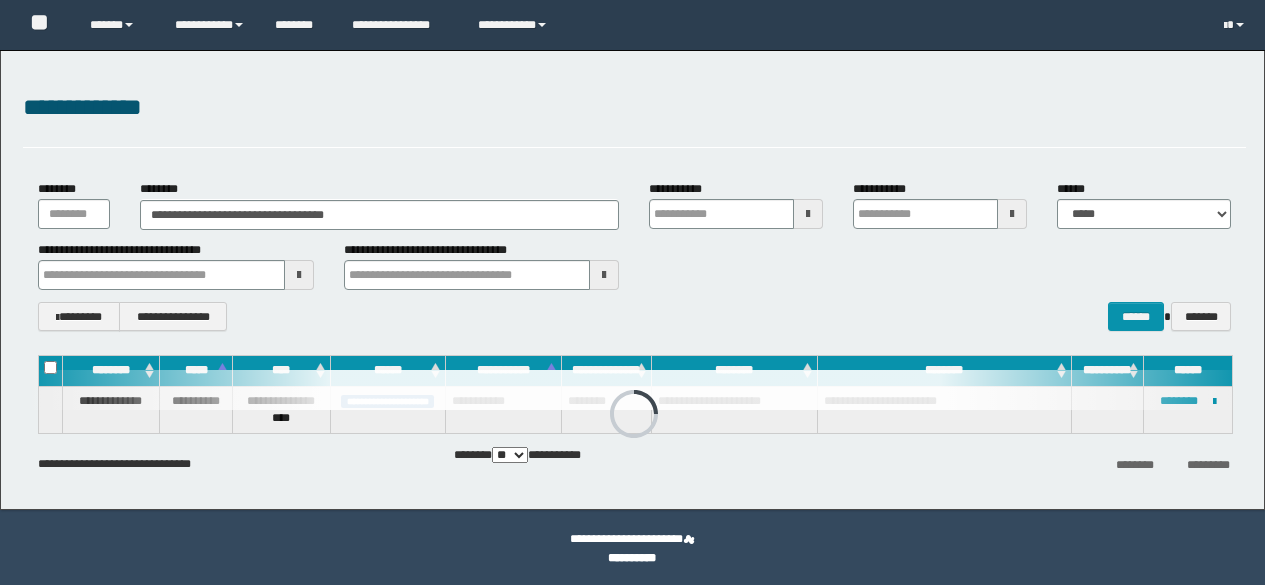scroll, scrollTop: 0, scrollLeft: 0, axis: both 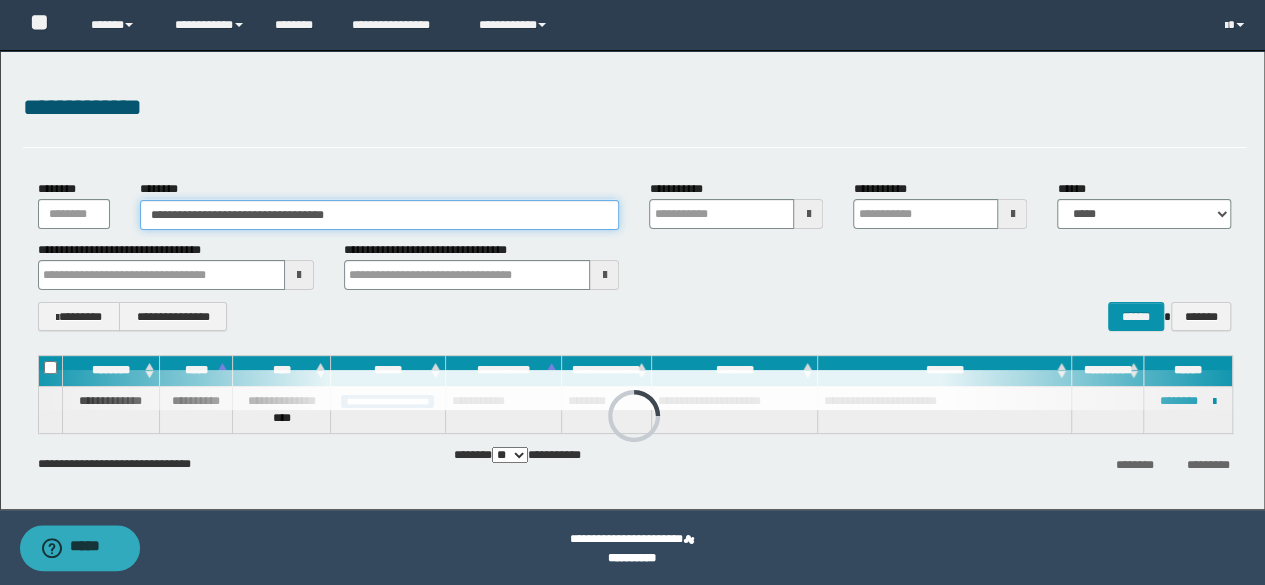 drag, startPoint x: 427, startPoint y: 213, endPoint x: 0, endPoint y: 147, distance: 432.0706 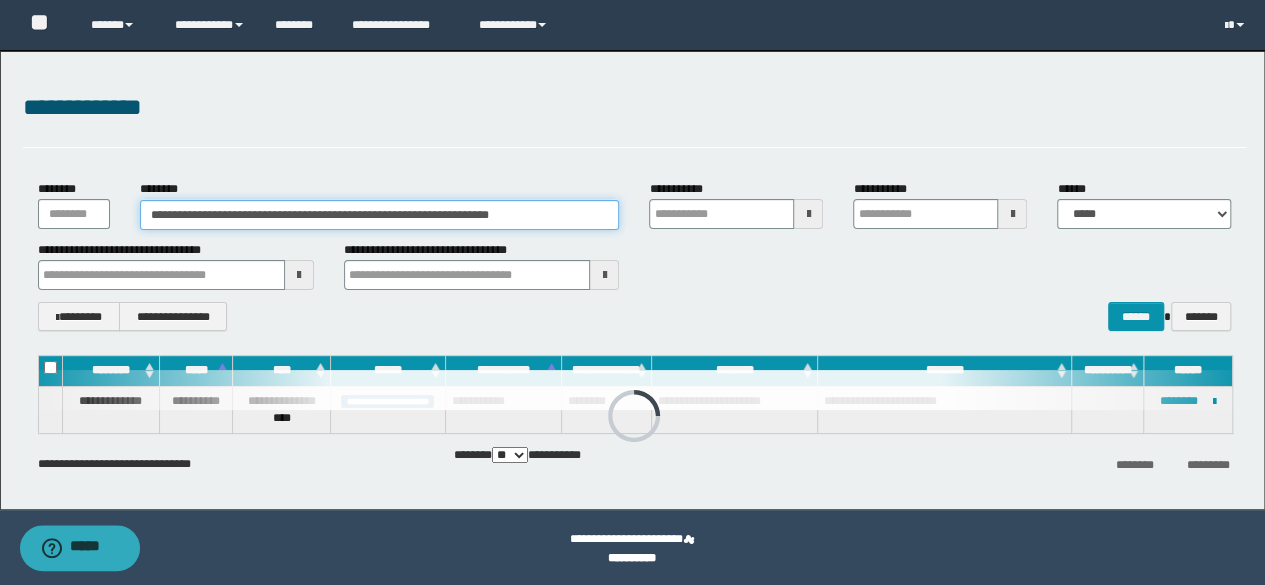drag, startPoint x: 346, startPoint y: 219, endPoint x: 1214, endPoint y: 201, distance: 868.18665 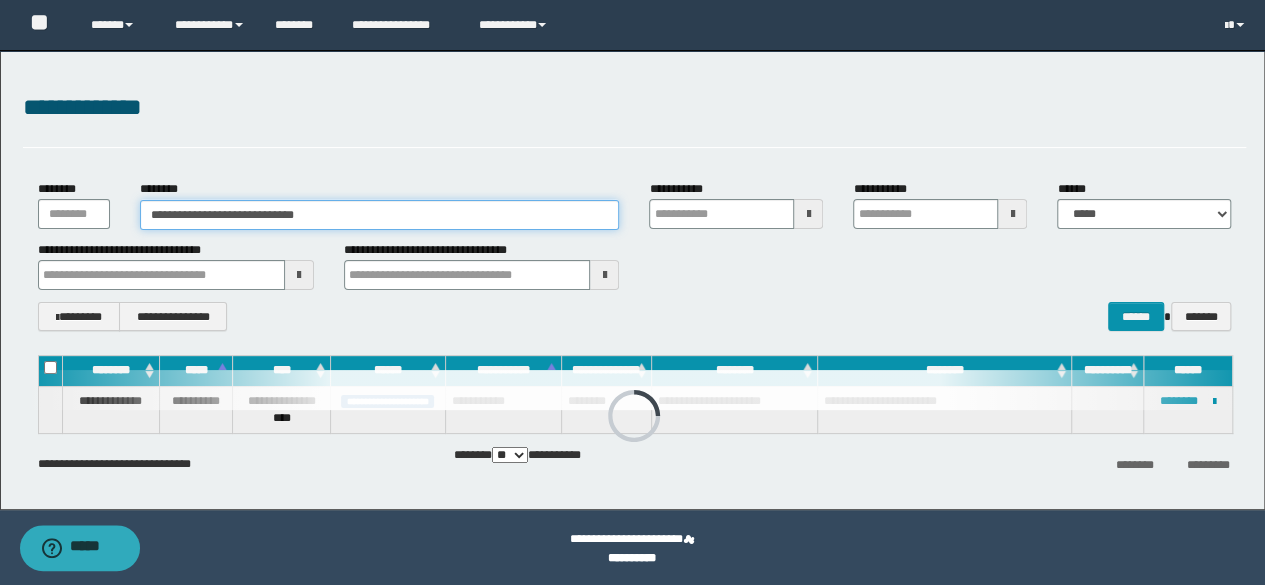 click on "**********" at bounding box center (380, 215) 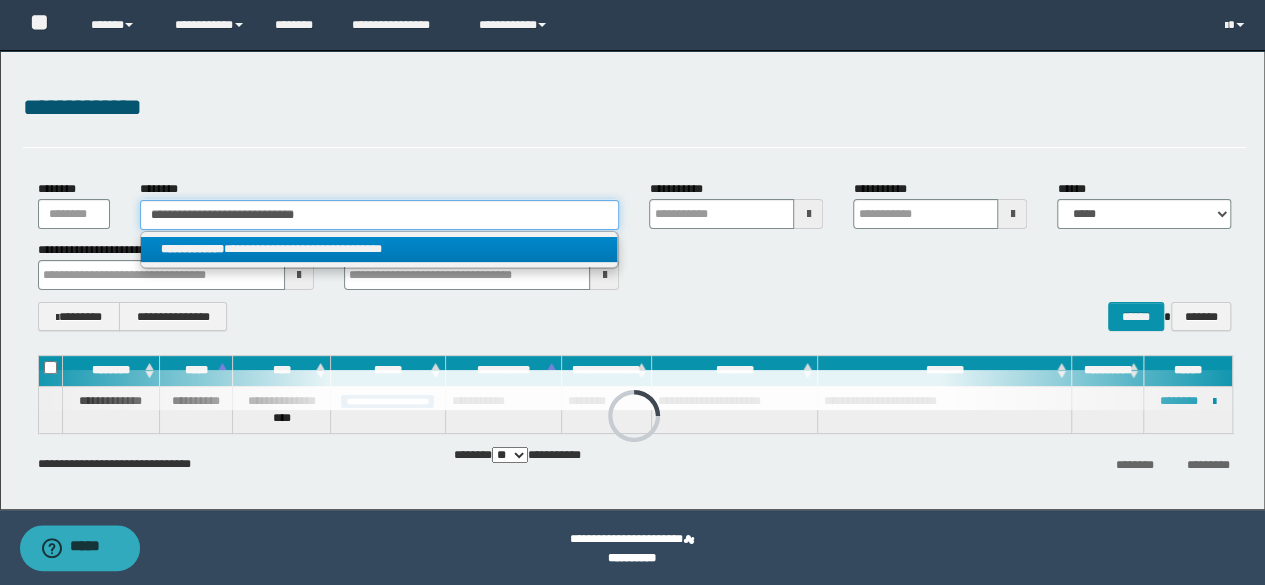 type on "**********" 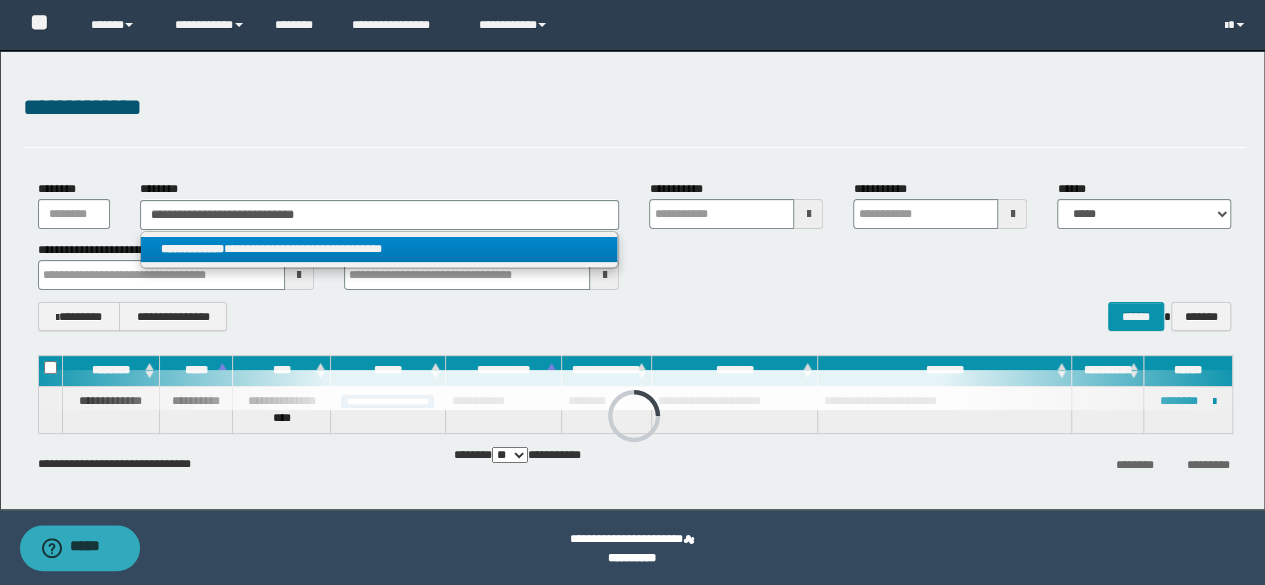 click on "**********" at bounding box center [379, 249] 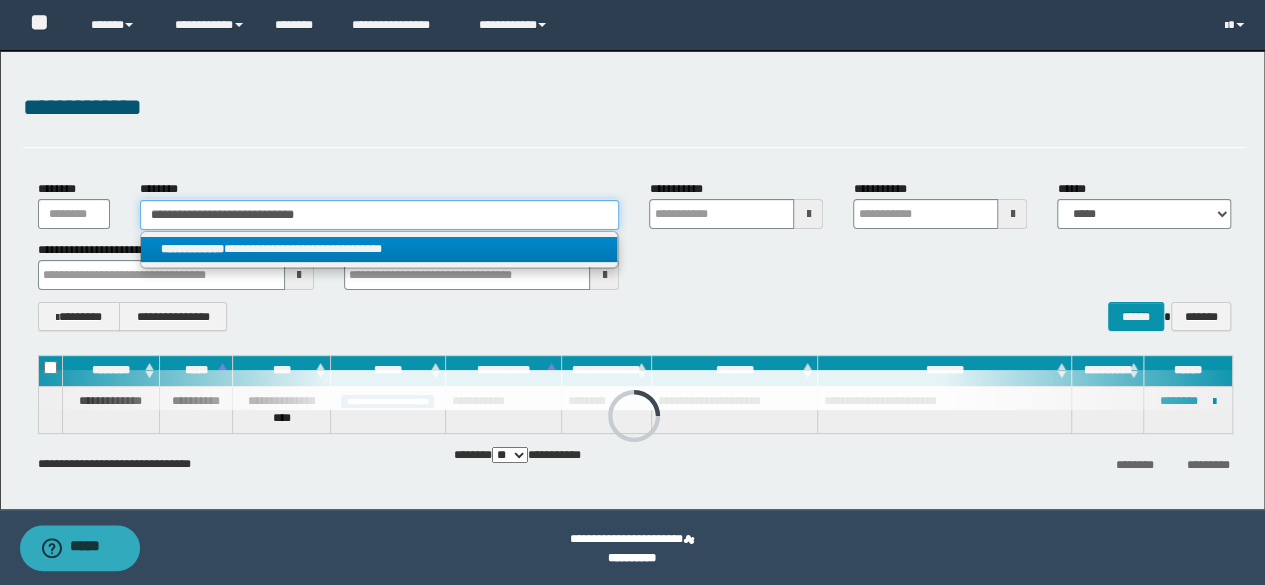 type 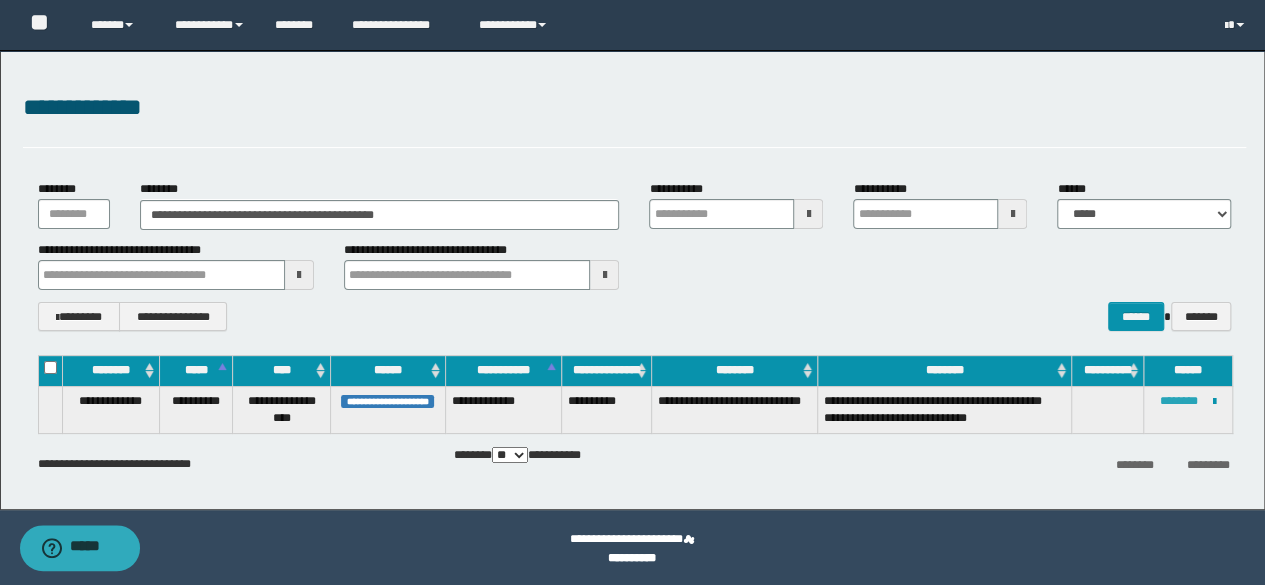 click on "********" at bounding box center (1179, 401) 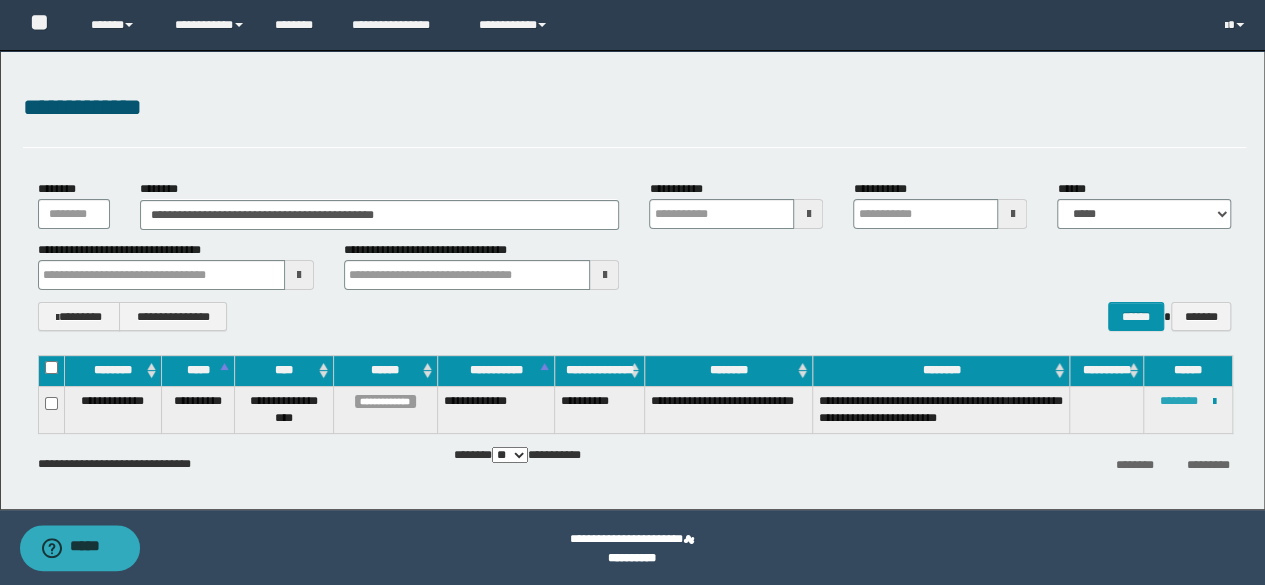 click on "********" at bounding box center [1179, 401] 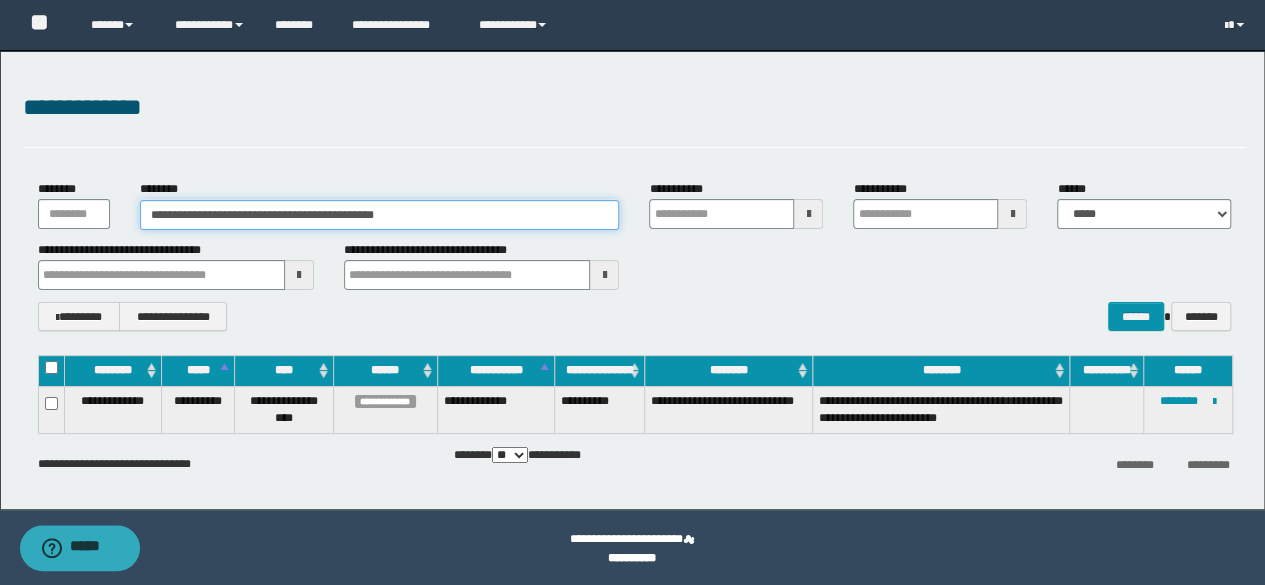 drag, startPoint x: 499, startPoint y: 210, endPoint x: 0, endPoint y: 121, distance: 506.87473 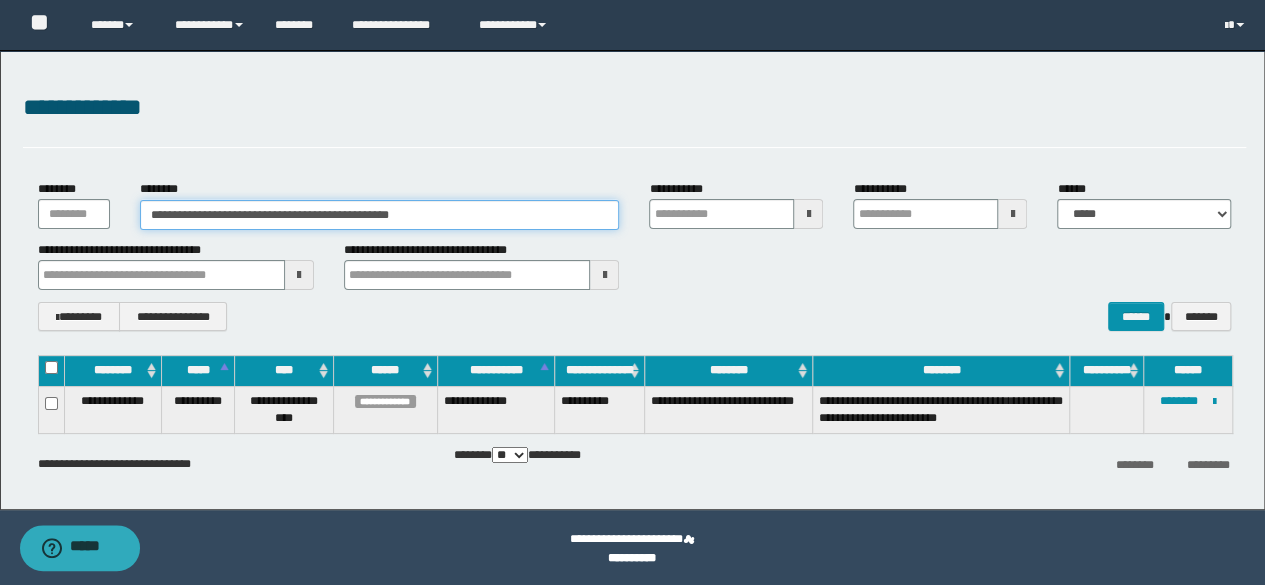 drag, startPoint x: 349, startPoint y: 223, endPoint x: 630, endPoint y: 217, distance: 281.06406 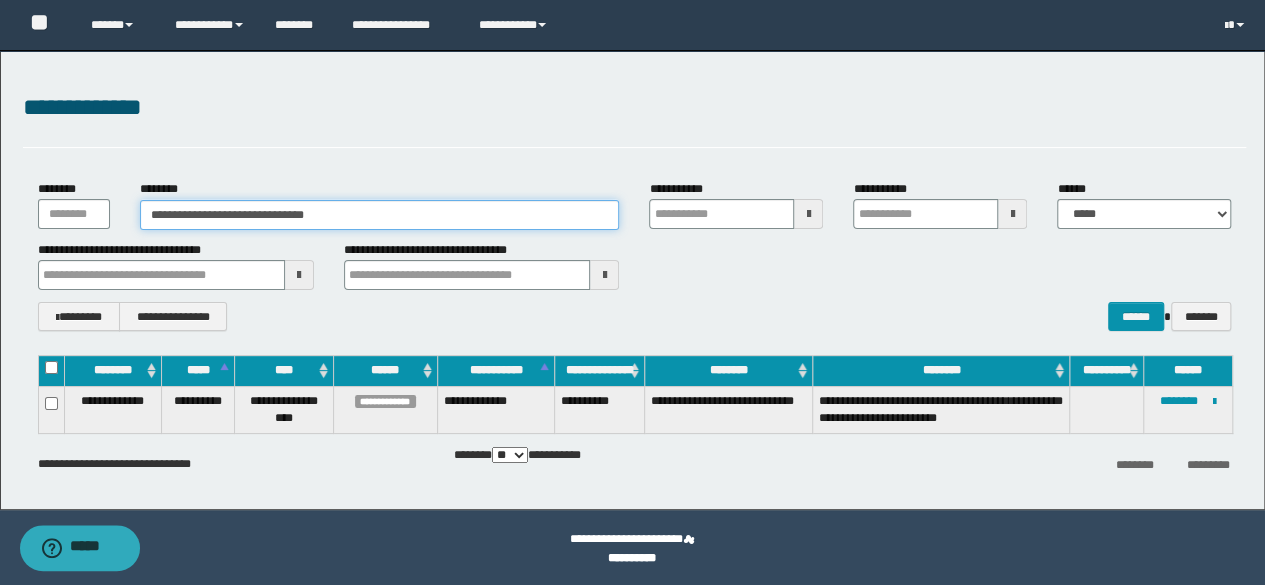 type on "**********" 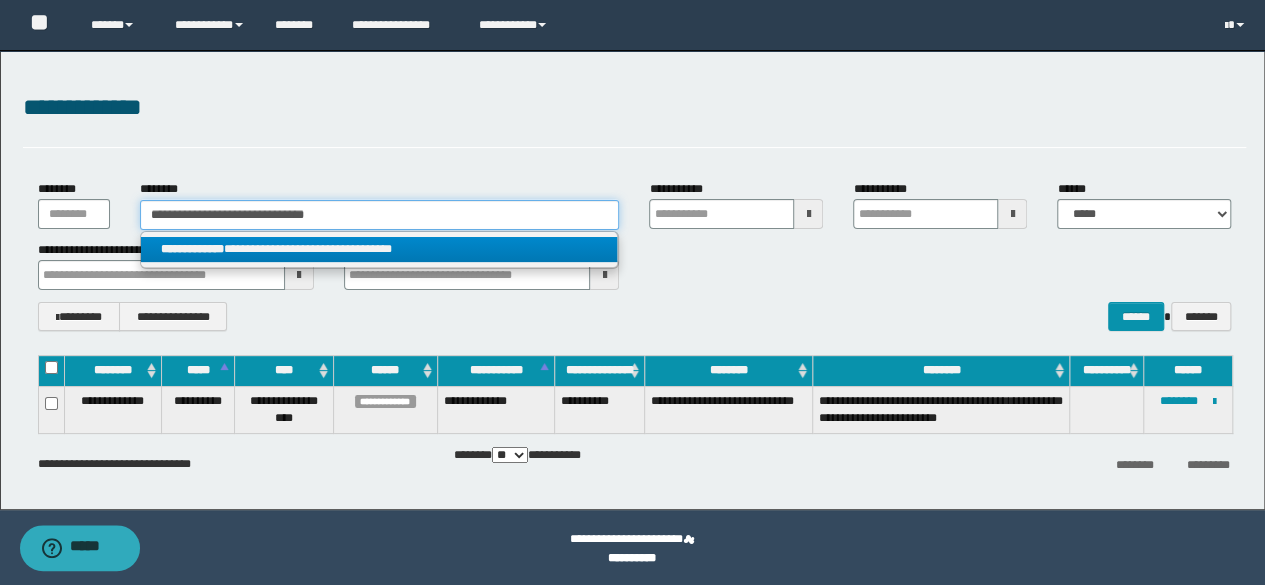 type on "**********" 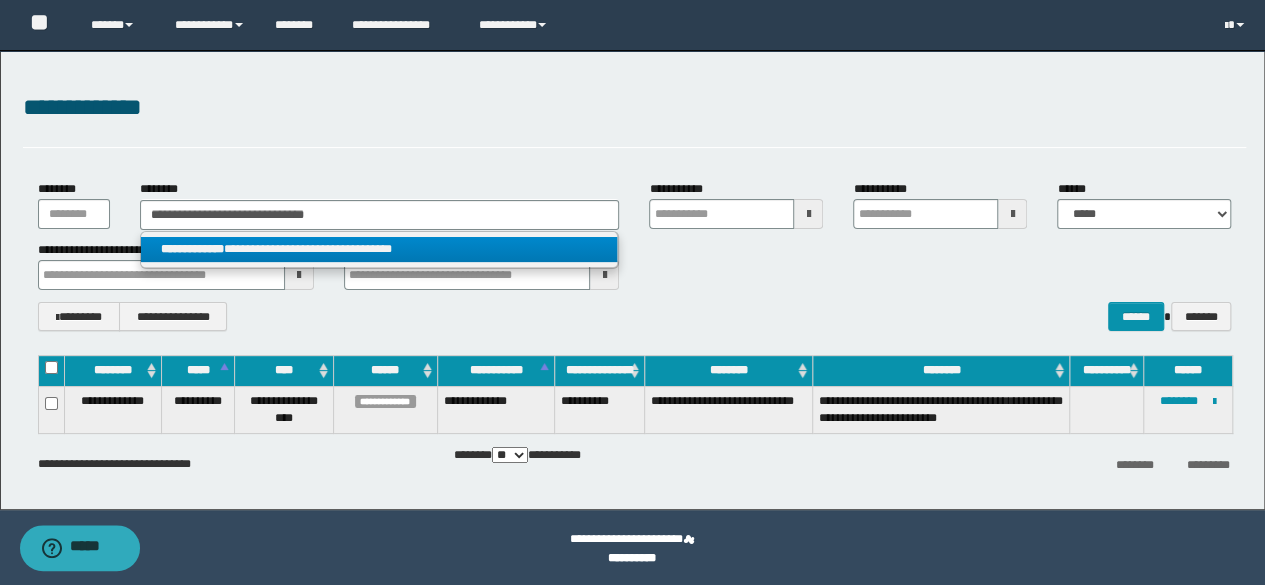 click on "**********" at bounding box center [379, 249] 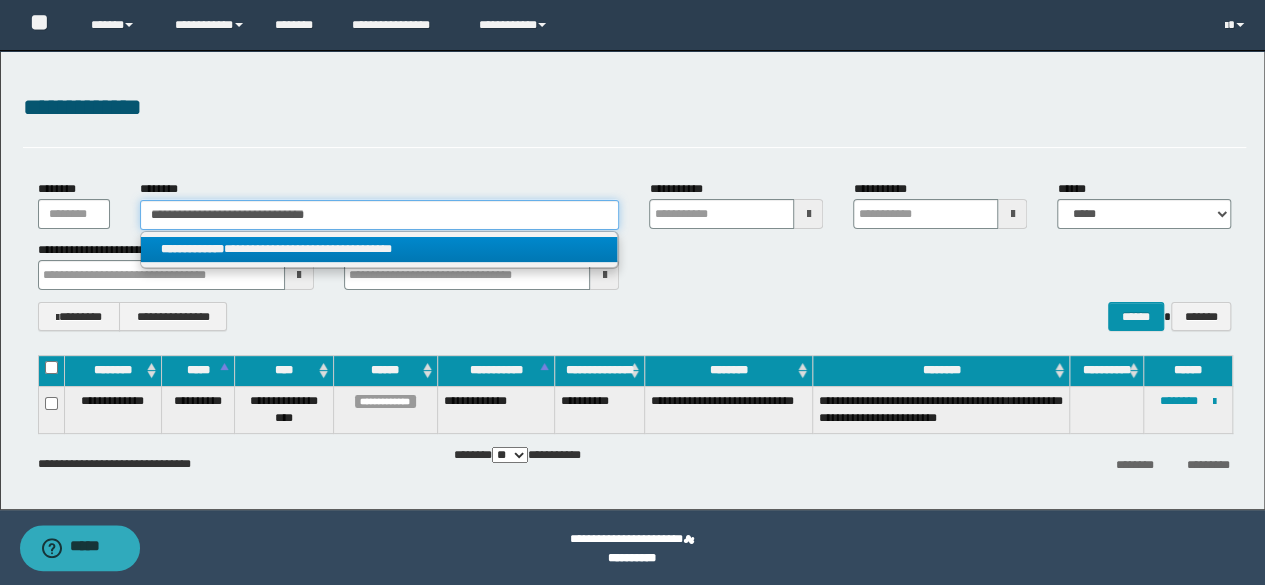 type 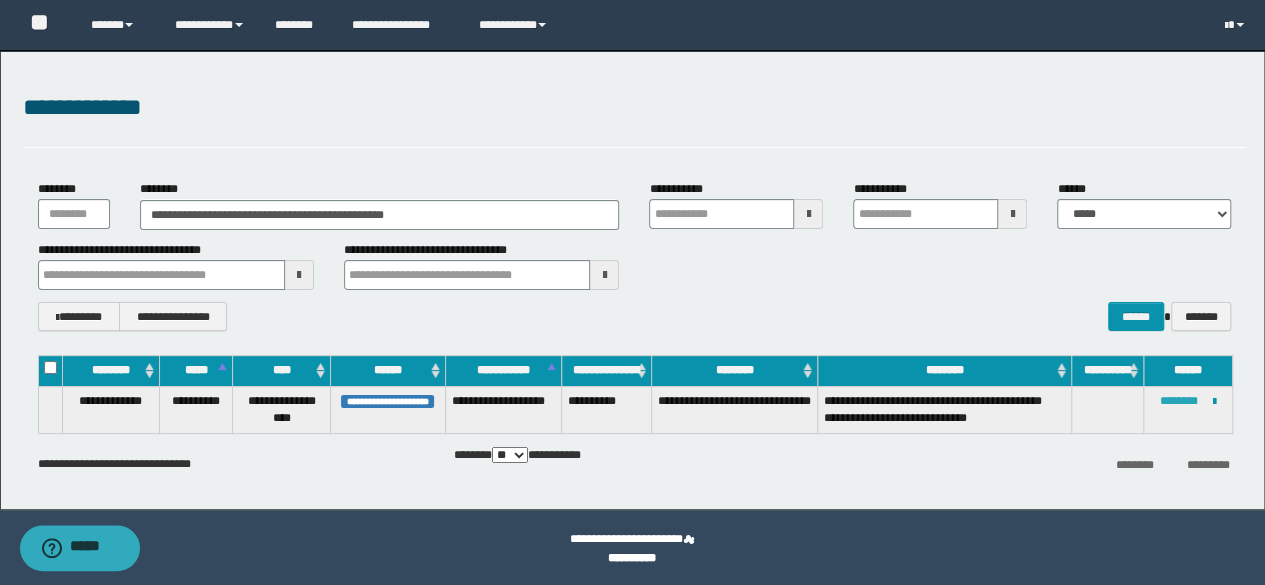 click on "********" at bounding box center [1179, 401] 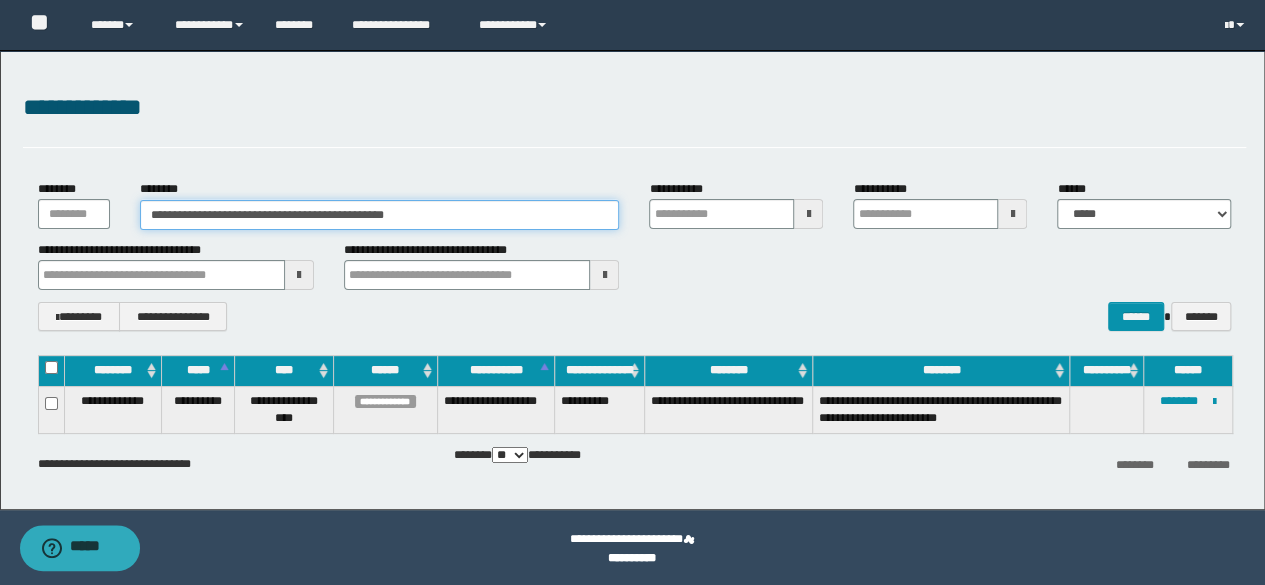 drag, startPoint x: 462, startPoint y: 206, endPoint x: 0, endPoint y: 132, distance: 467.8889 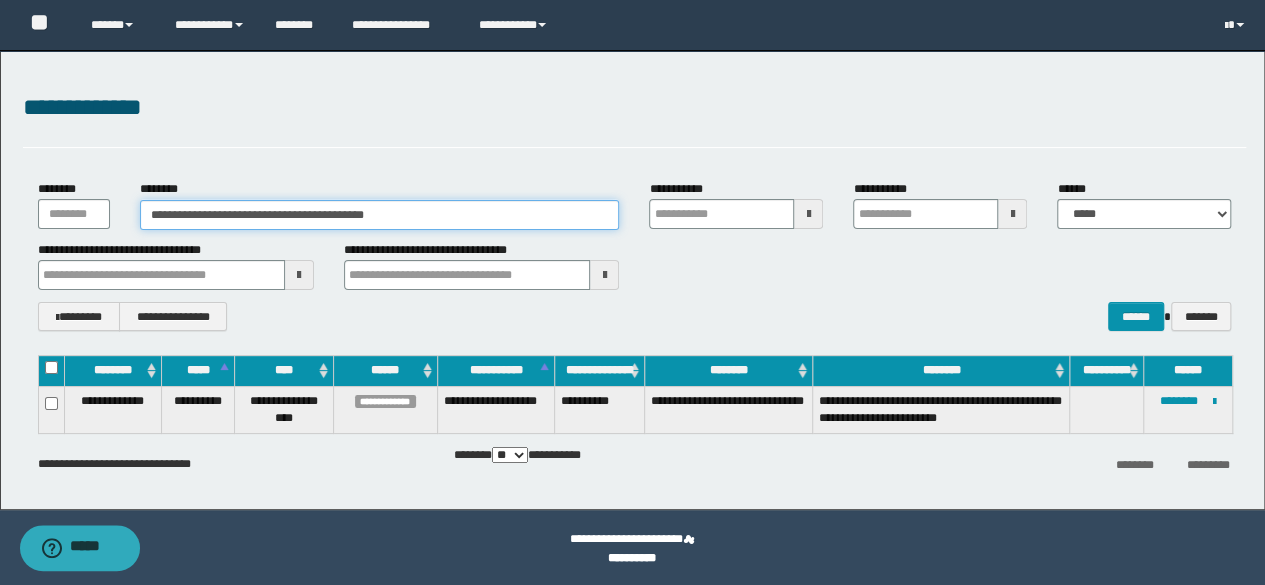 drag, startPoint x: 322, startPoint y: 222, endPoint x: 626, endPoint y: 216, distance: 304.0592 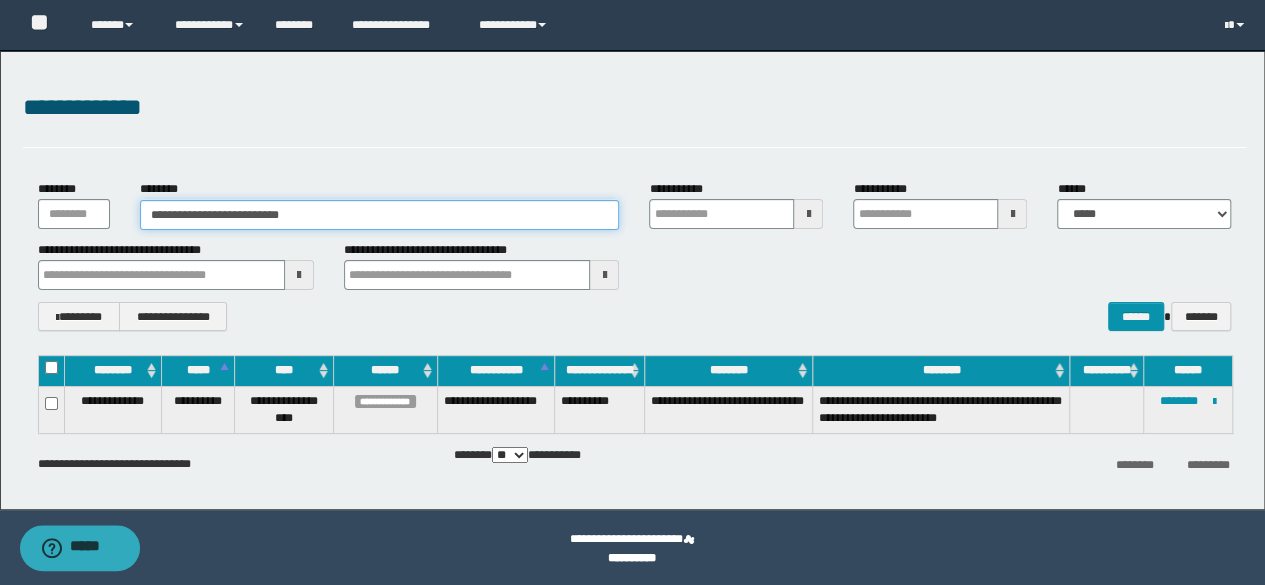 type on "**********" 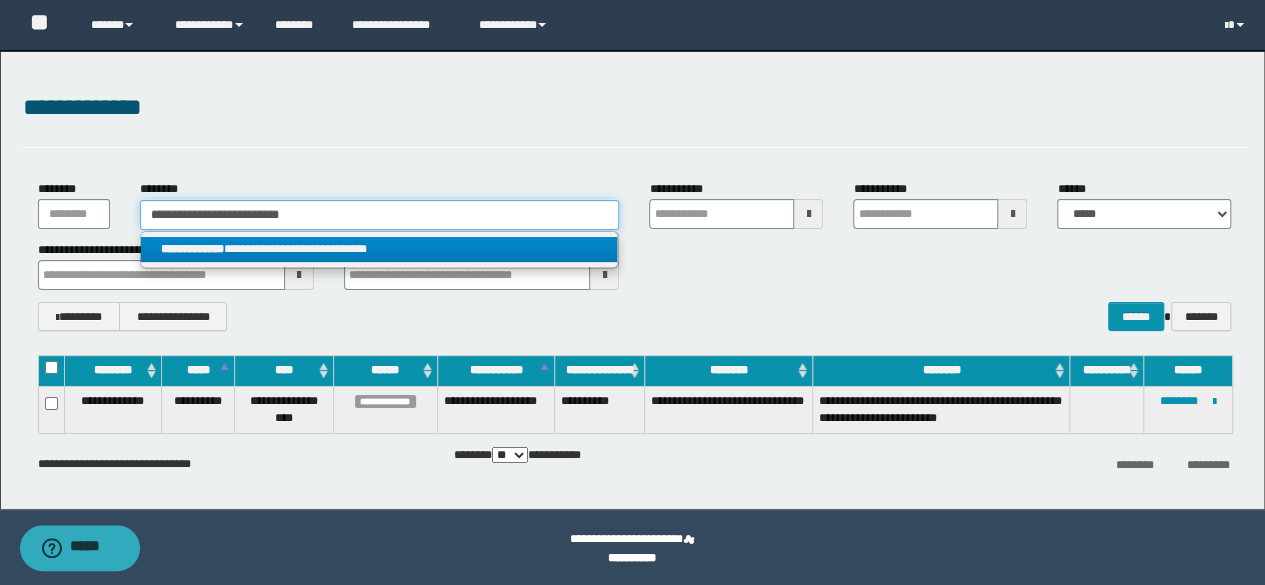 type on "**********" 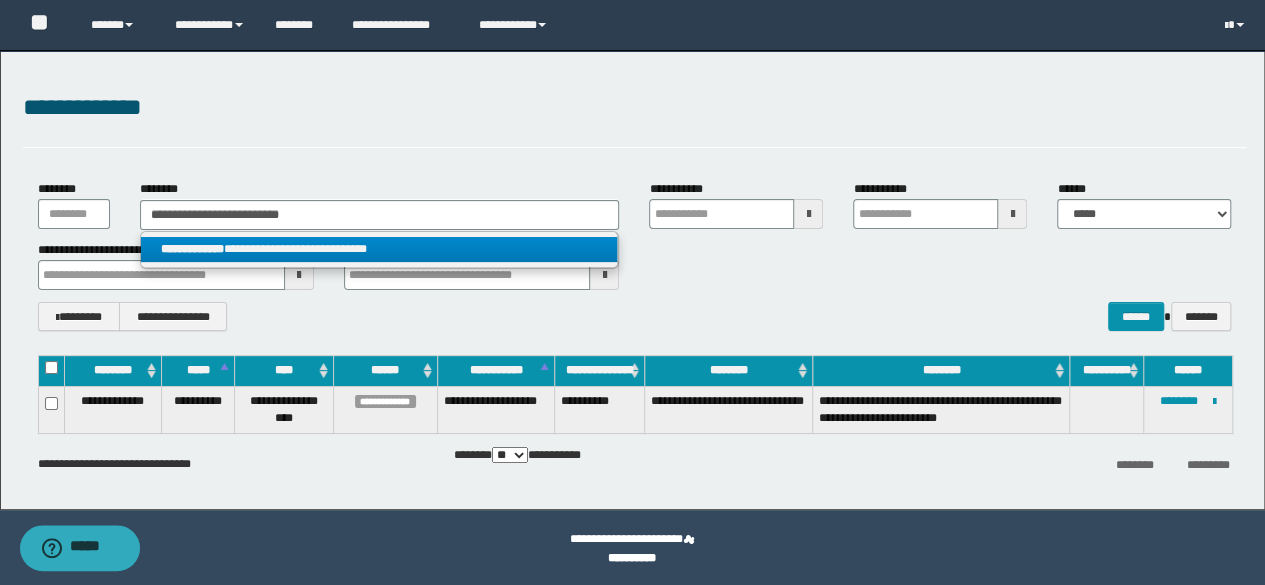 click on "**********" at bounding box center (379, 249) 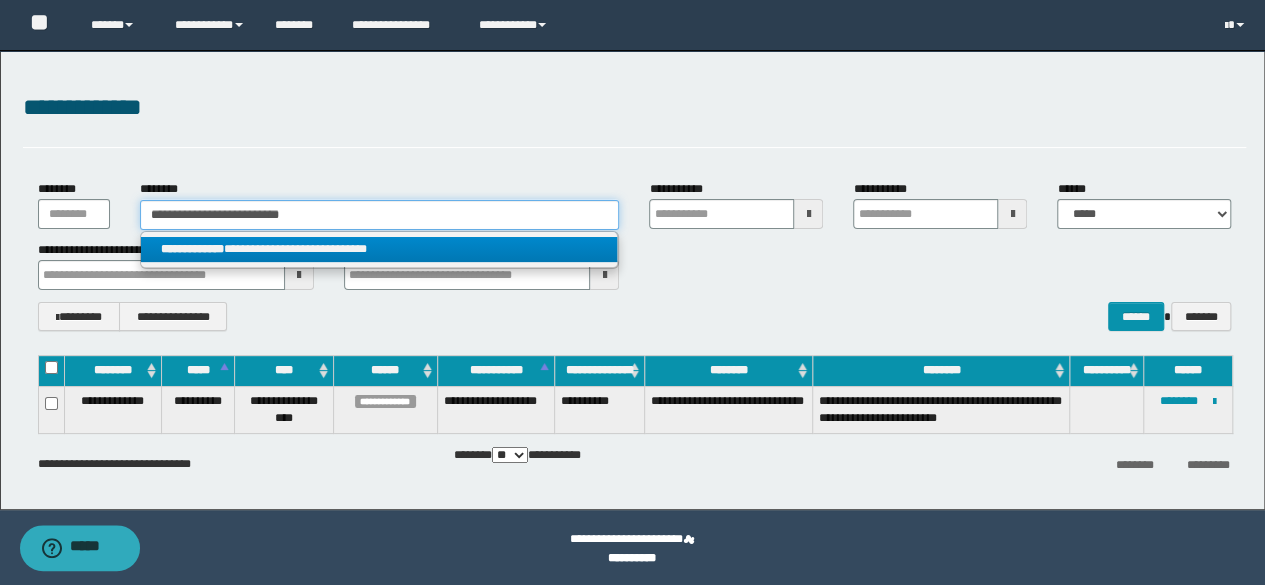 type 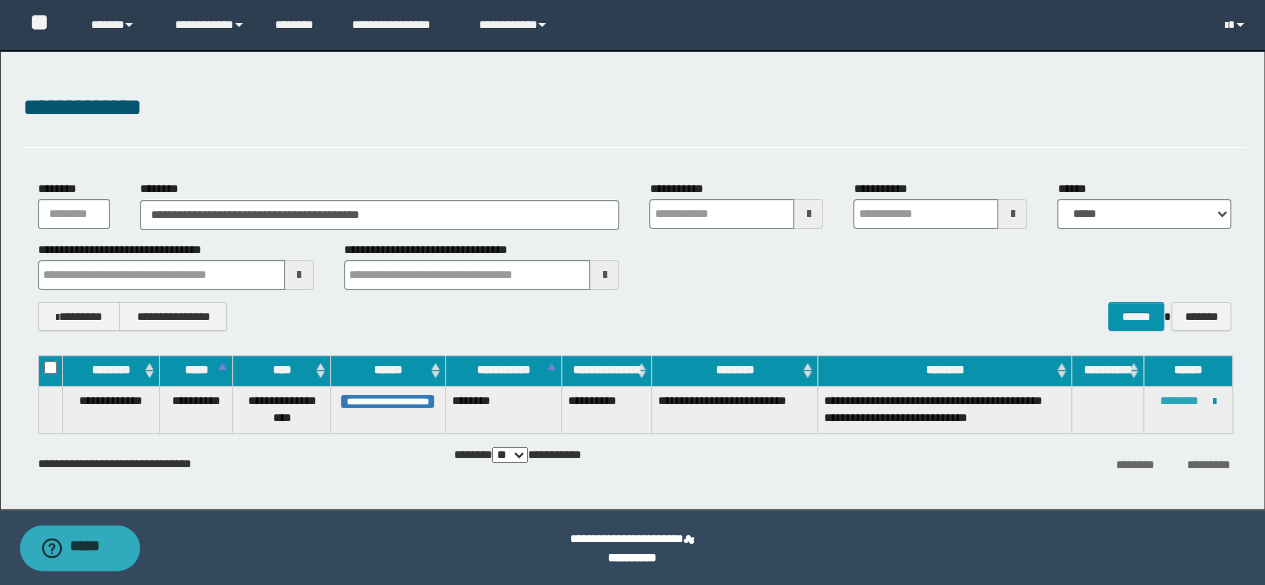 click on "********" at bounding box center (1179, 401) 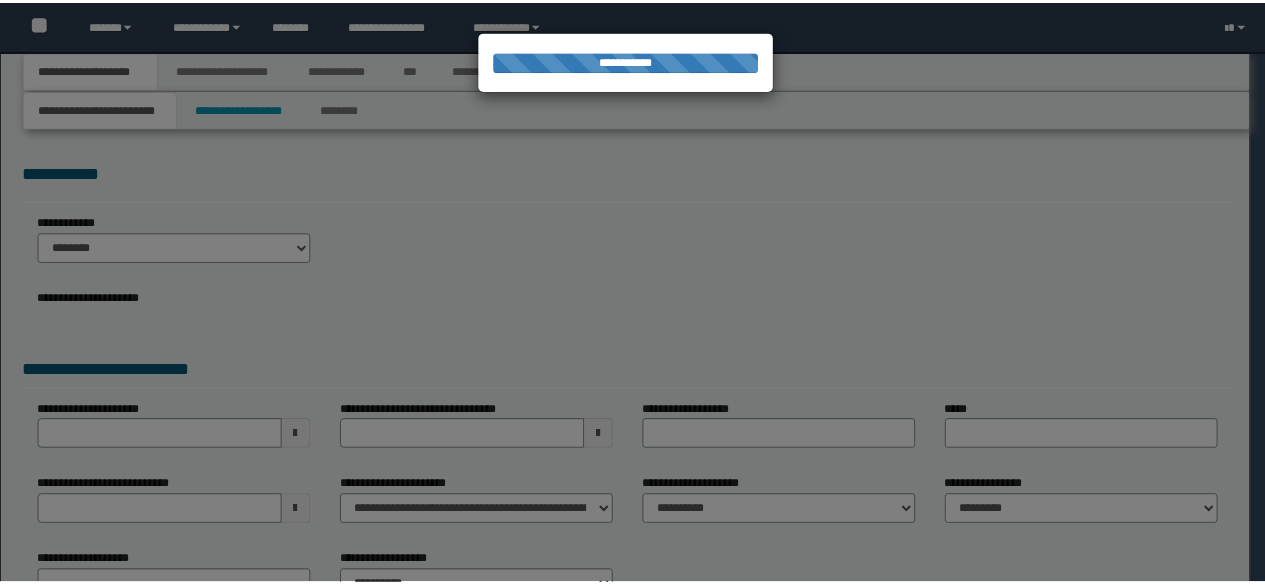 scroll, scrollTop: 0, scrollLeft: 0, axis: both 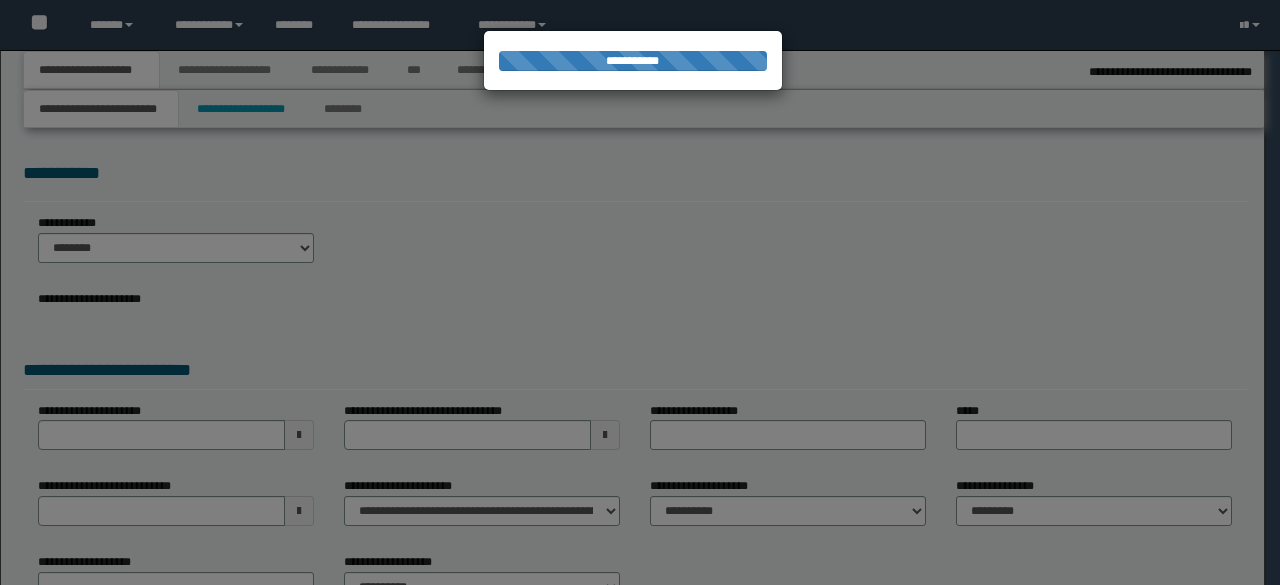 select on "*" 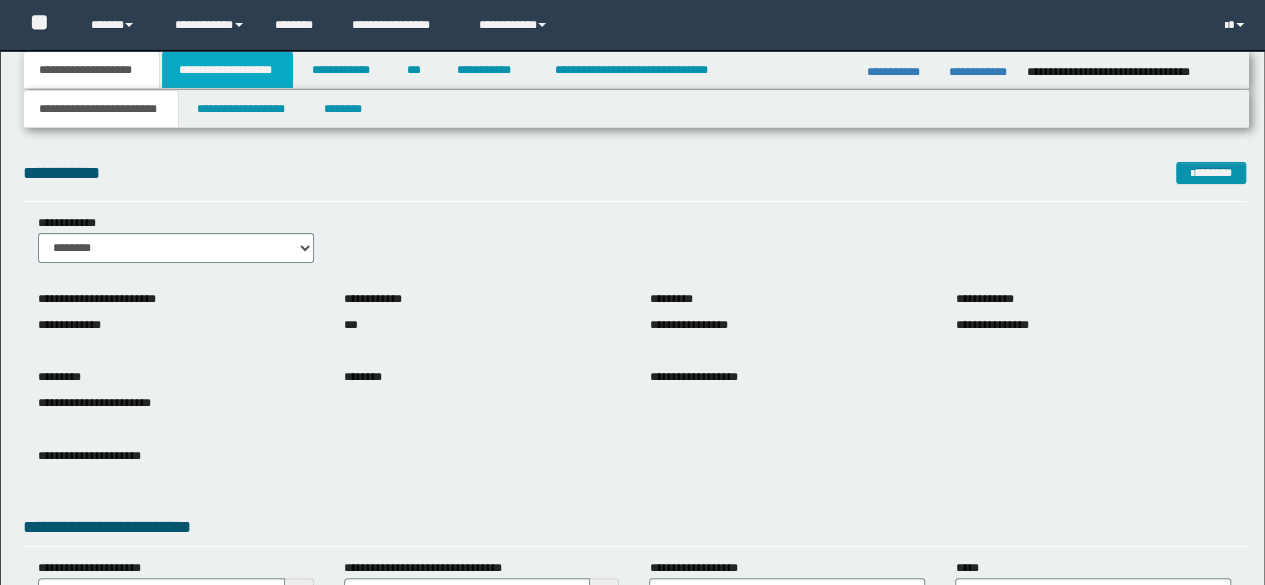 click on "**********" at bounding box center (227, 70) 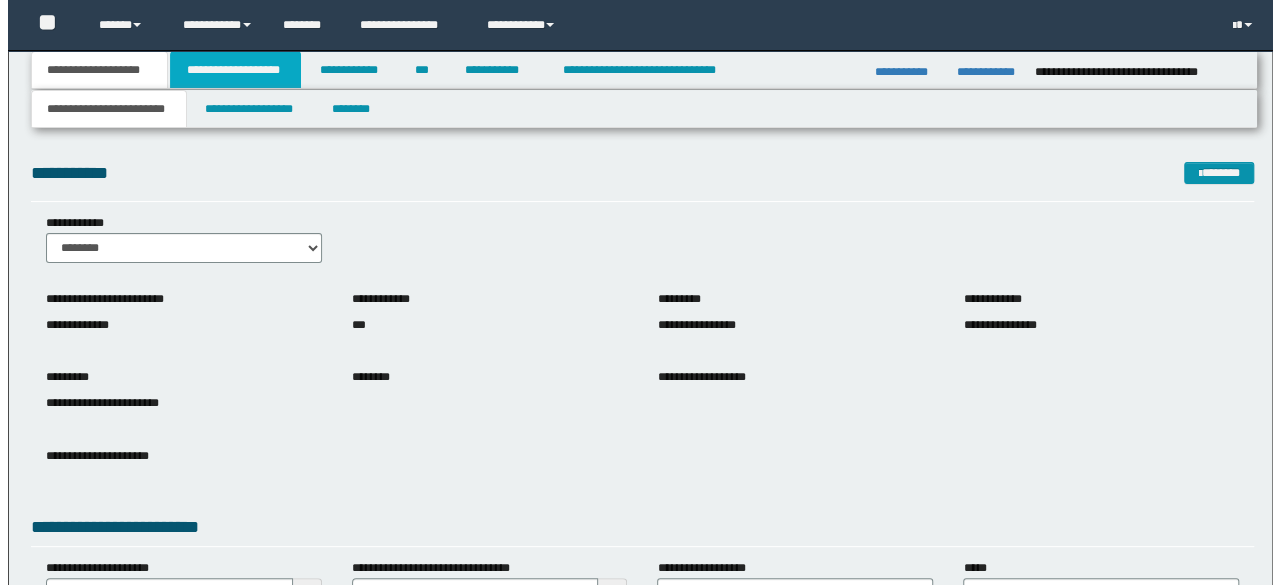 scroll, scrollTop: 0, scrollLeft: 0, axis: both 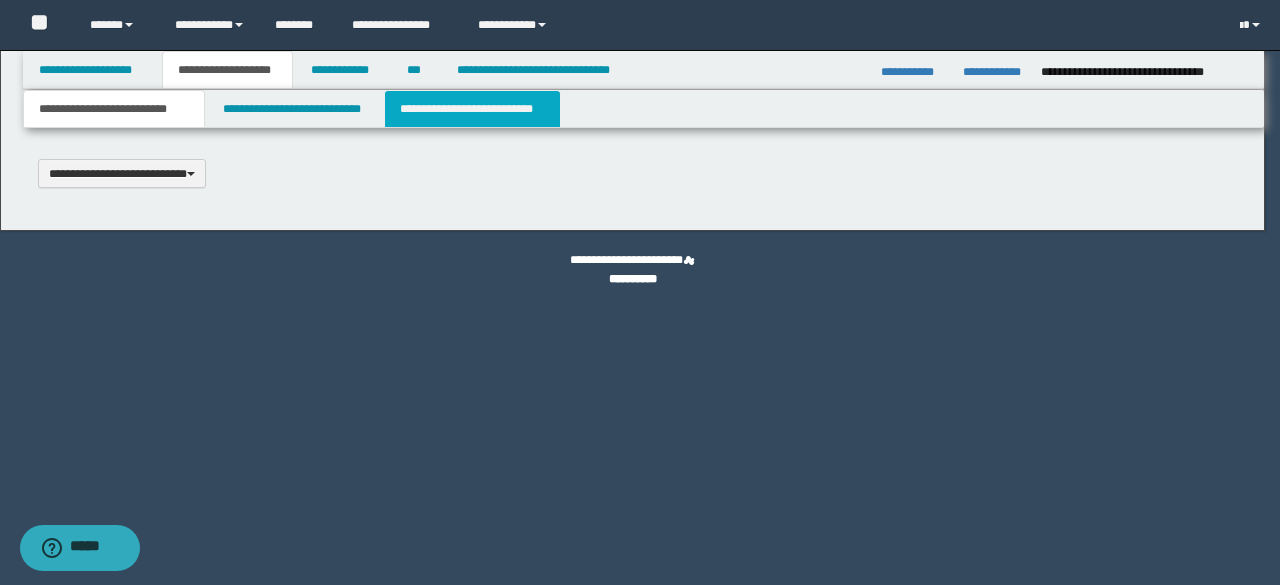 select on "*" 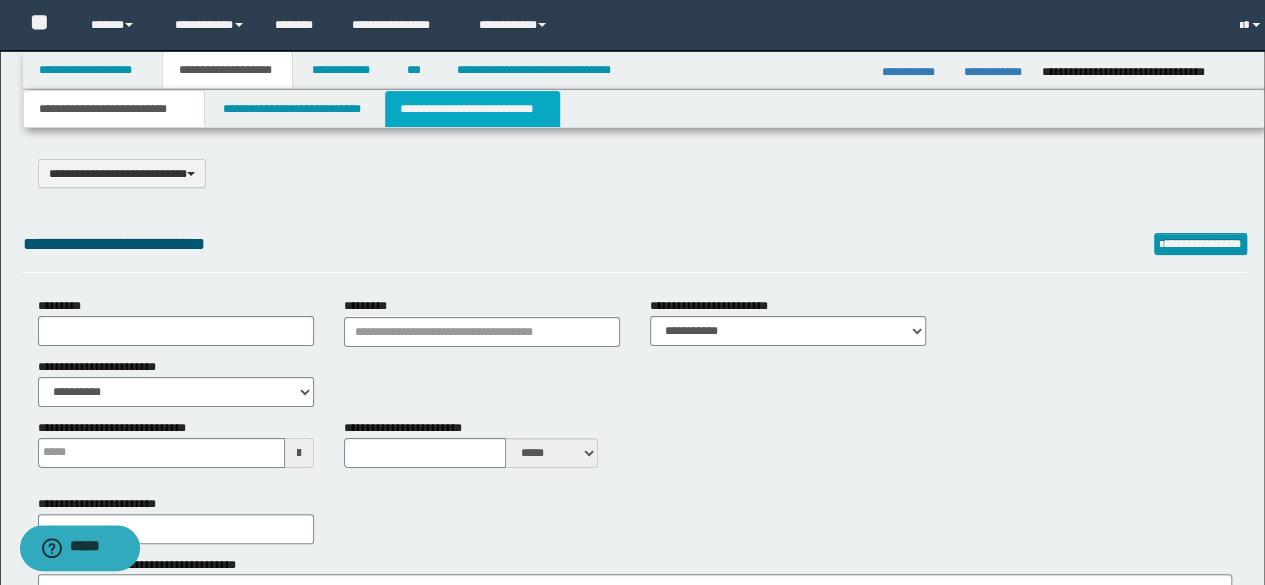 click on "**********" at bounding box center [472, 109] 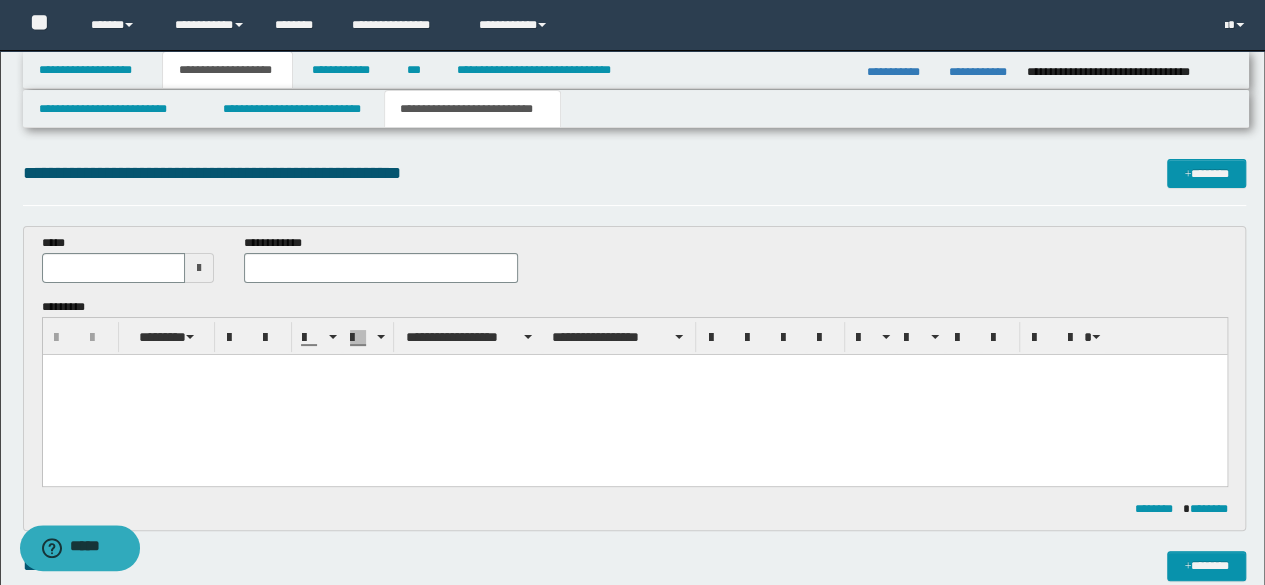 scroll, scrollTop: 0, scrollLeft: 0, axis: both 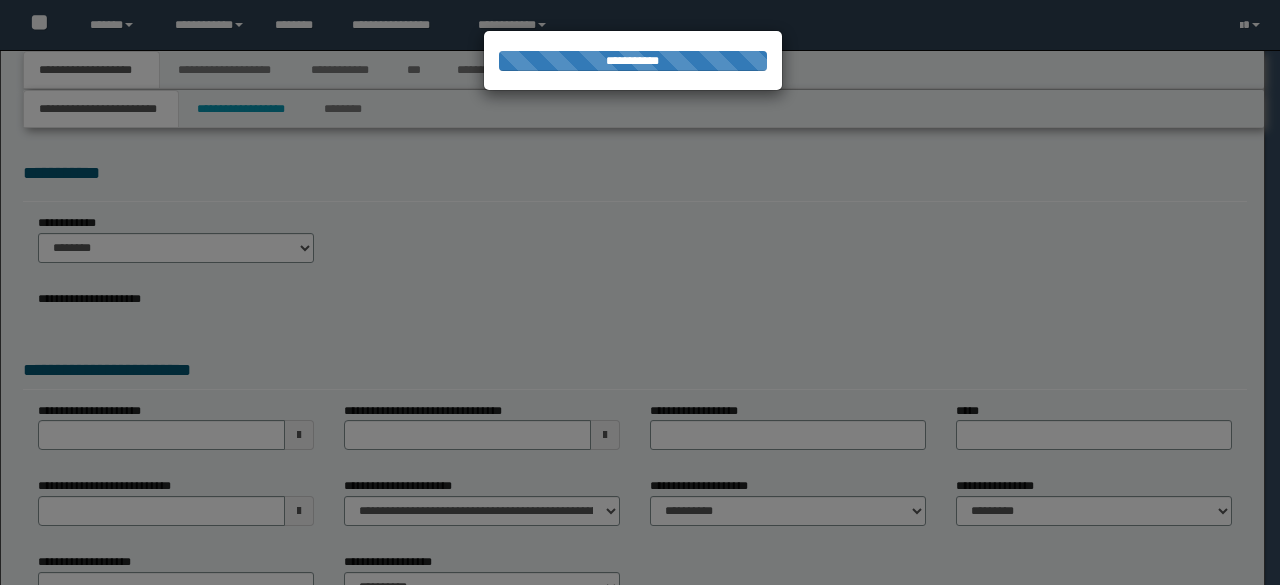 select on "*" 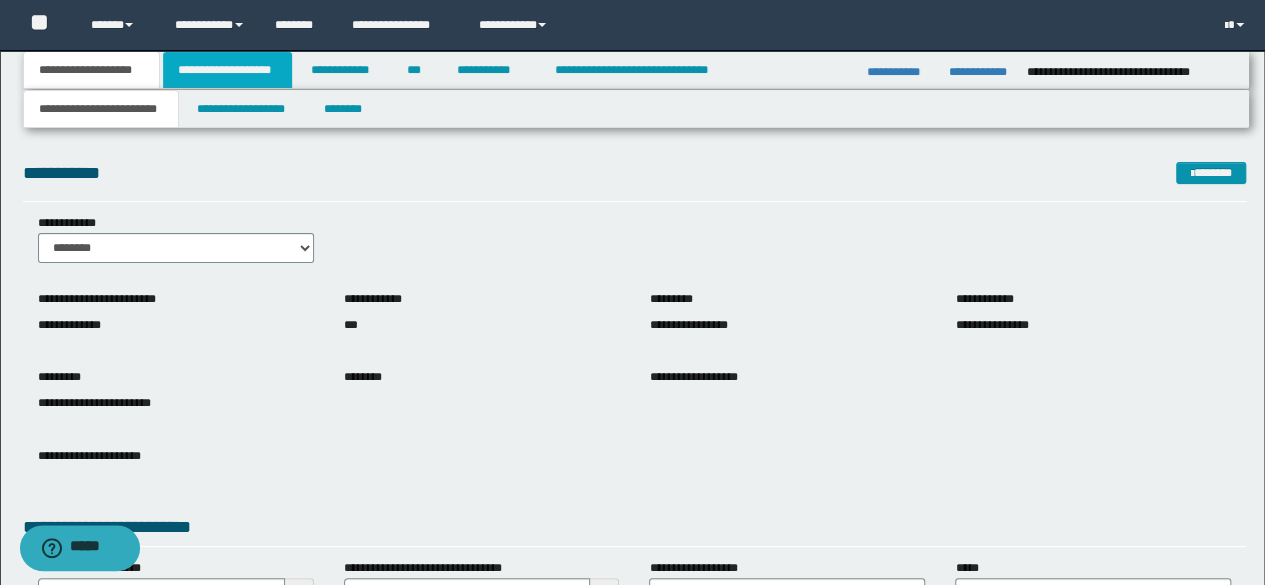 click on "**********" at bounding box center [227, 70] 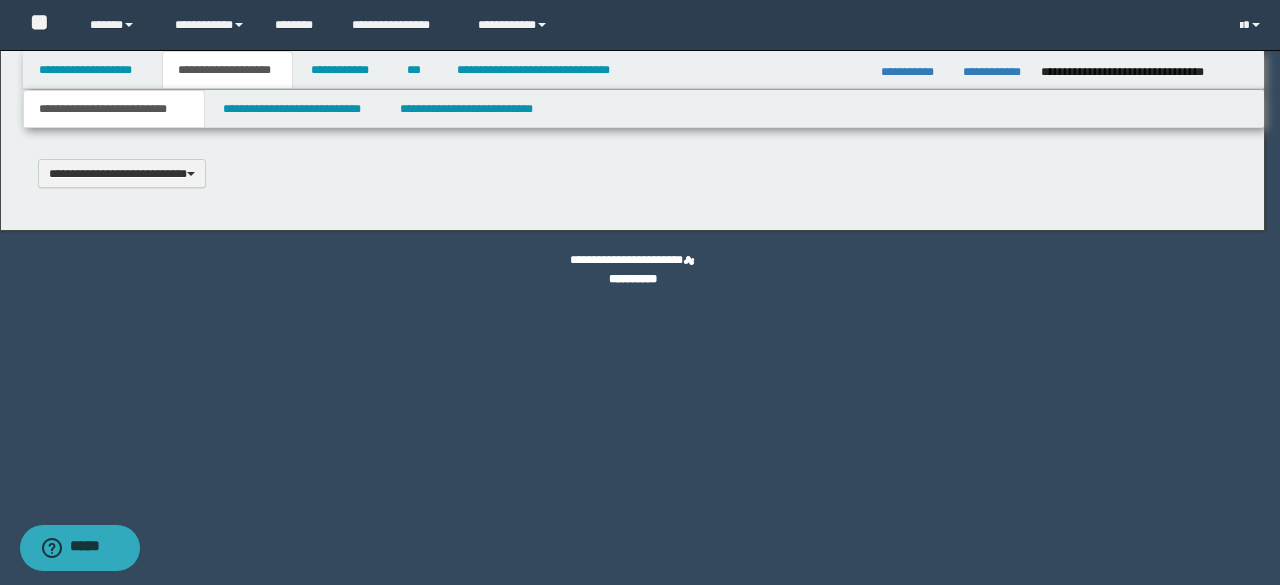 type 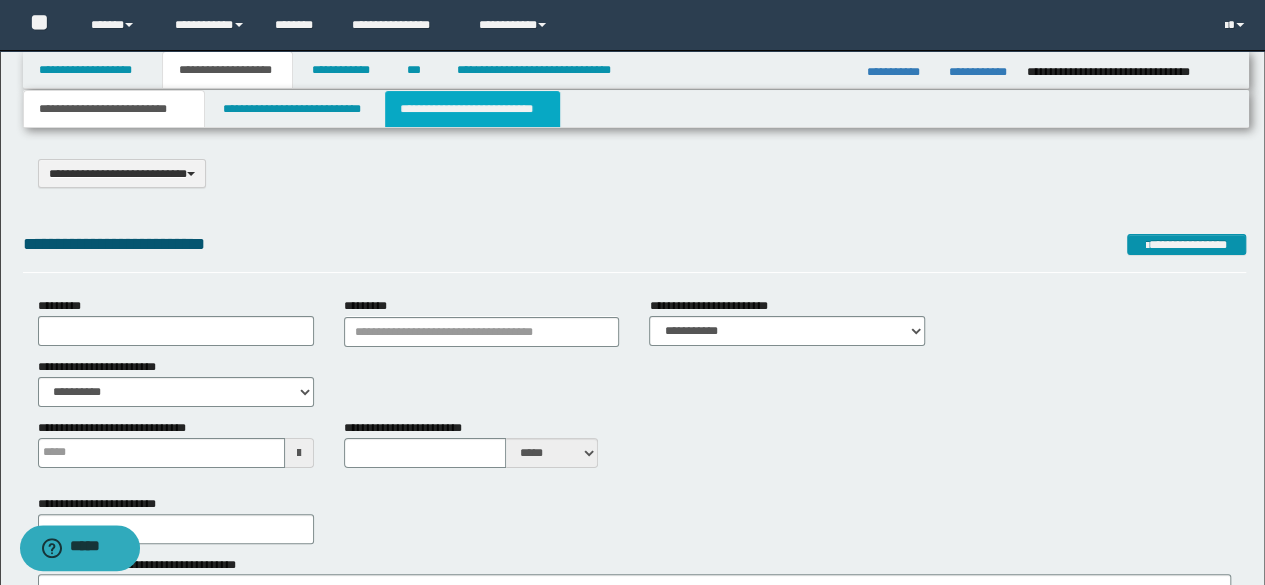 click on "**********" at bounding box center [472, 109] 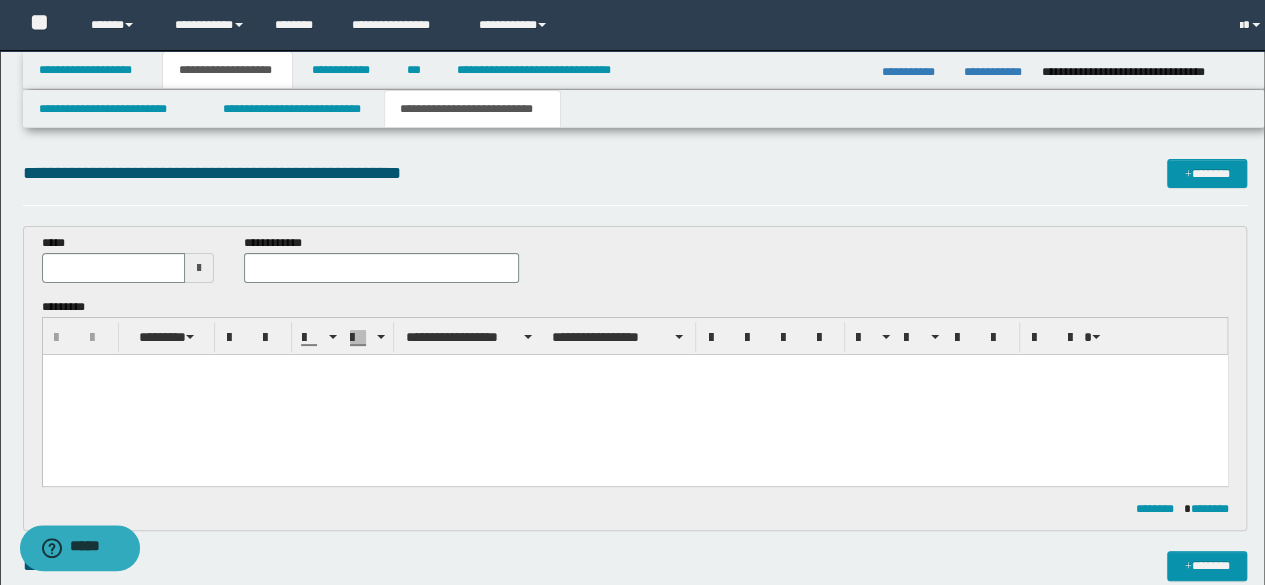 scroll, scrollTop: 0, scrollLeft: 0, axis: both 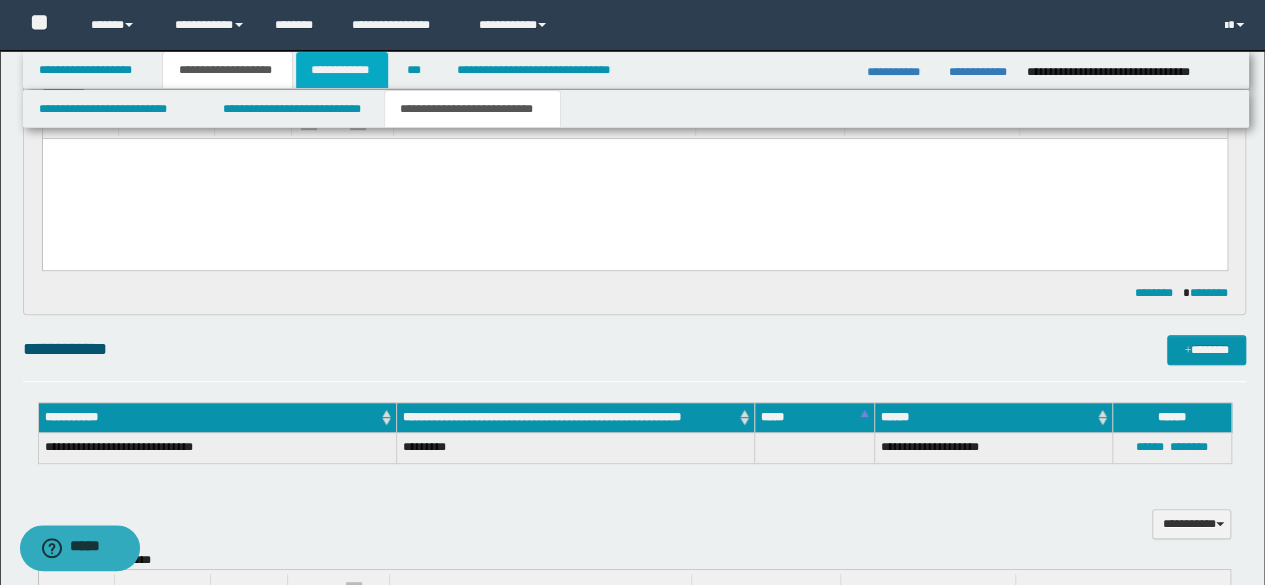 click on "**********" at bounding box center [342, 70] 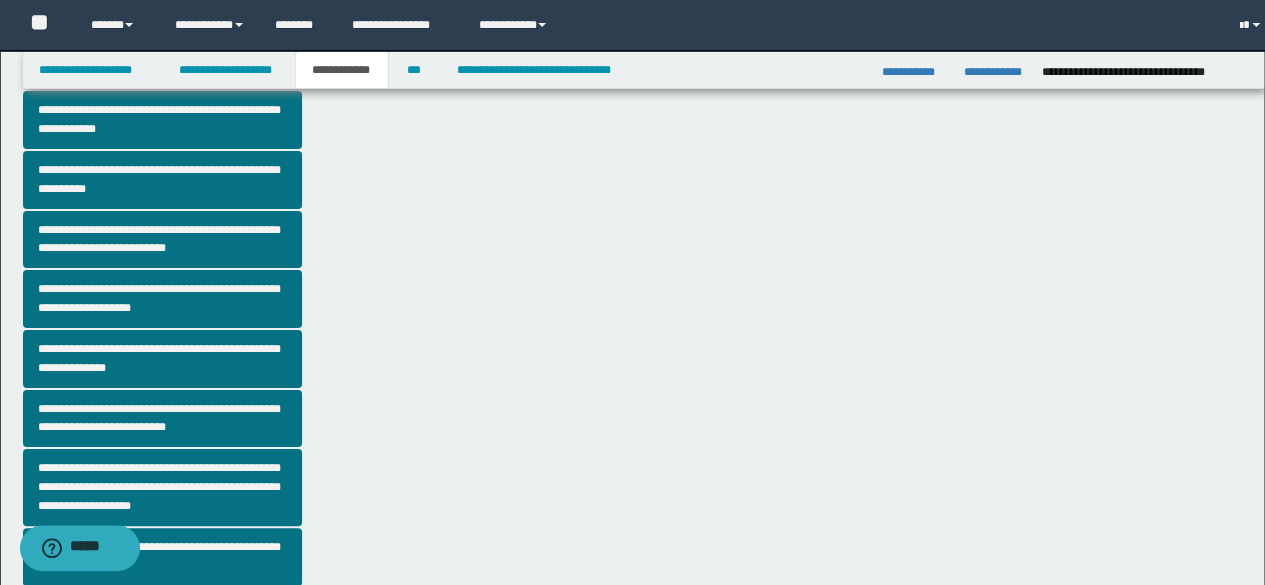 scroll, scrollTop: 186, scrollLeft: 0, axis: vertical 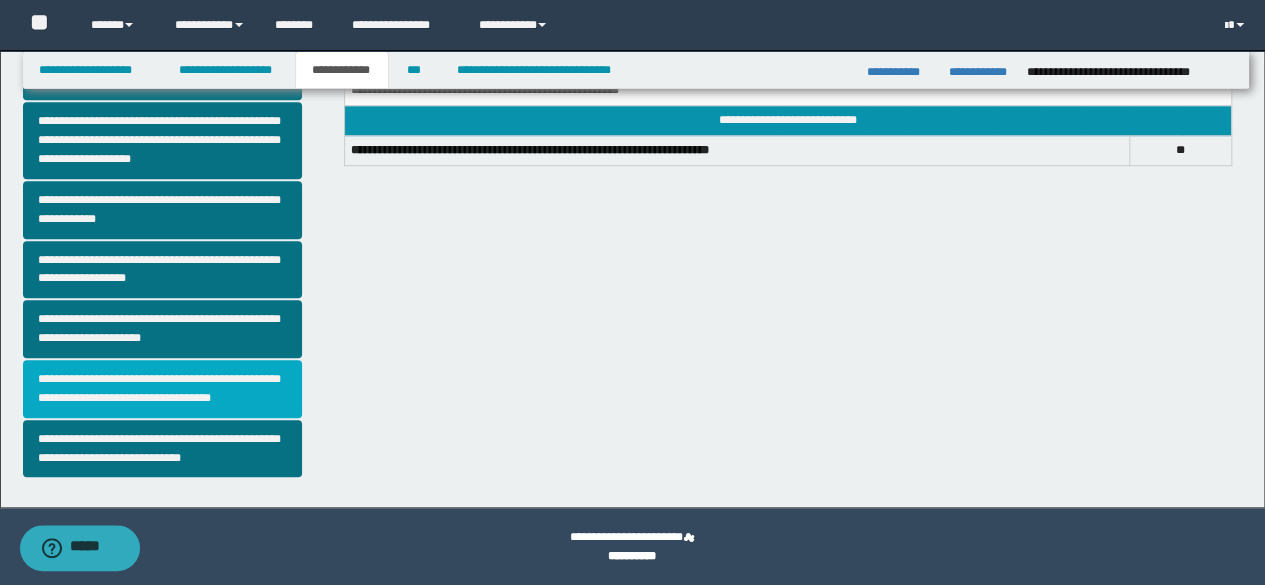 click on "**********" at bounding box center [162, 389] 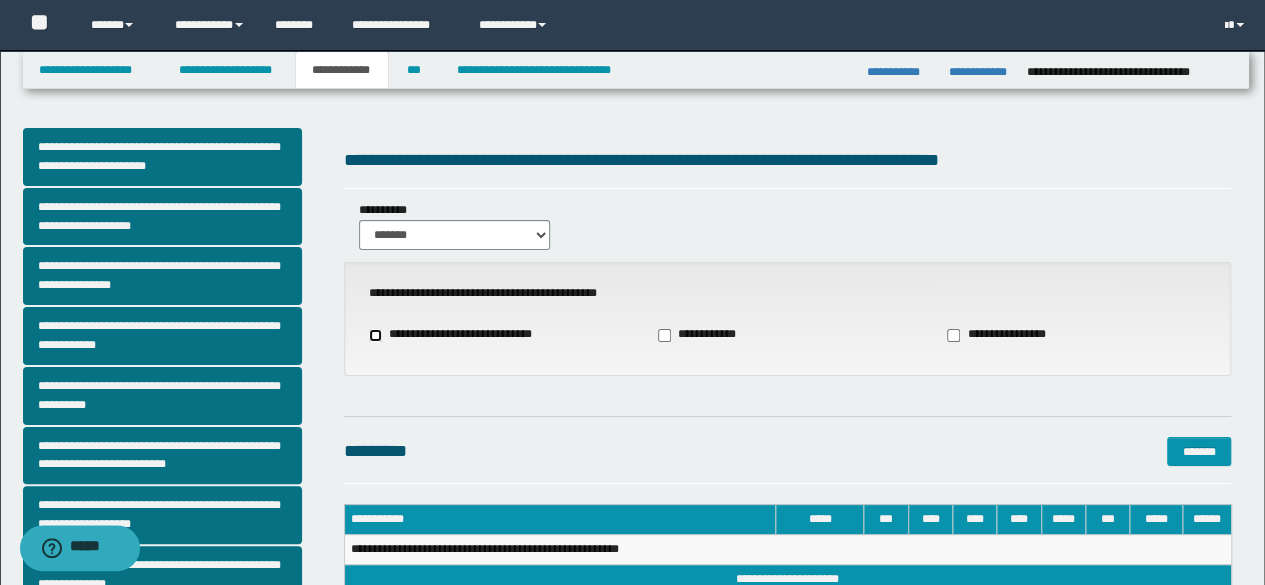 scroll, scrollTop: 512, scrollLeft: 0, axis: vertical 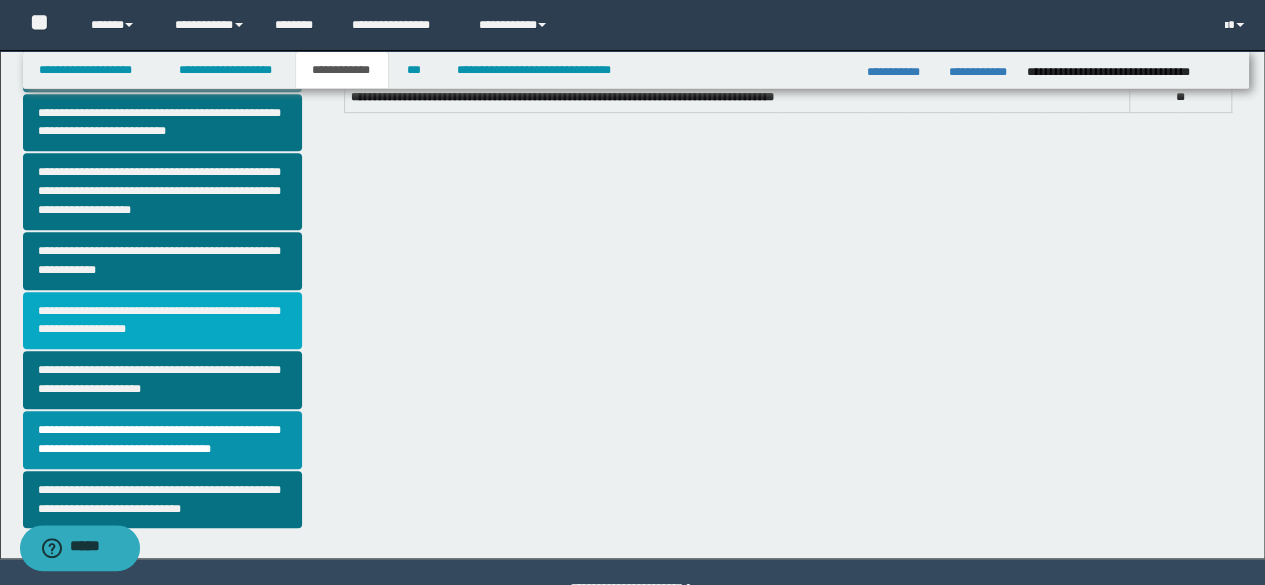 click on "**********" at bounding box center [162, 321] 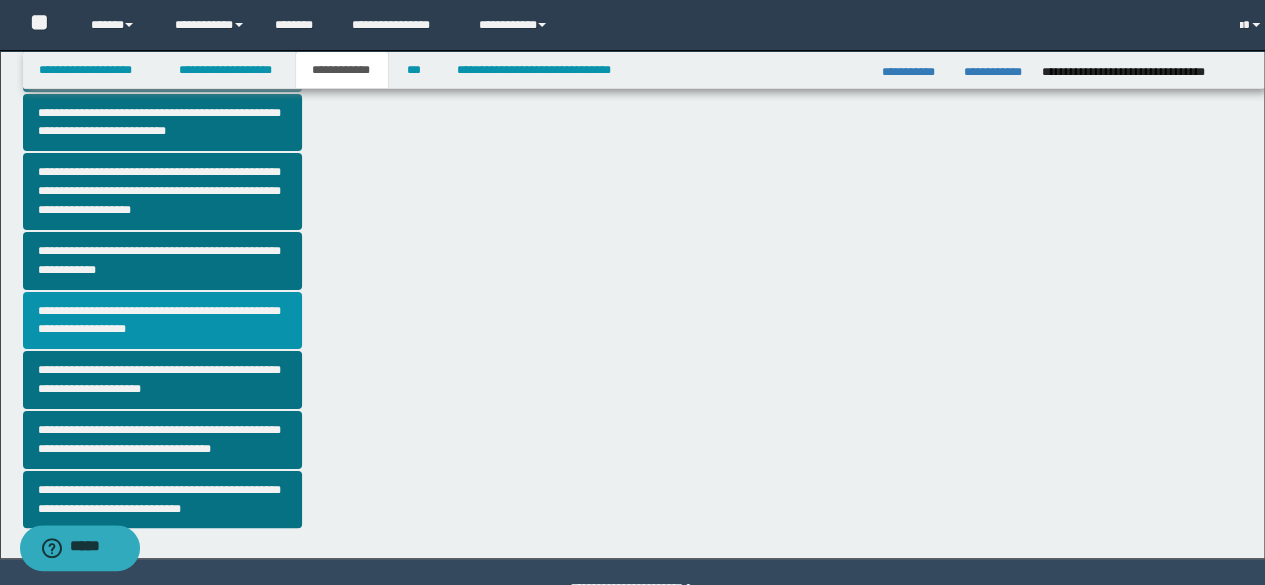 scroll, scrollTop: 0, scrollLeft: 0, axis: both 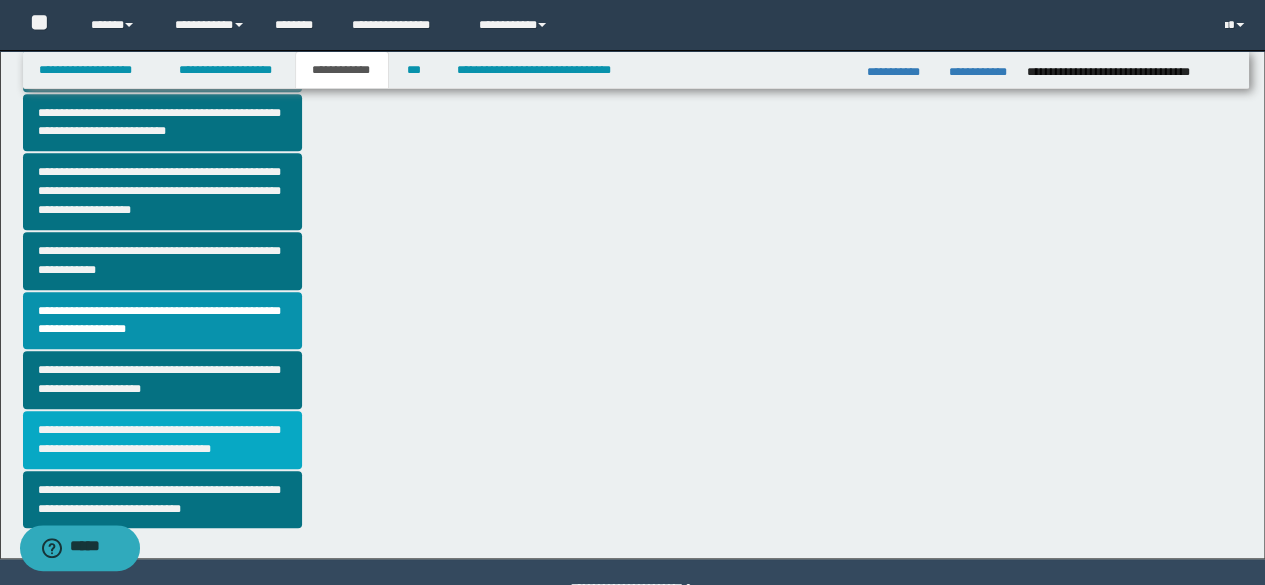 click on "**********" at bounding box center [162, 440] 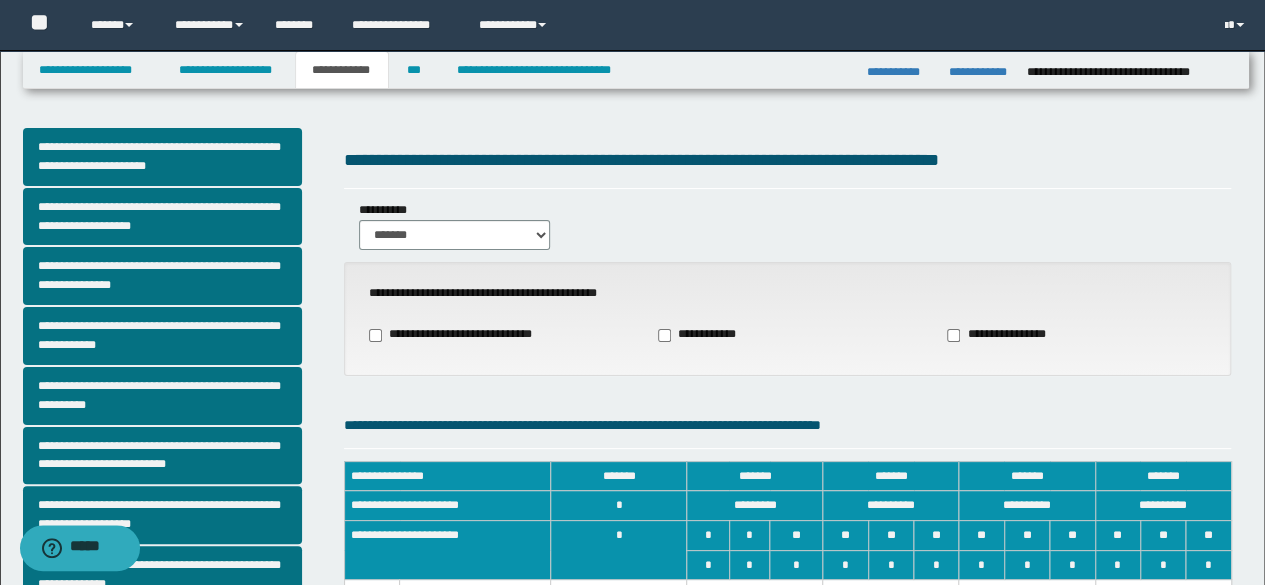 click on "**********" at bounding box center [619, 761] 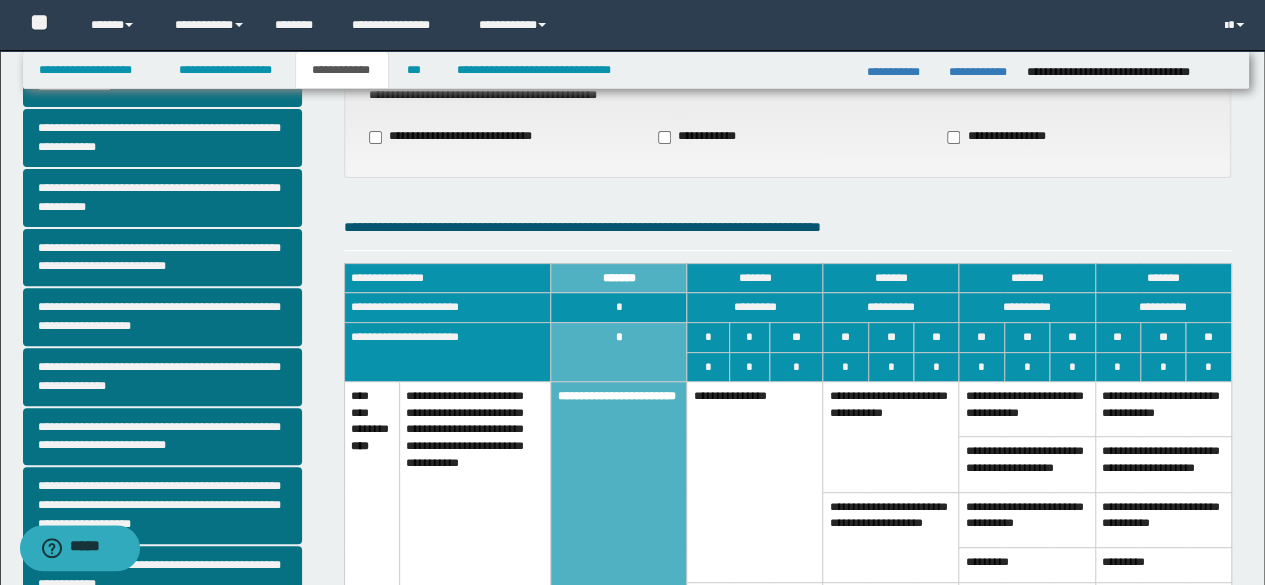 scroll, scrollTop: 415, scrollLeft: 0, axis: vertical 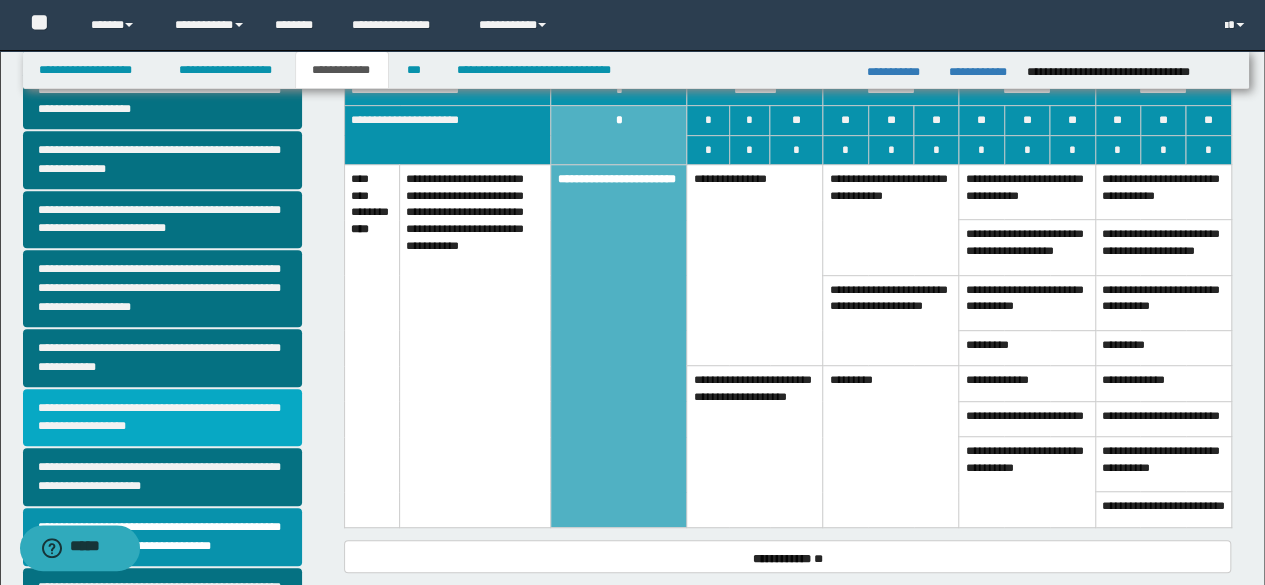 click on "**********" at bounding box center [162, 418] 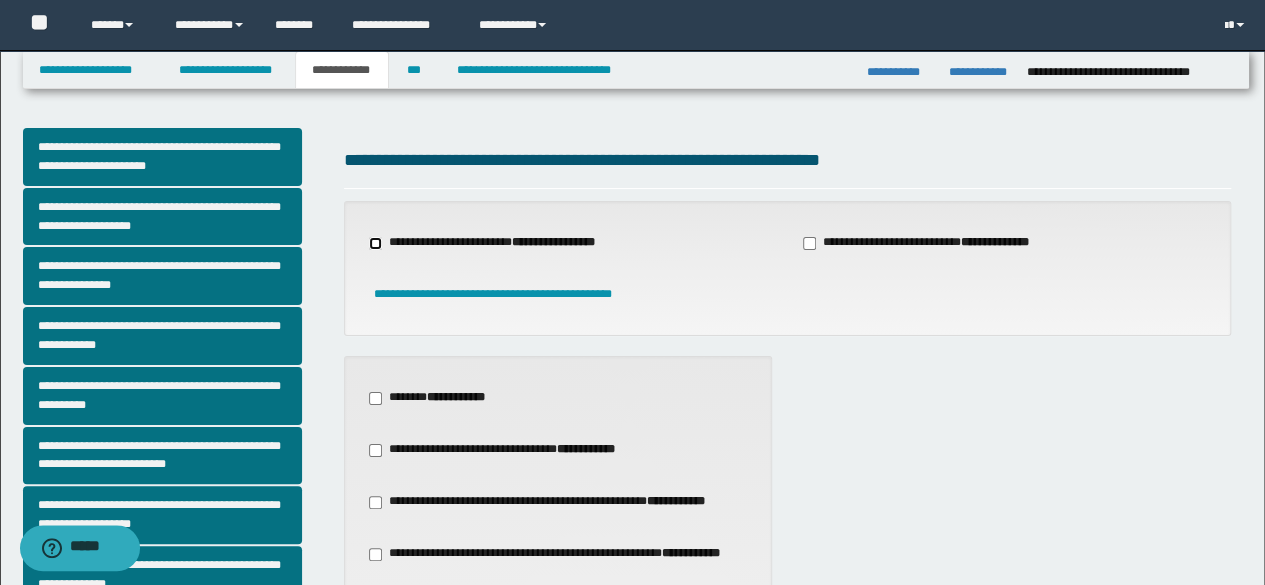 scroll, scrollTop: 512, scrollLeft: 0, axis: vertical 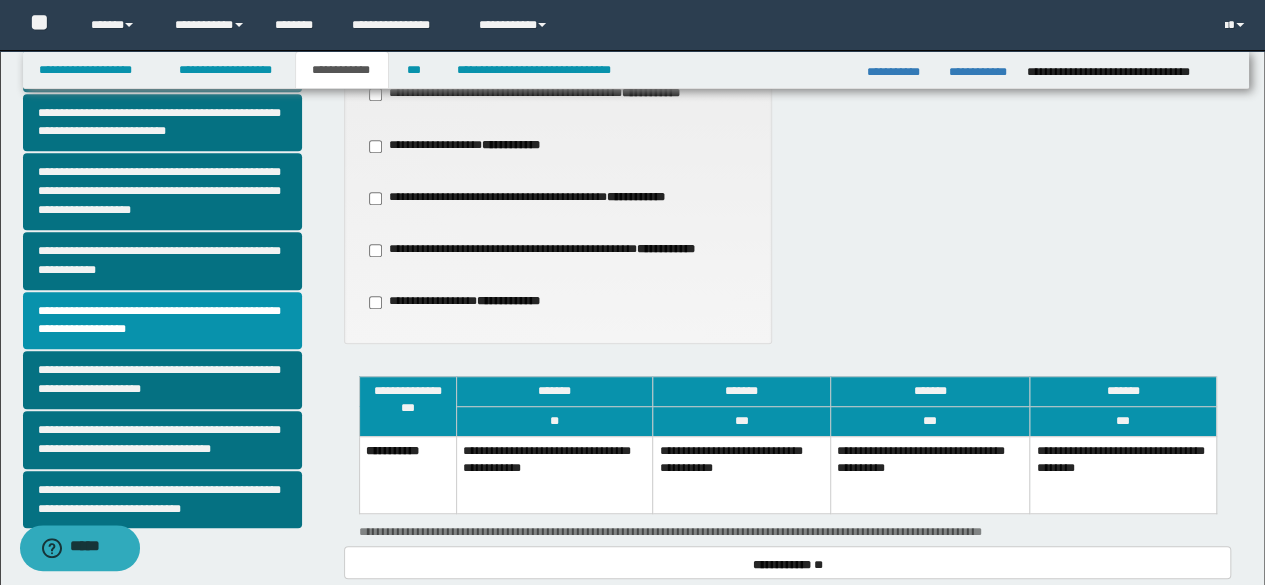 click on "**********" at bounding box center [741, 474] 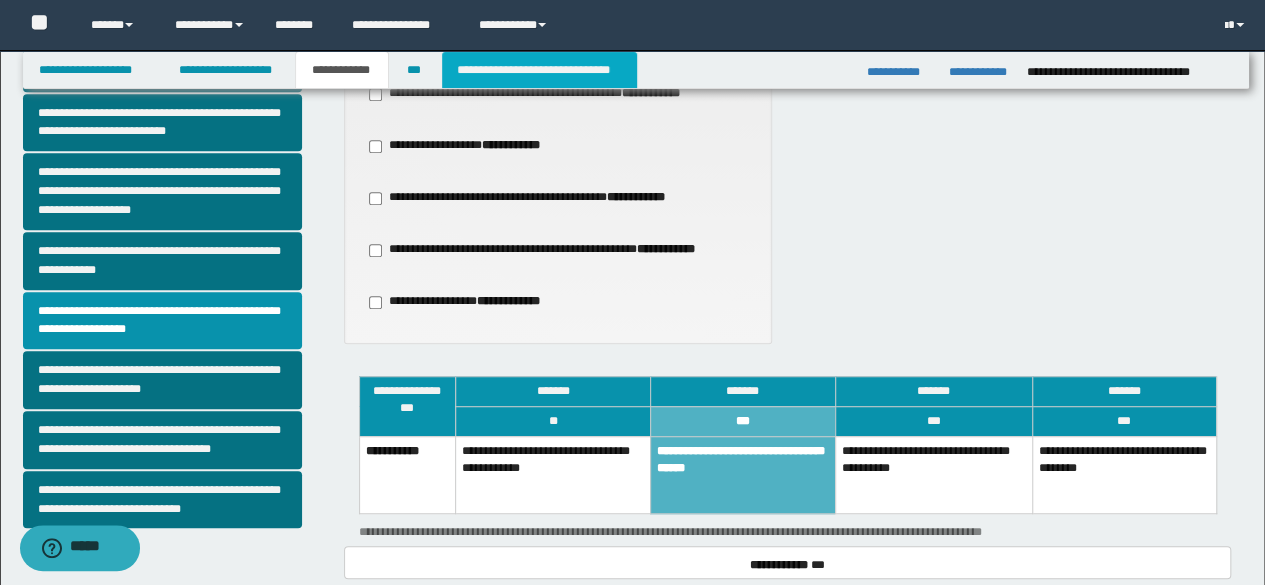 click on "**********" at bounding box center [539, 70] 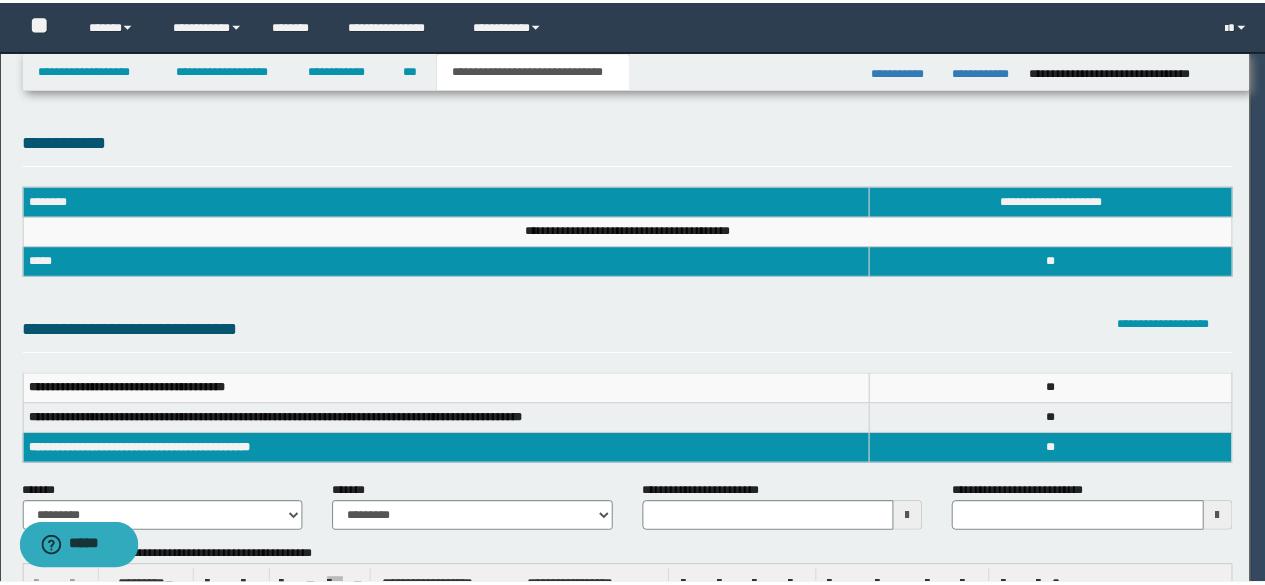 scroll, scrollTop: 0, scrollLeft: 0, axis: both 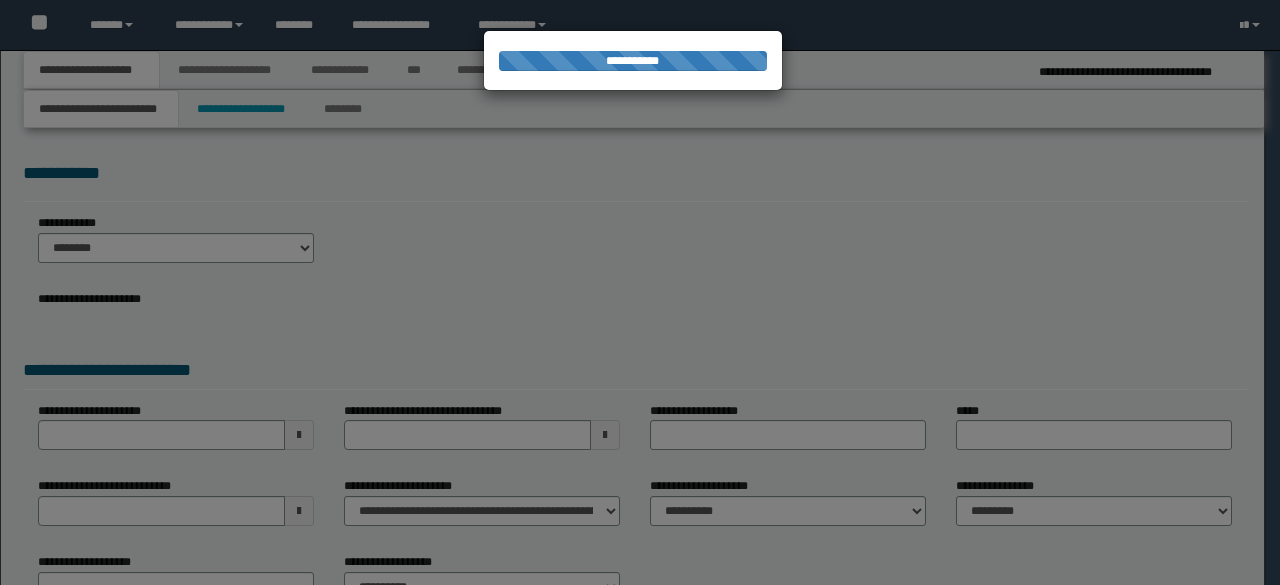 select on "*" 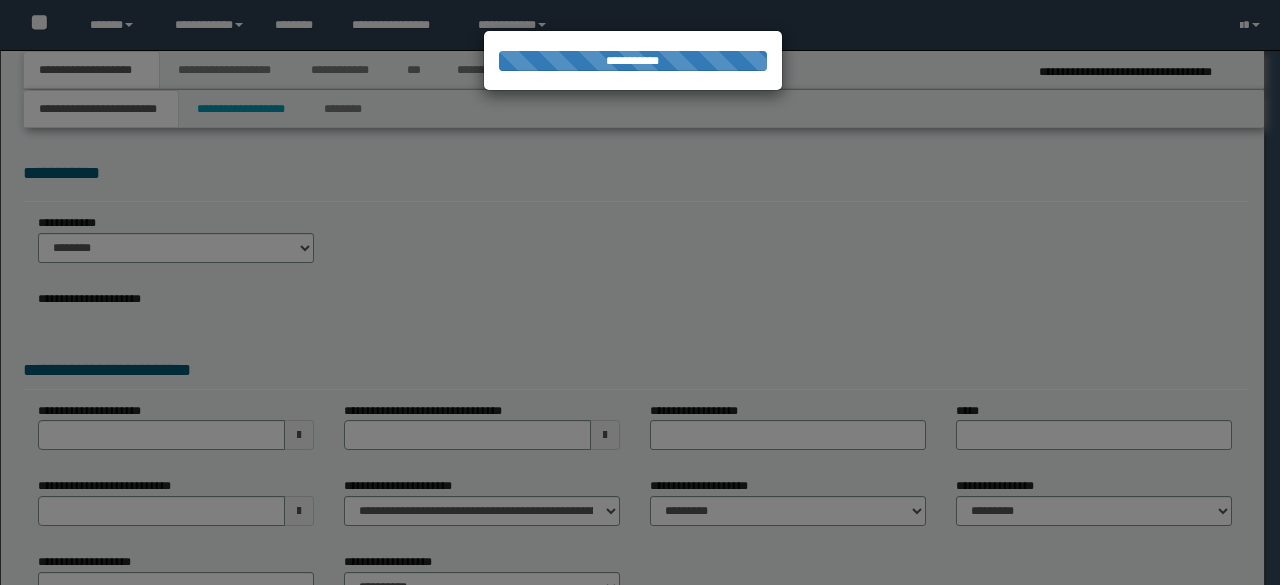 scroll, scrollTop: 0, scrollLeft: 0, axis: both 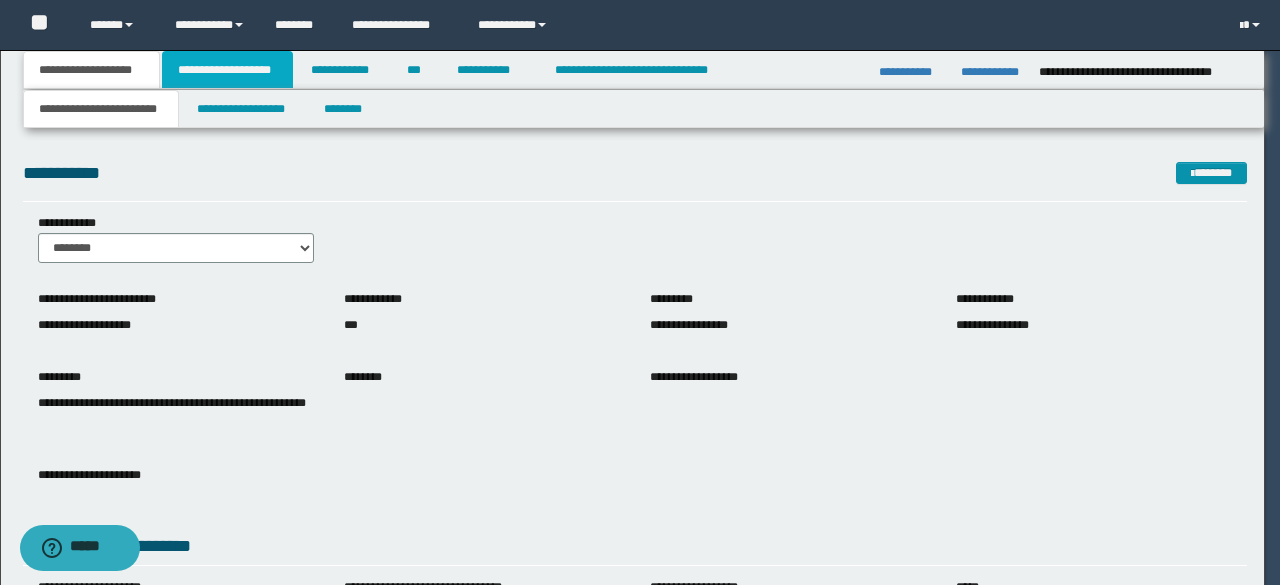 click on "**********" at bounding box center [227, 70] 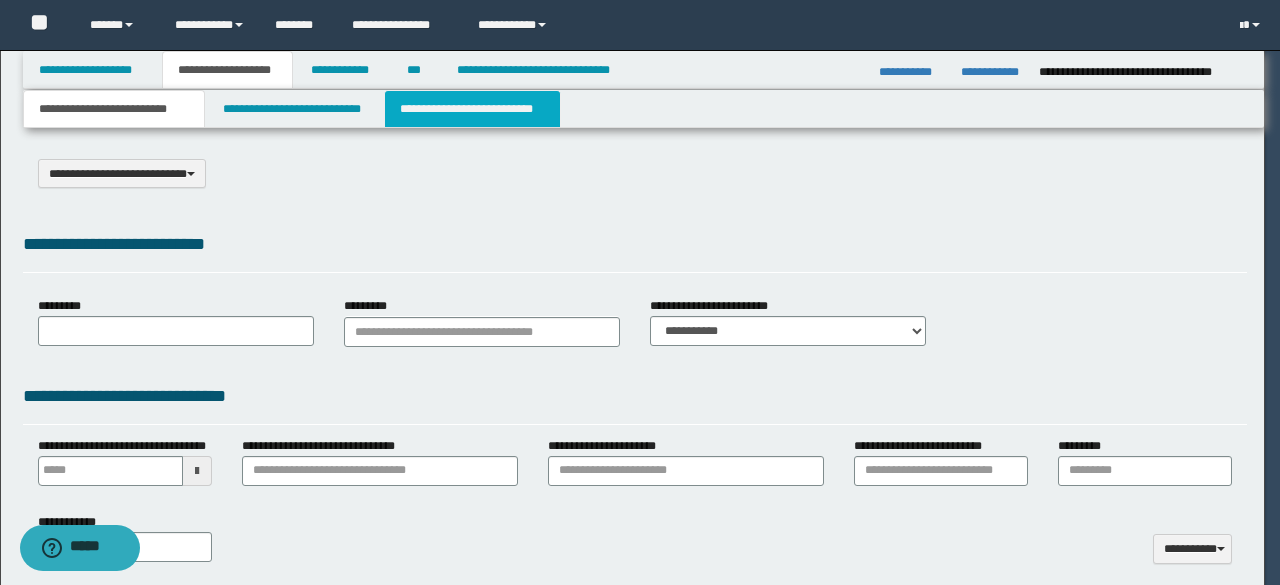 select on "*" 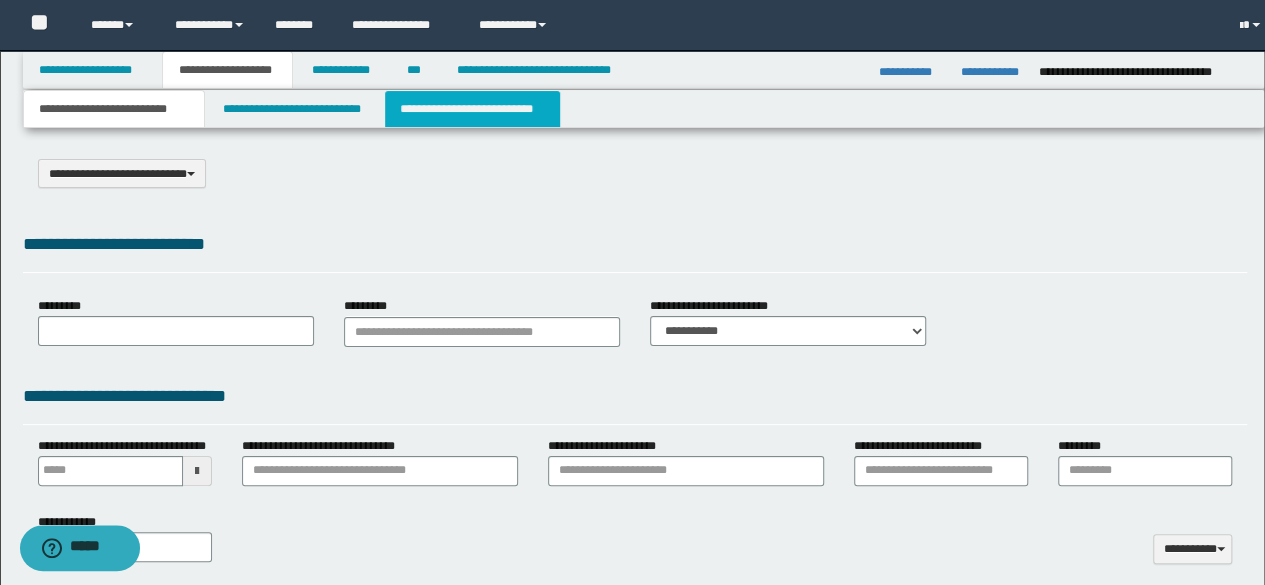 click on "**********" at bounding box center (472, 109) 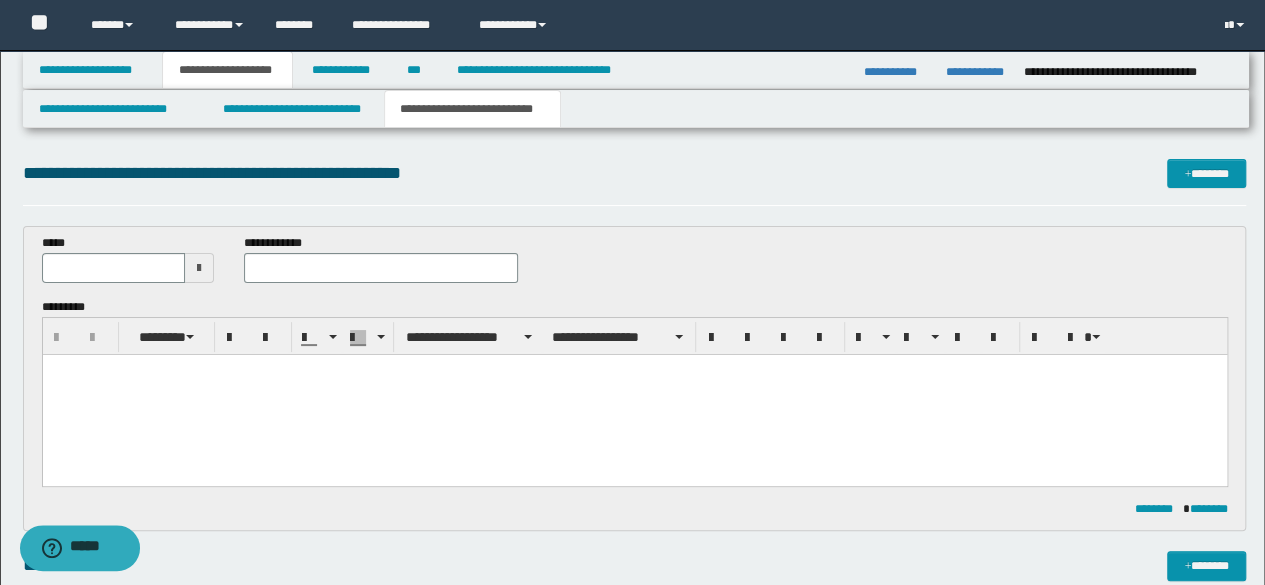 scroll, scrollTop: 0, scrollLeft: 0, axis: both 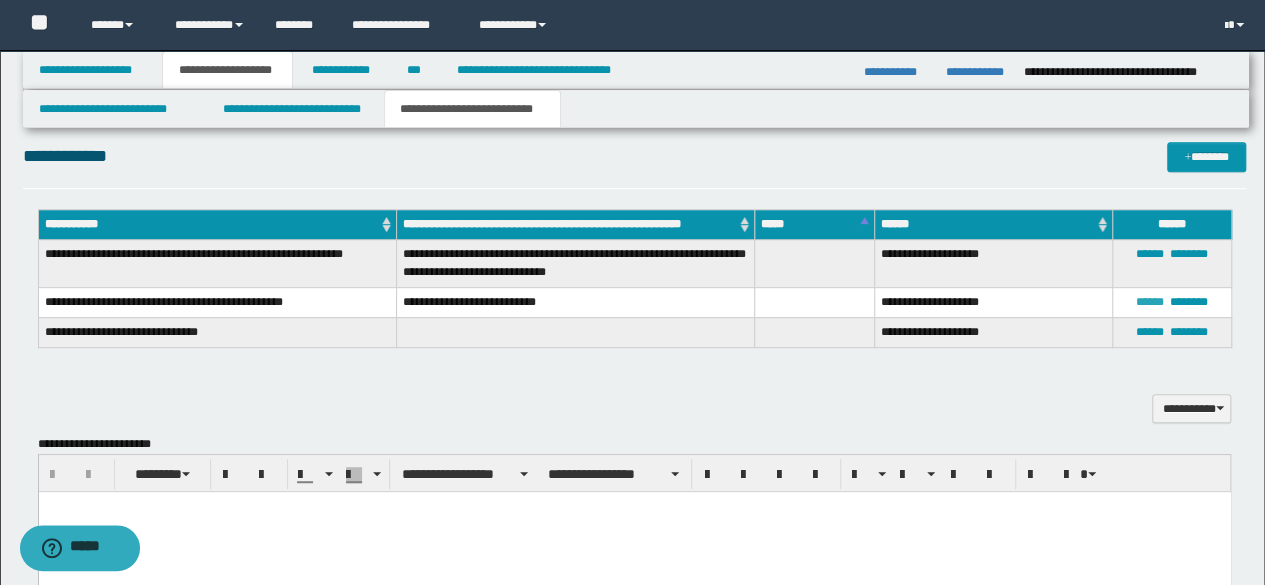 click on "******" at bounding box center (1150, 302) 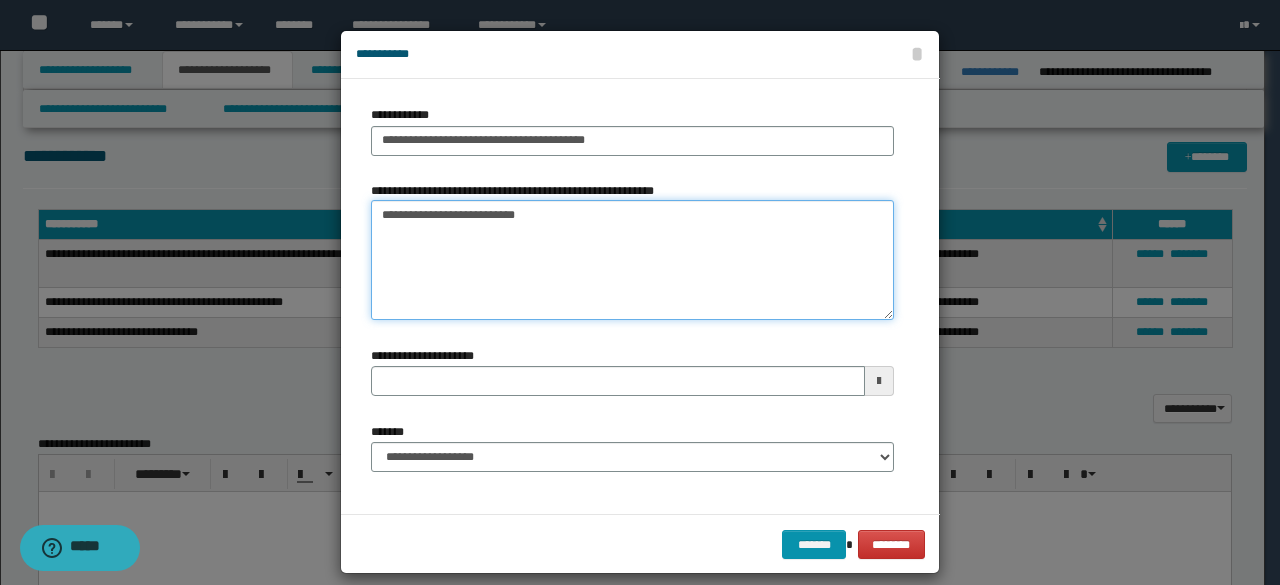 click on "**********" at bounding box center [632, 260] 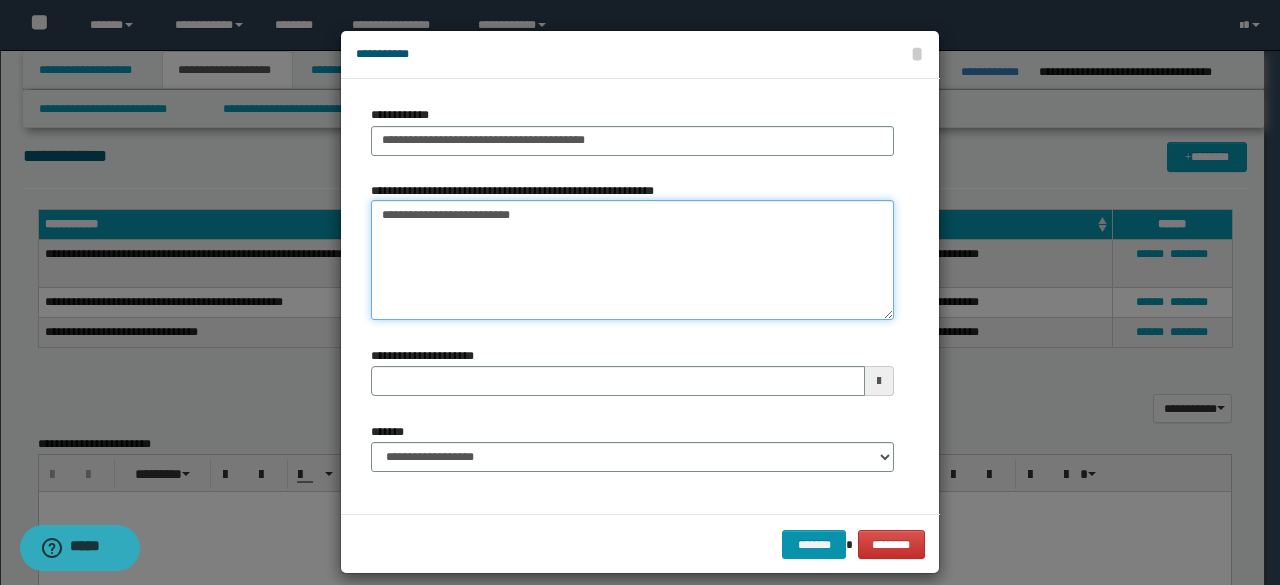 type on "**********" 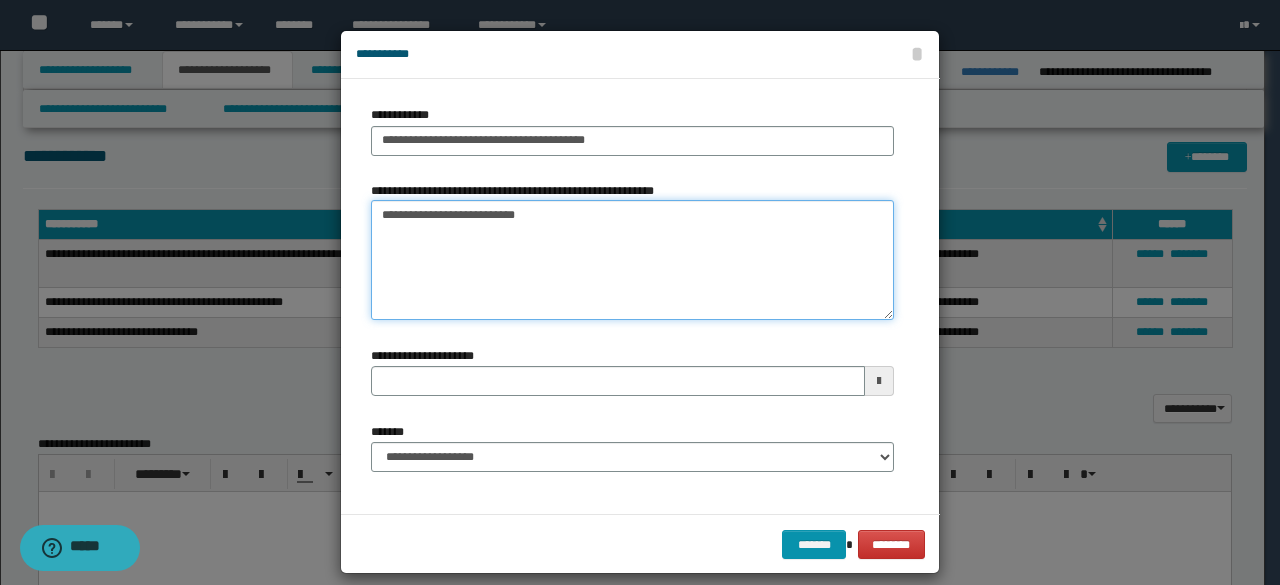 type 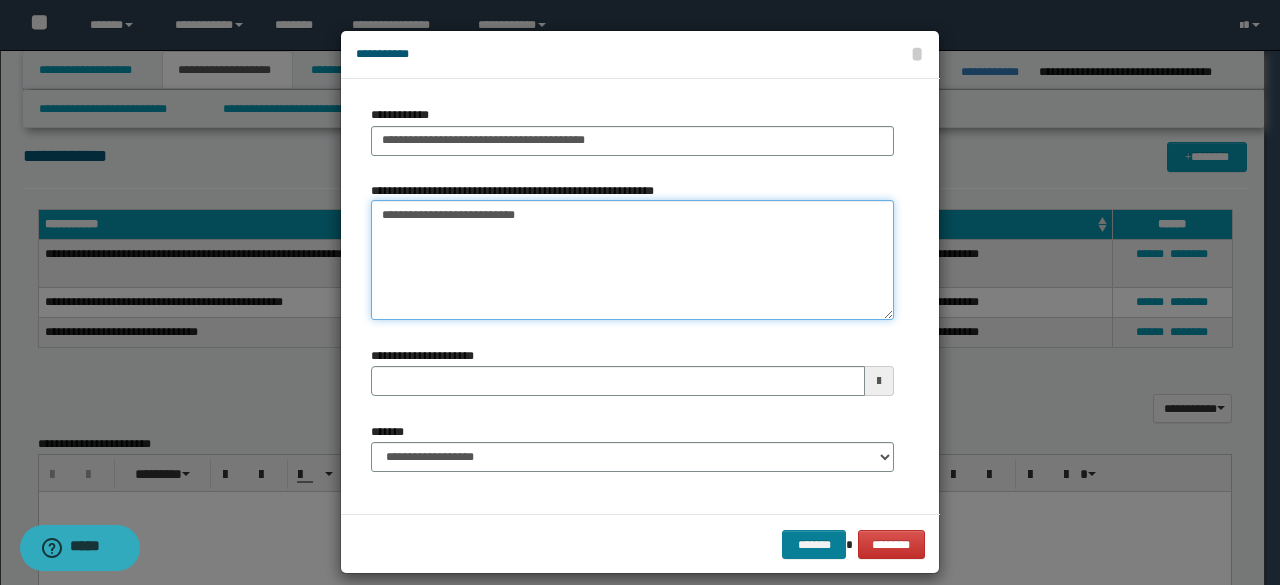 type on "**********" 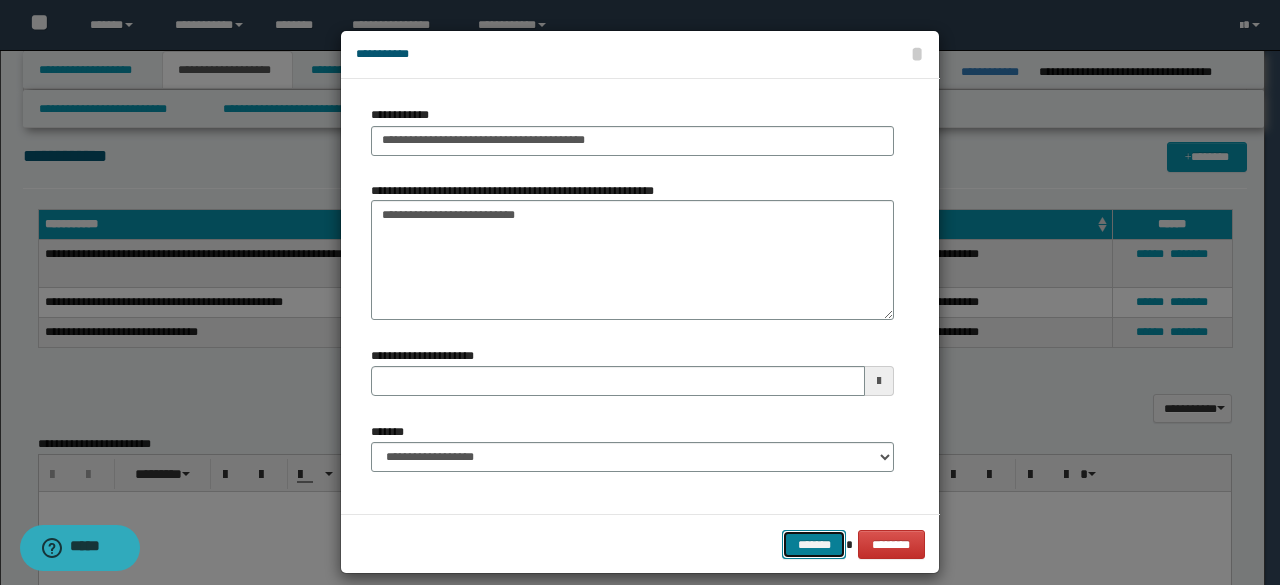 click on "*******" at bounding box center (814, 544) 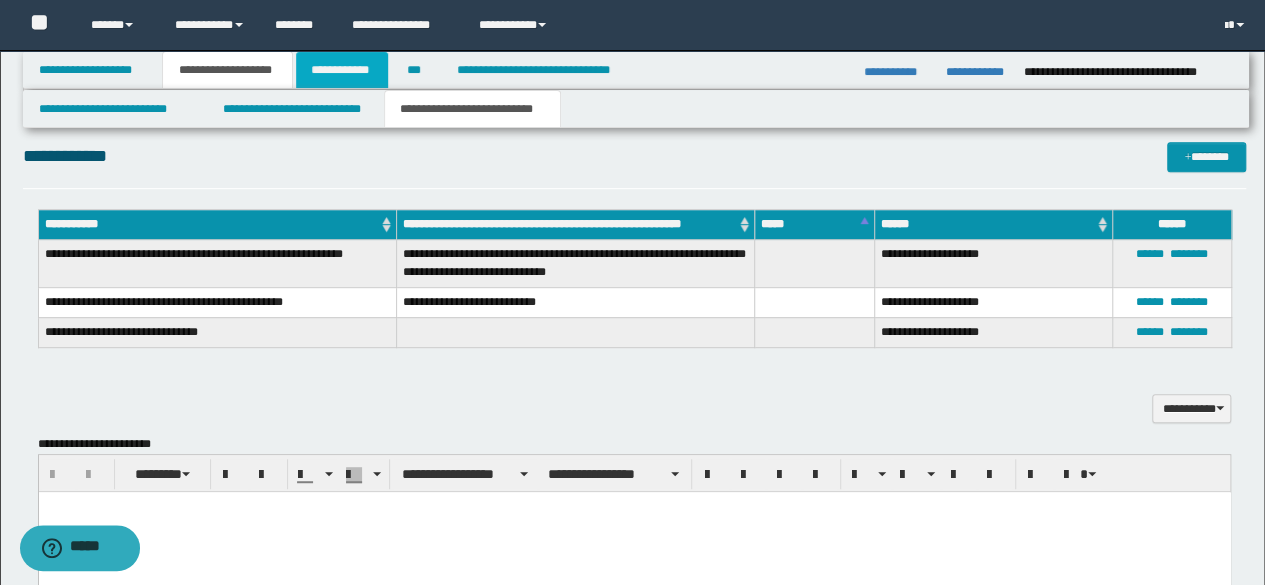 click on "**********" at bounding box center (342, 70) 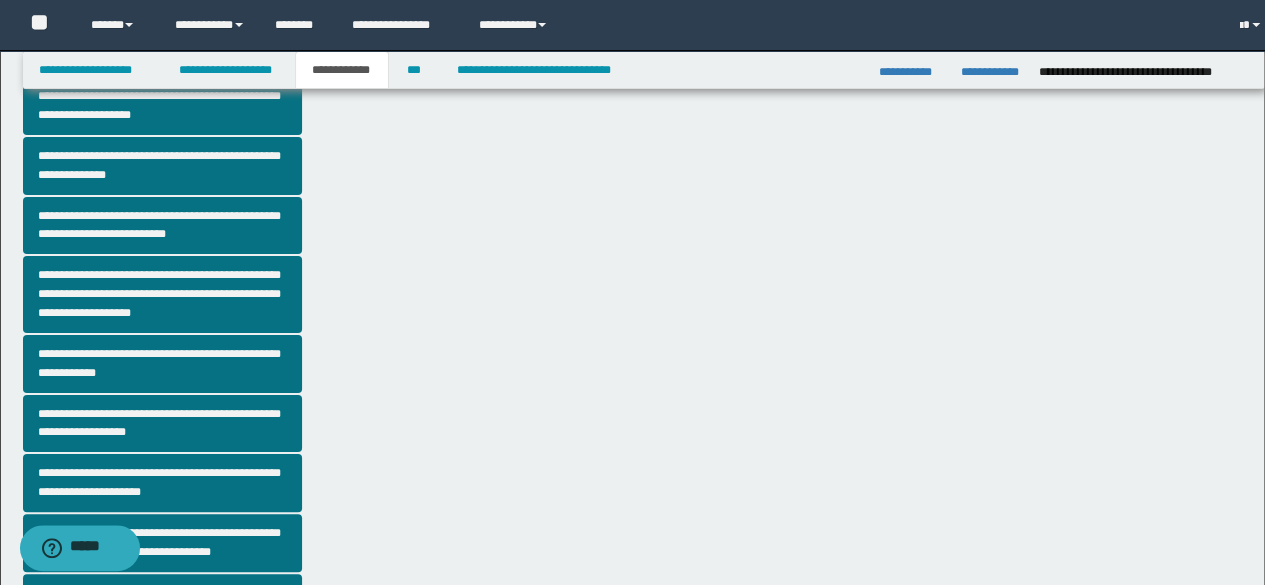 scroll, scrollTop: 378, scrollLeft: 0, axis: vertical 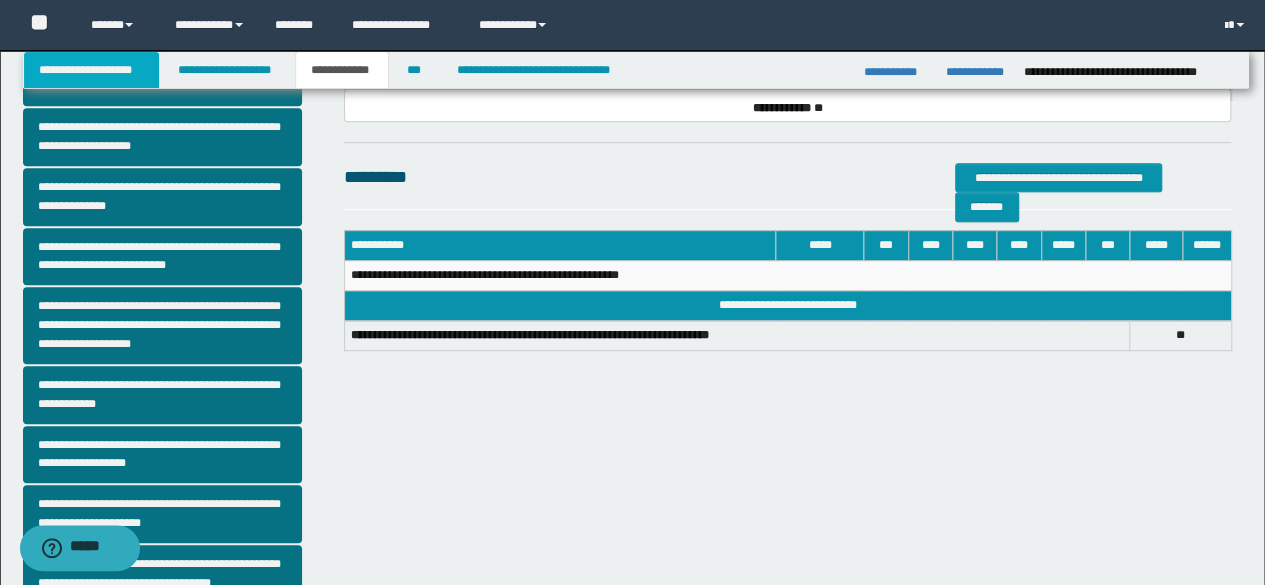 click on "**********" at bounding box center (92, 70) 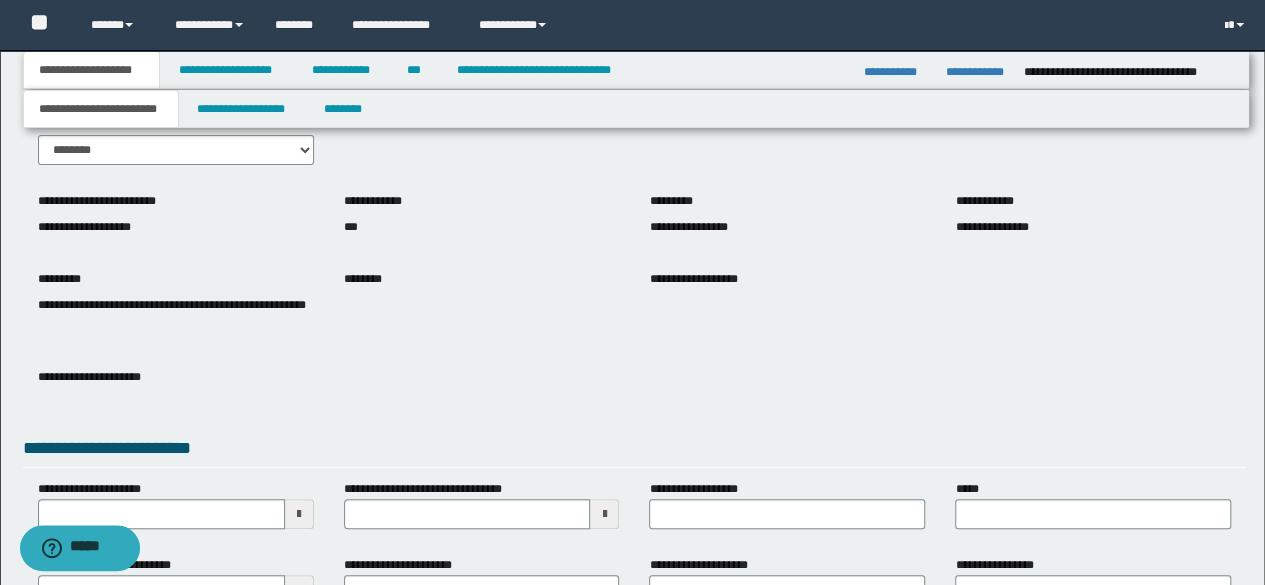 scroll, scrollTop: 96, scrollLeft: 0, axis: vertical 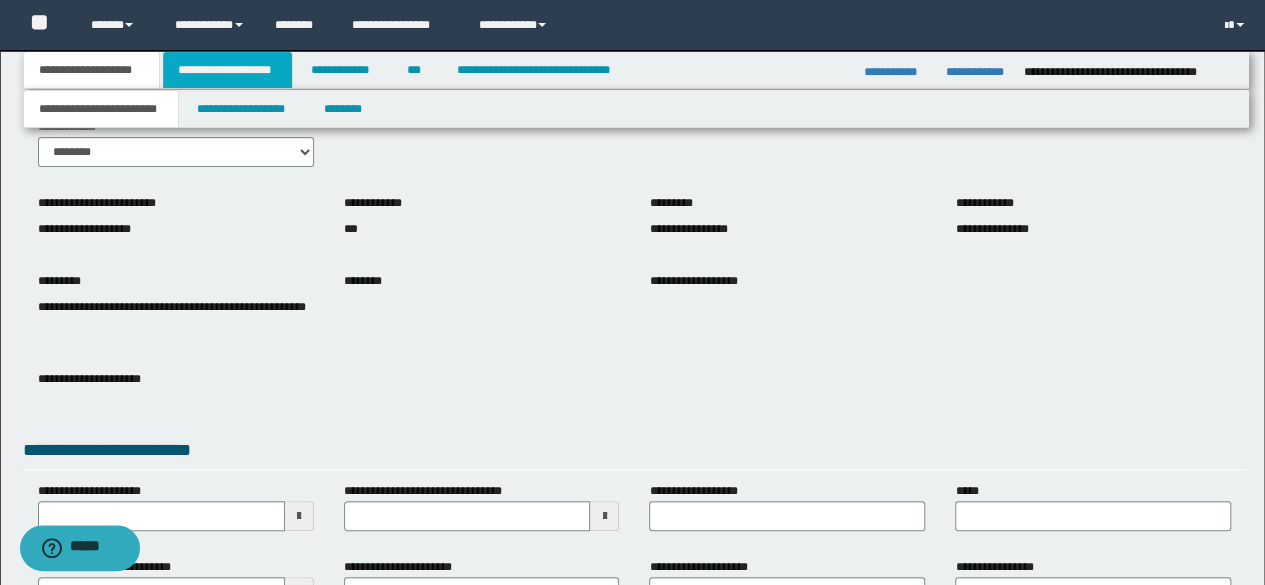 click on "**********" at bounding box center [227, 70] 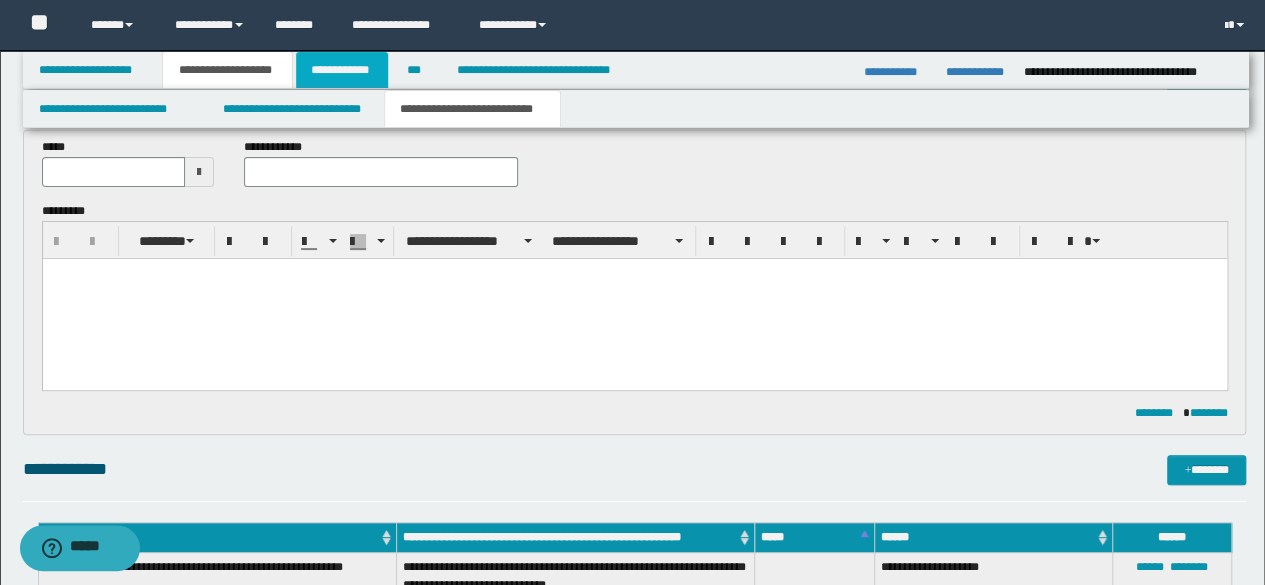 click on "**********" at bounding box center (342, 70) 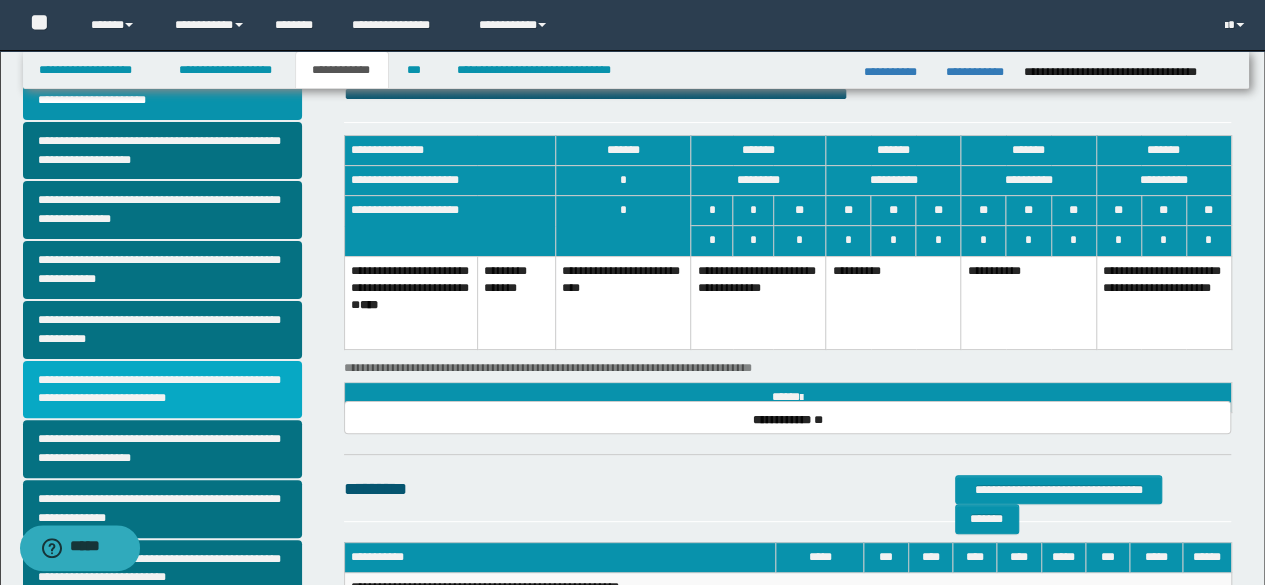 click on "**********" at bounding box center (162, 390) 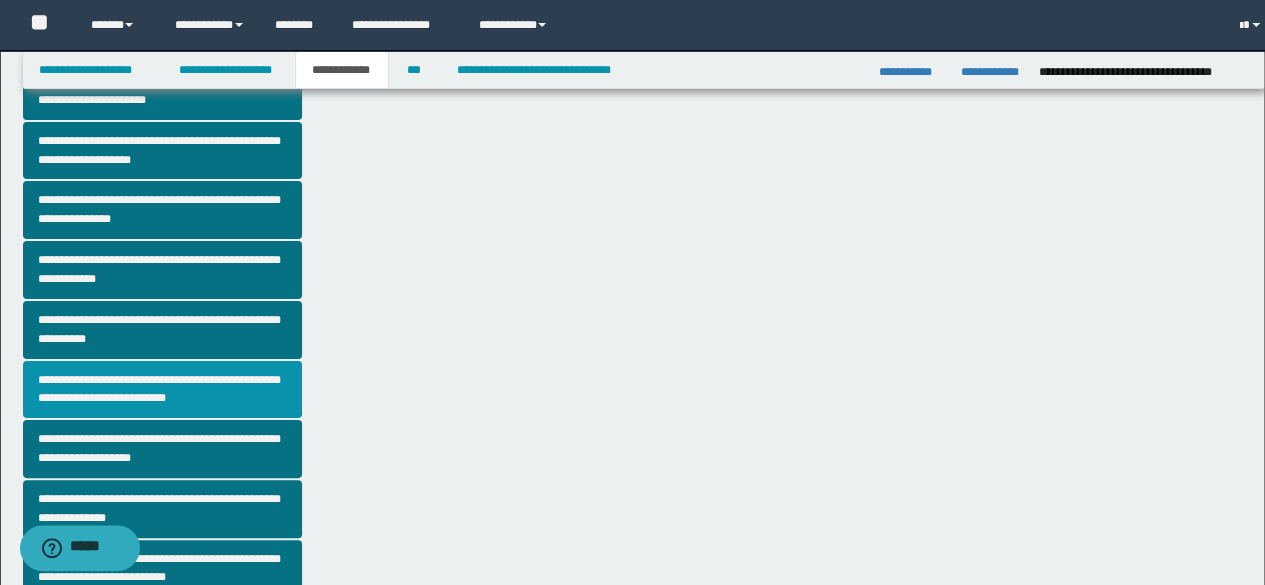 scroll, scrollTop: 0, scrollLeft: 0, axis: both 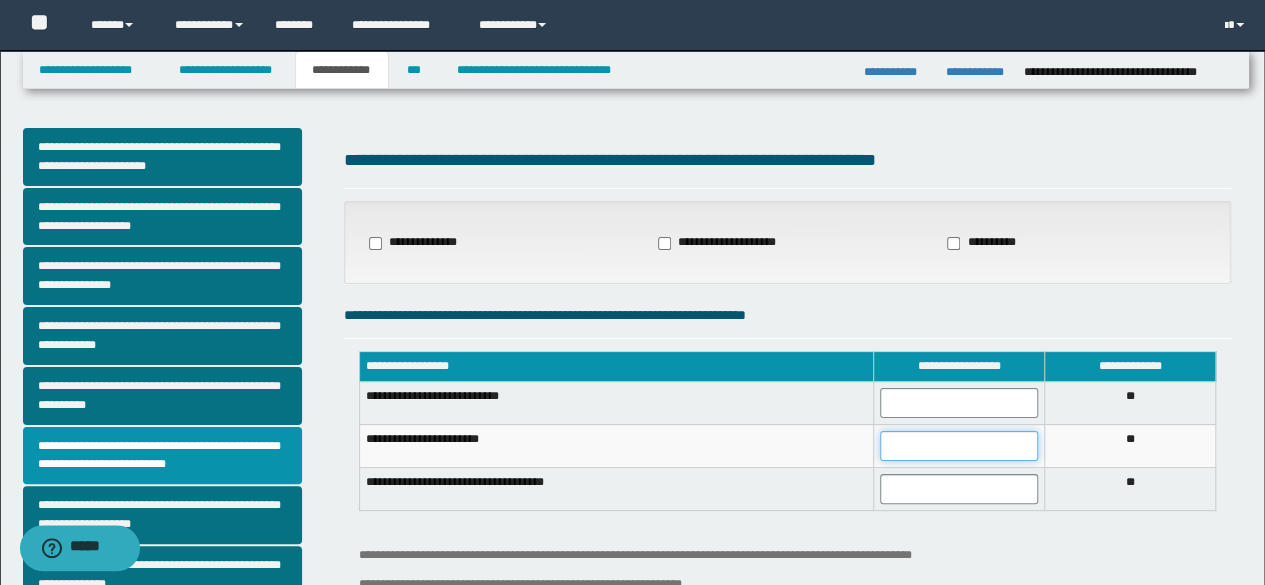 click at bounding box center (959, 446) 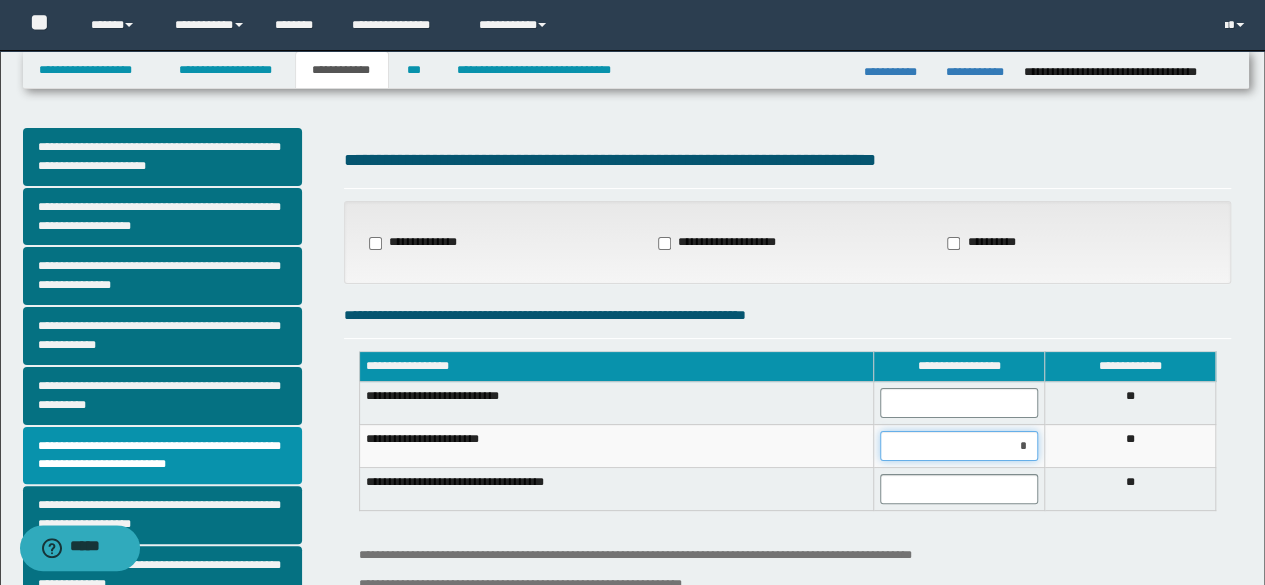 type on "**" 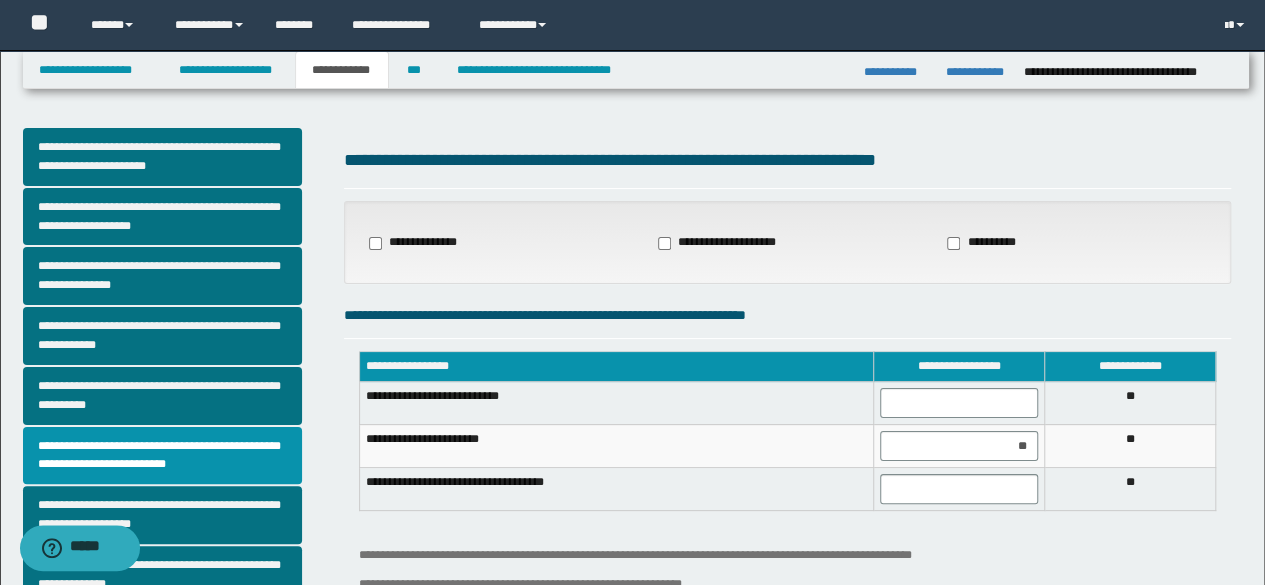 click on "**********" at bounding box center (788, 504) 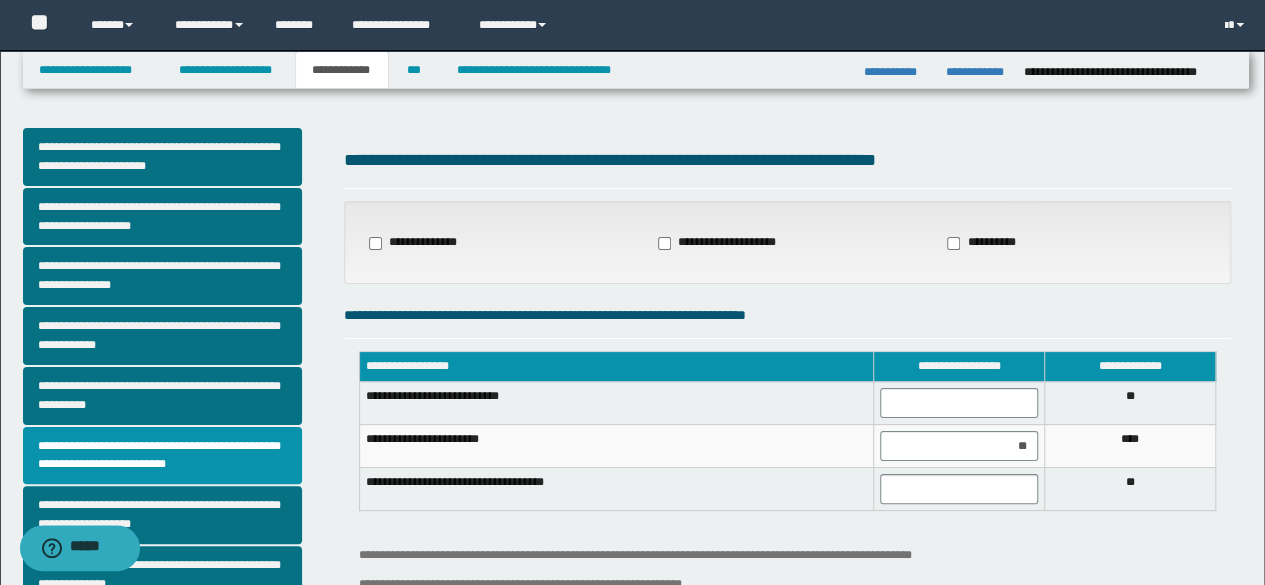 scroll, scrollTop: 512, scrollLeft: 0, axis: vertical 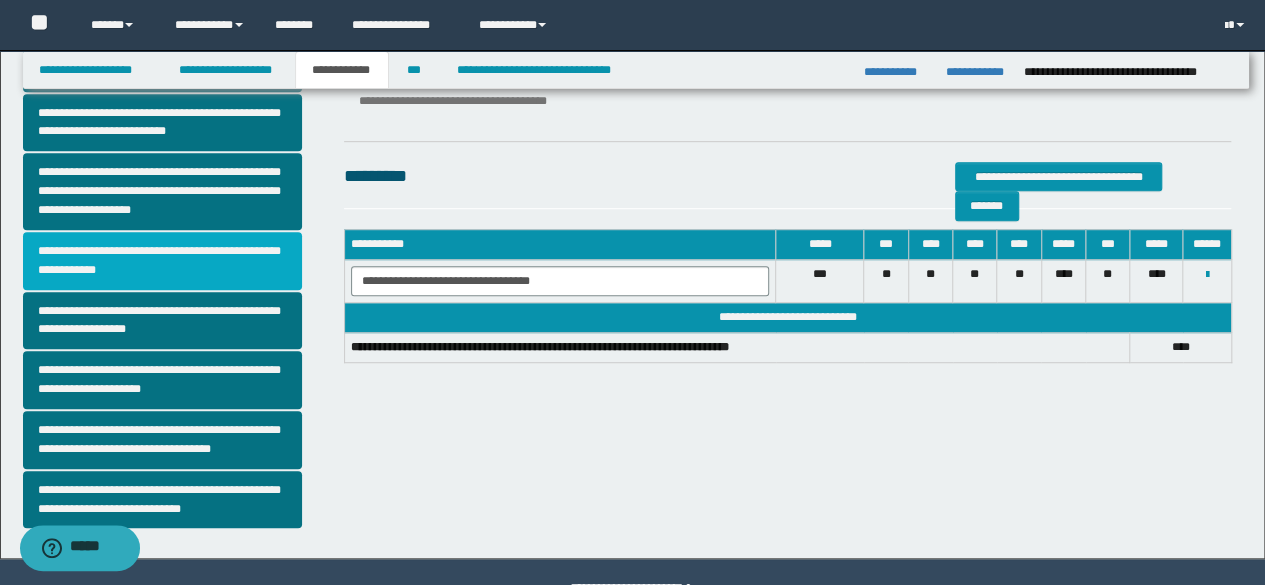 click on "**********" at bounding box center (162, 261) 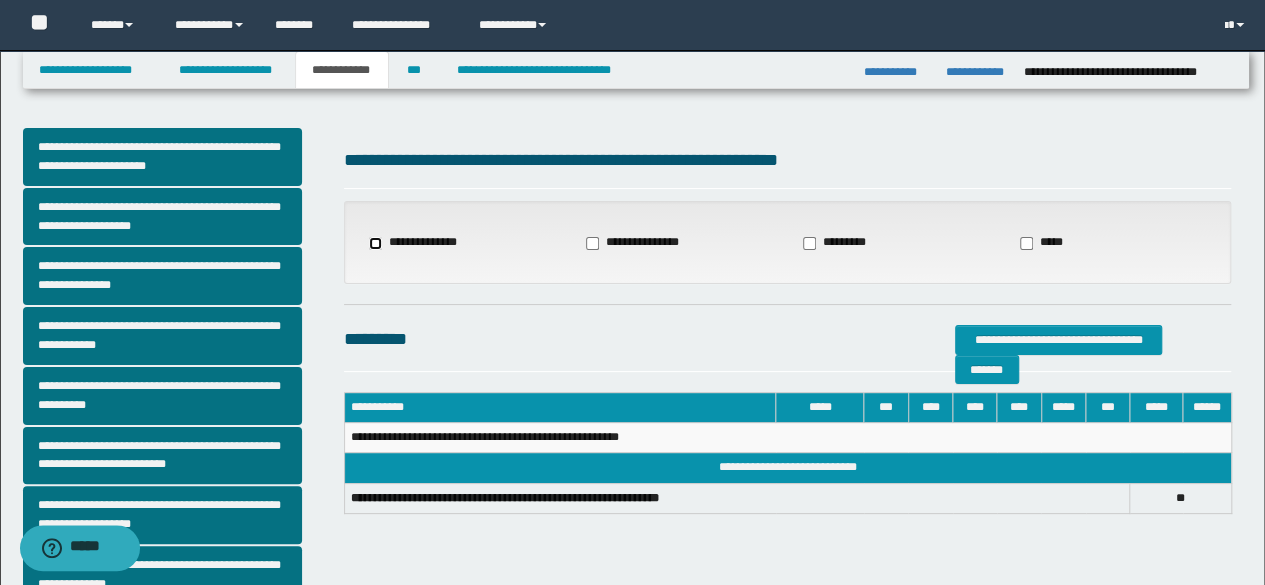 select on "*" 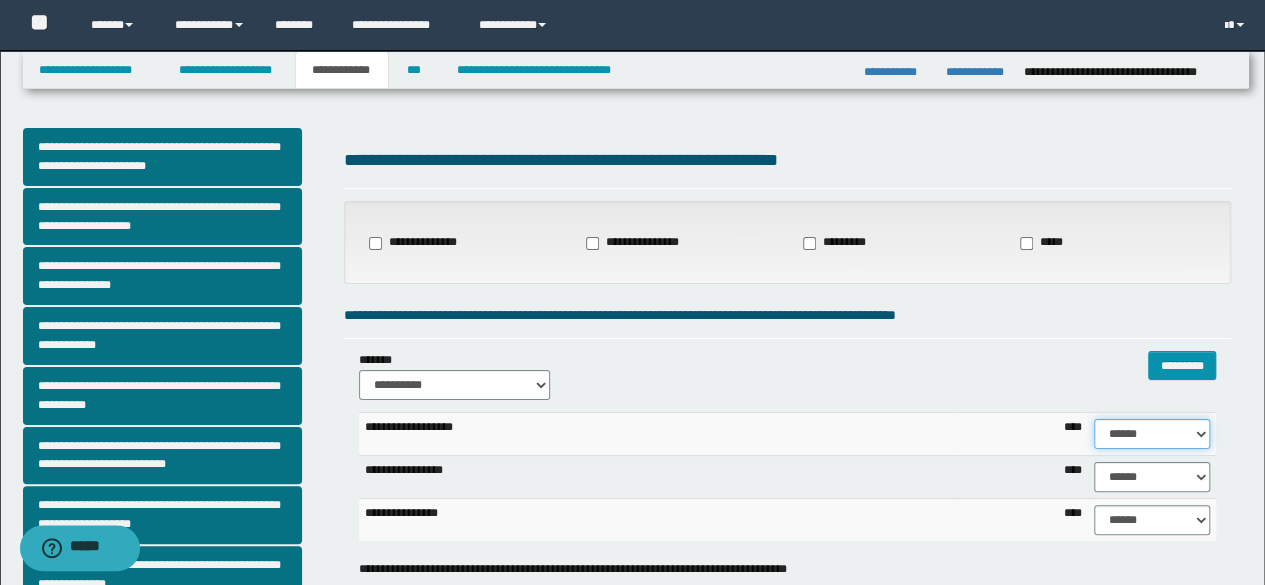 click on "******
****
**
**
**
**
**
**
**
**
***
***
***
***
***
***
***
***
***
***
****
****
****
****" at bounding box center [1152, 434] 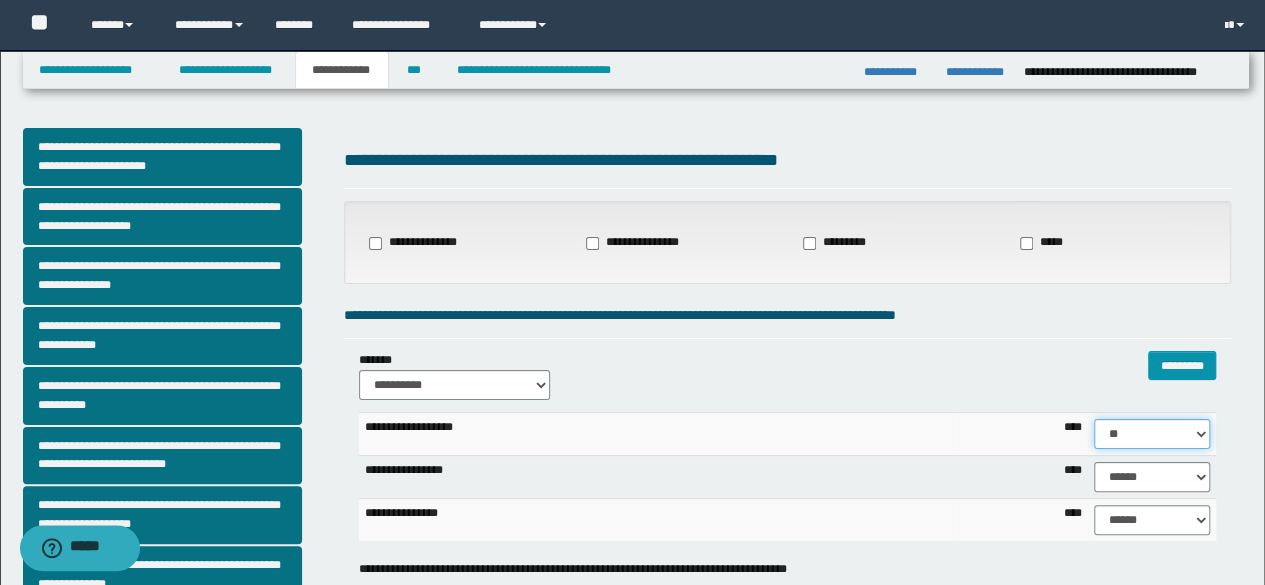 click on "******
****
**
**
**
**
**
**
**
**
***
***
***
***
***
***
***
***
***
***
****
****
****
****" at bounding box center (1152, 434) 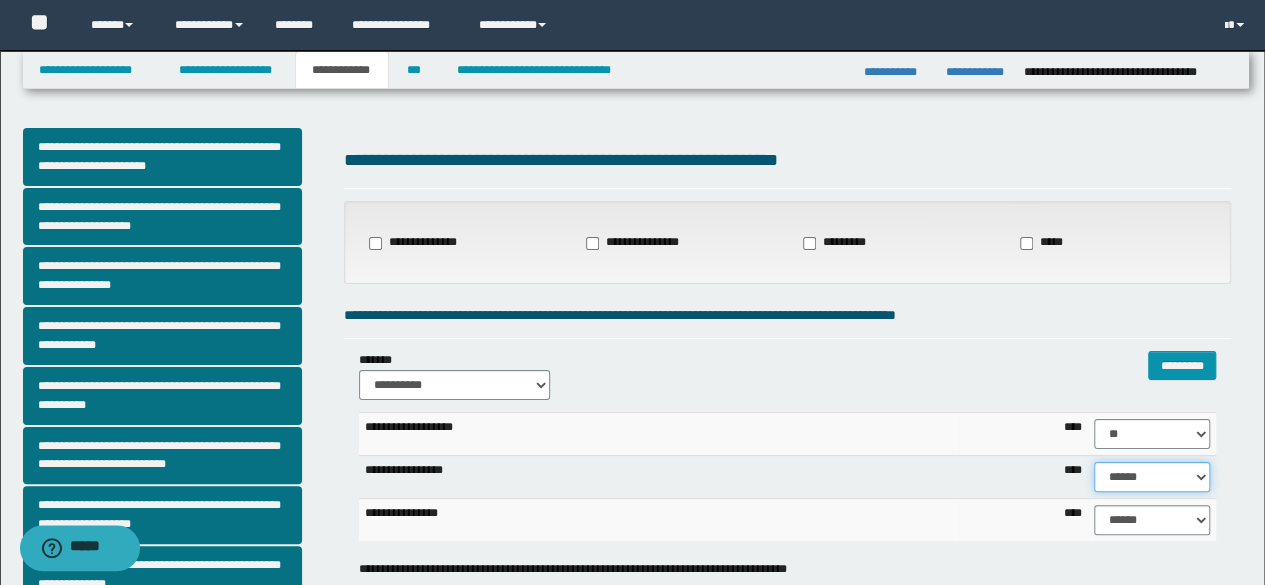click on "******
****
**
**
**
**
**
**
**
**
***
***
***
***
***
***
***
***
***
***
****
****
****
****" at bounding box center [1152, 477] 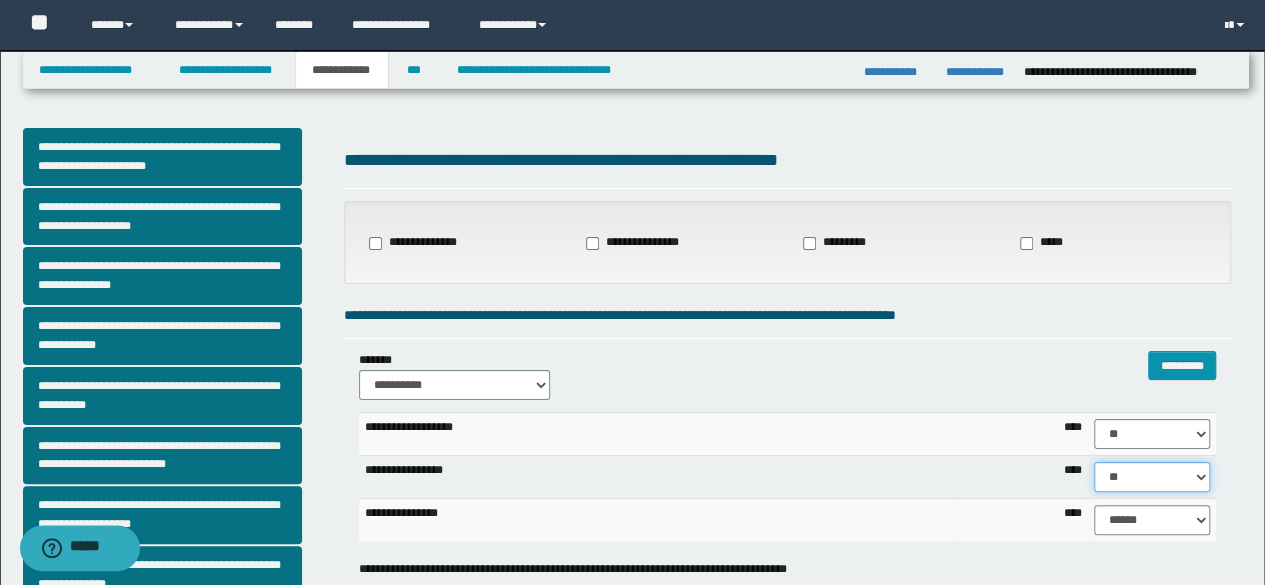 click on "******
****
**
**
**
**
**
**
**
**
***
***
***
***
***
***
***
***
***
***
****
****
****
****" at bounding box center (1152, 477) 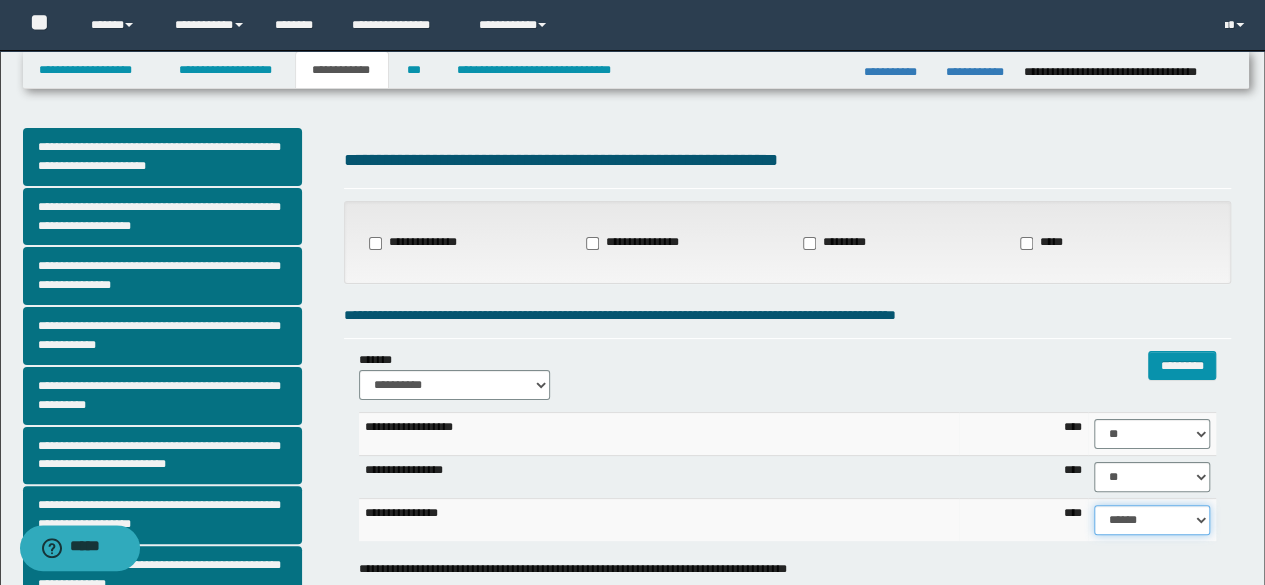 click on "******
****
**
**
**
**
**
**
**
**
***
***
***
***
***
***
***
***
***
***
****
****
****
****" at bounding box center (1152, 520) 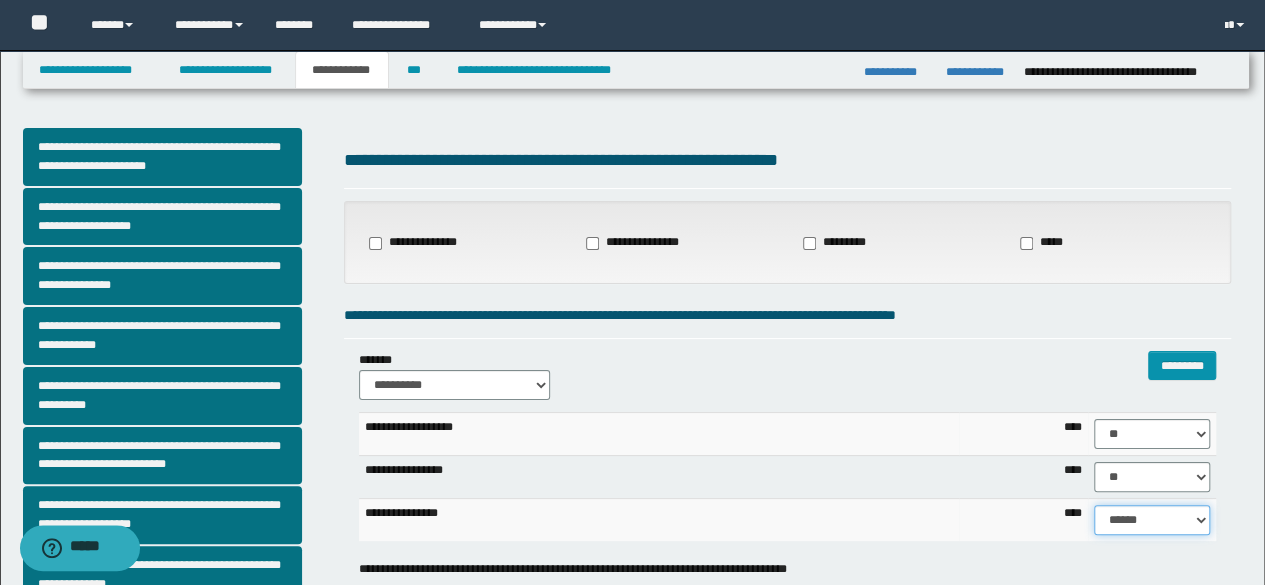select on "**" 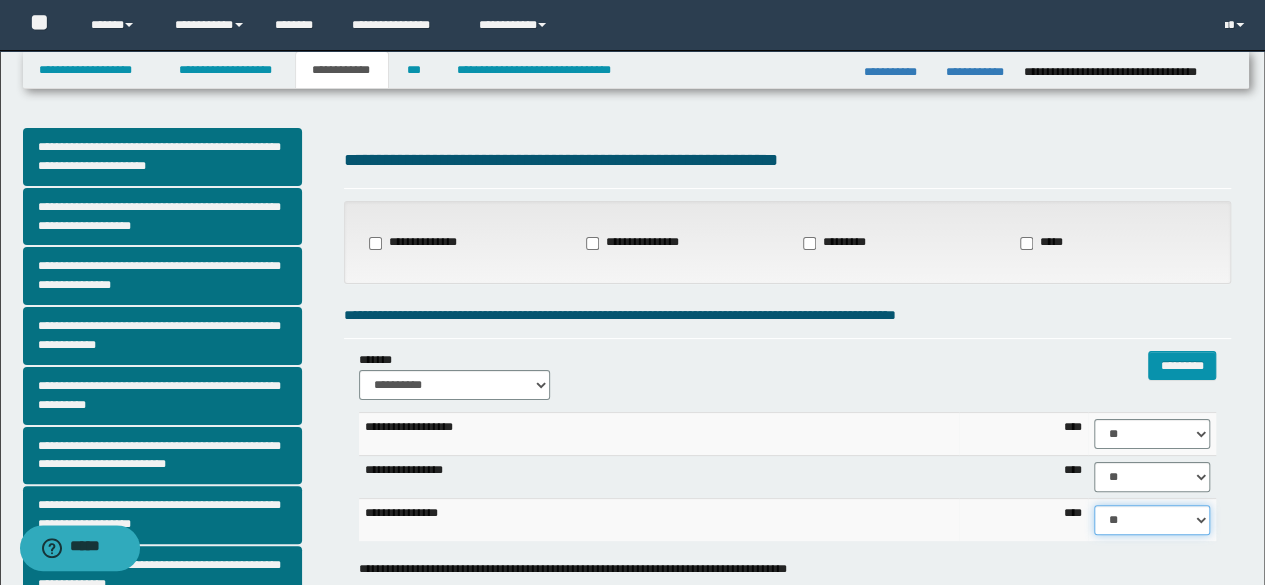 click on "******
****
**
**
**
**
**
**
**
**
***
***
***
***
***
***
***
***
***
***
****
****
****
****" at bounding box center [1152, 520] 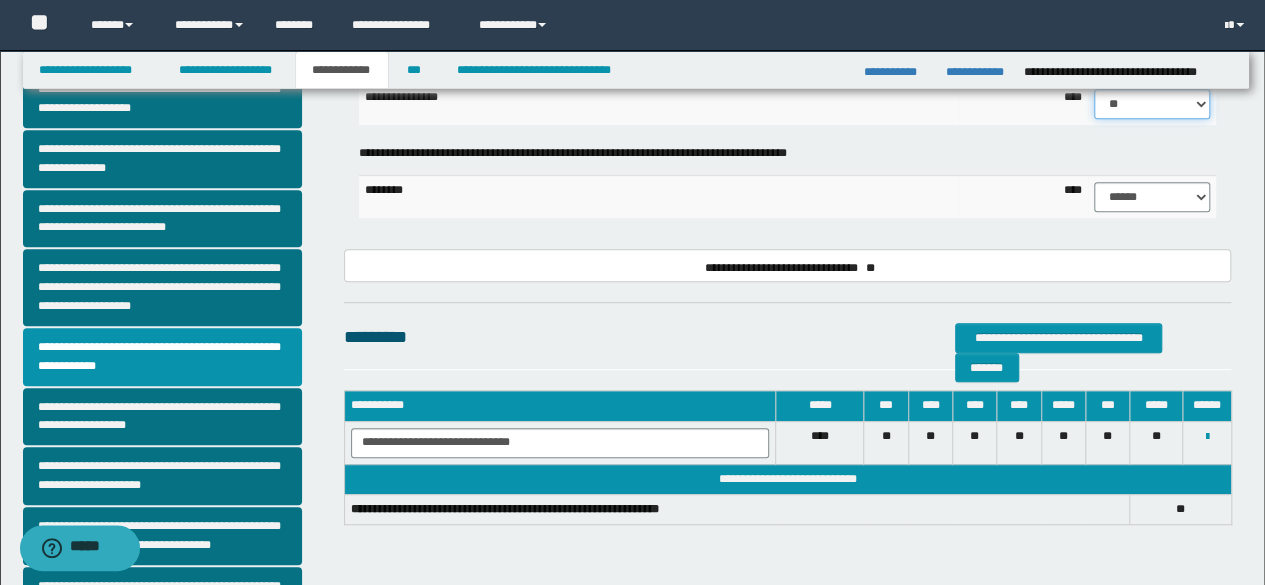 scroll, scrollTop: 438, scrollLeft: 0, axis: vertical 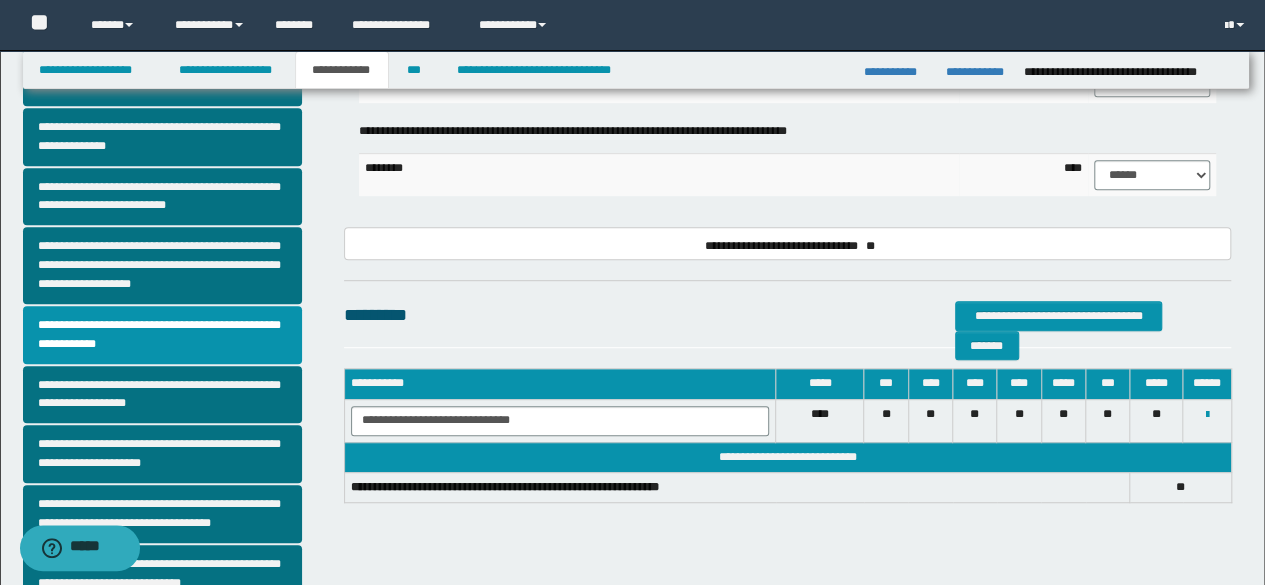 click on "**********" at bounding box center (635, 146) 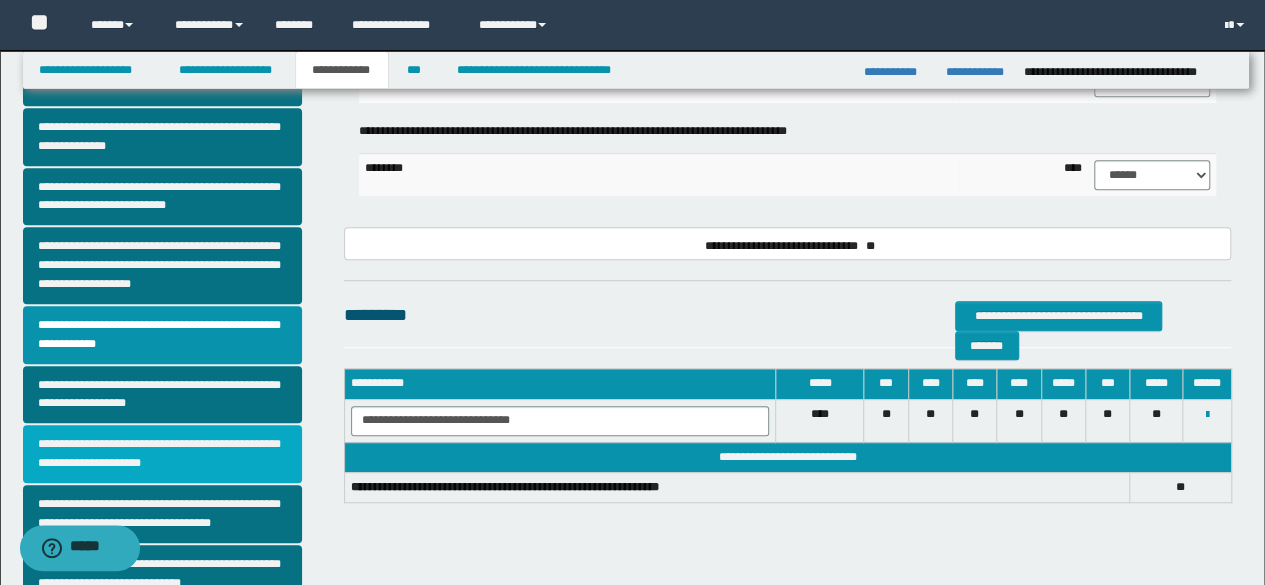 click on "**********" at bounding box center [162, 454] 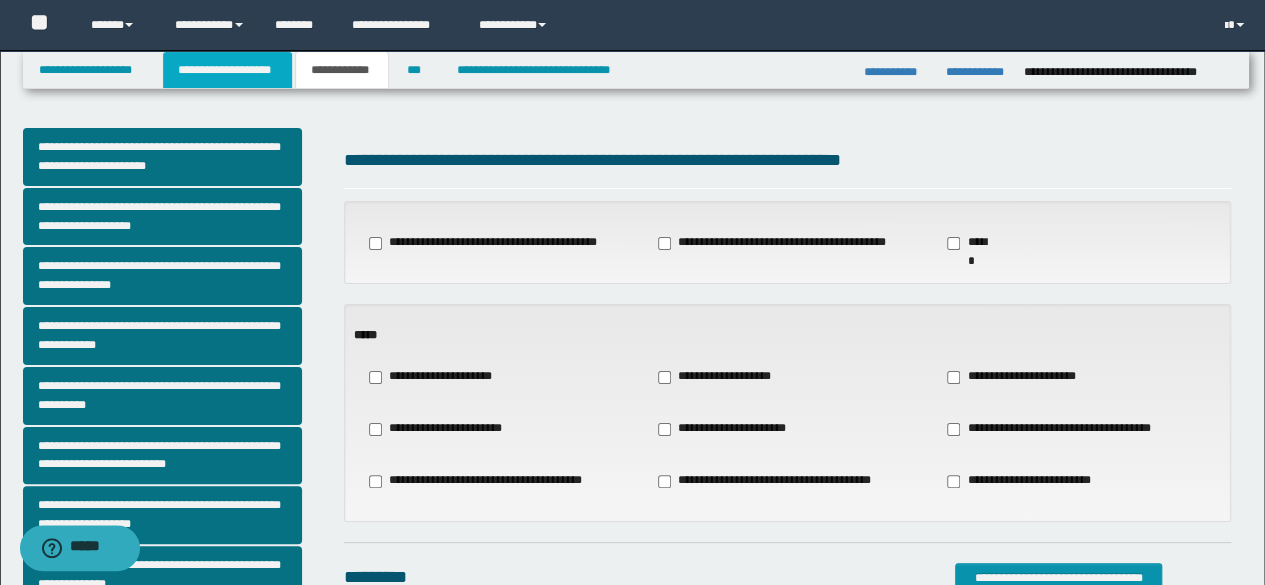 click on "**********" at bounding box center [227, 70] 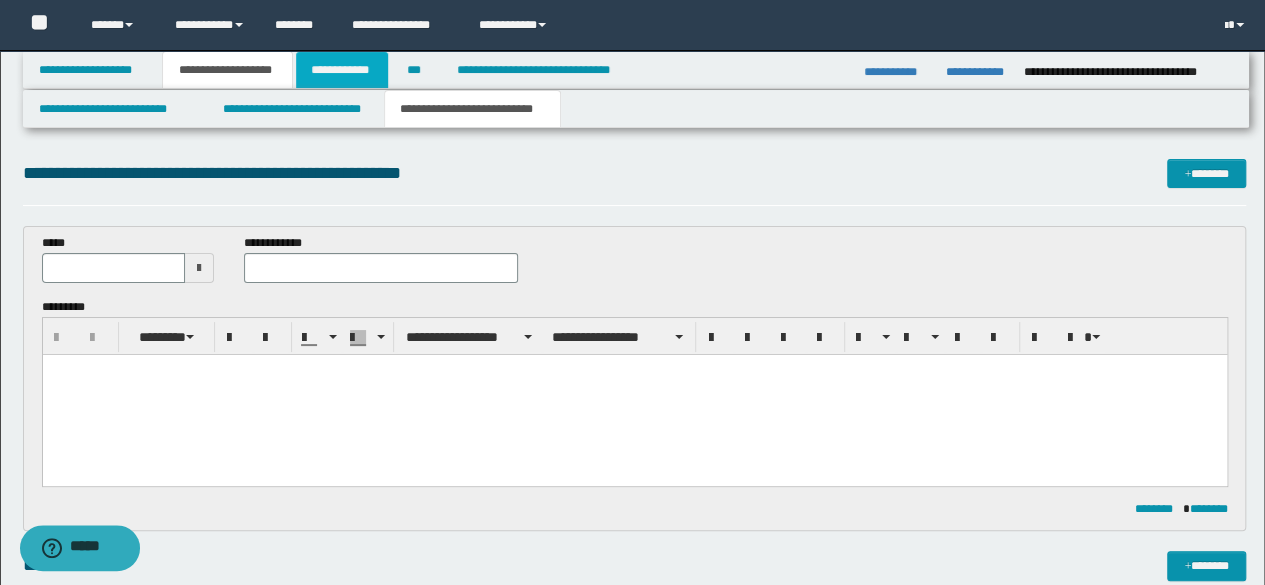 click on "**********" at bounding box center (342, 70) 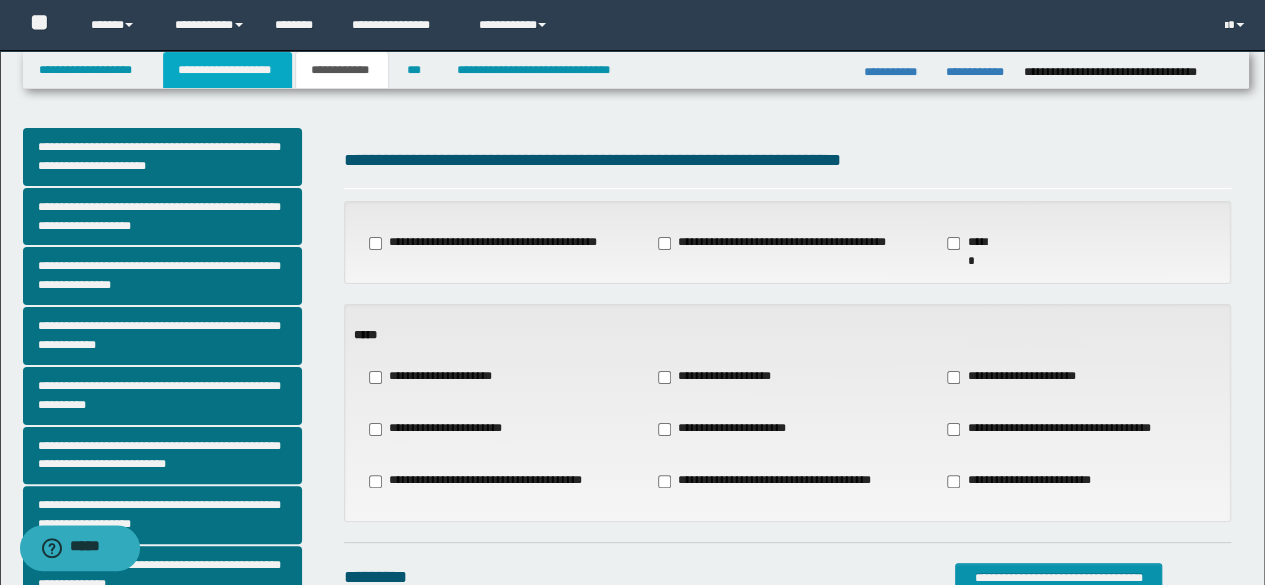 click on "**********" at bounding box center [227, 70] 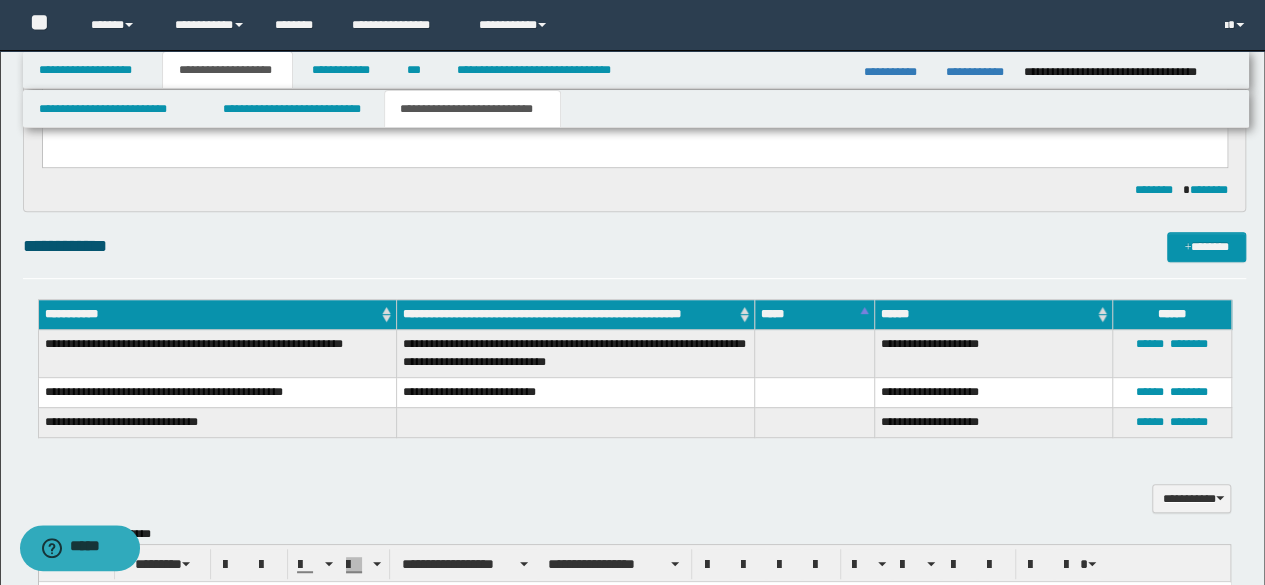 scroll, scrollTop: 168, scrollLeft: 0, axis: vertical 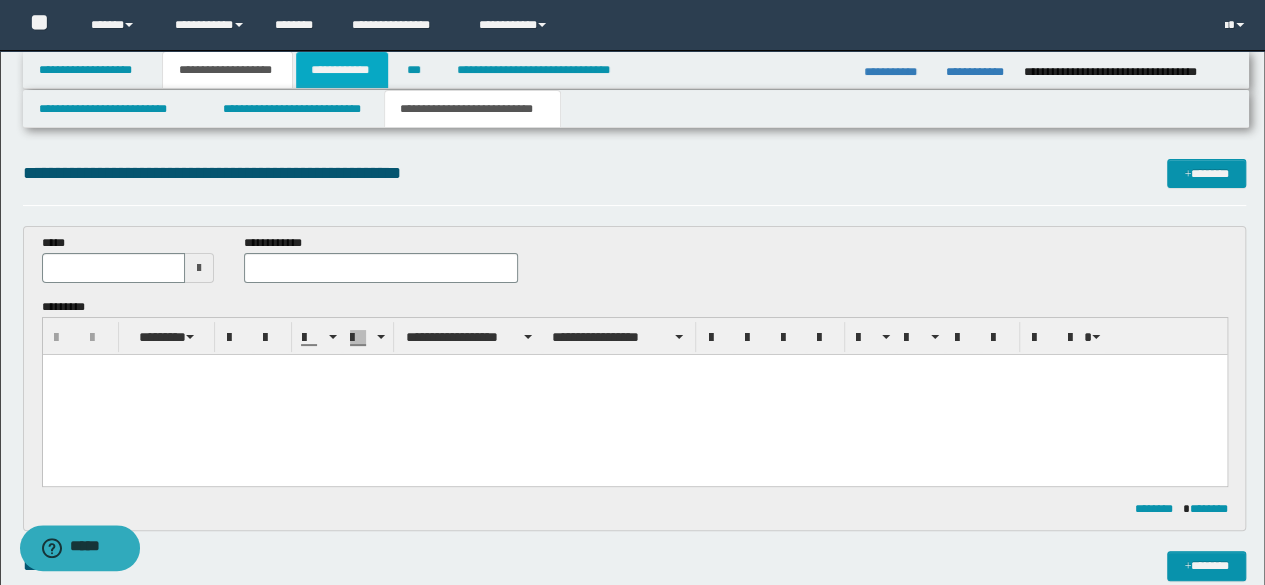 click on "**********" at bounding box center (342, 70) 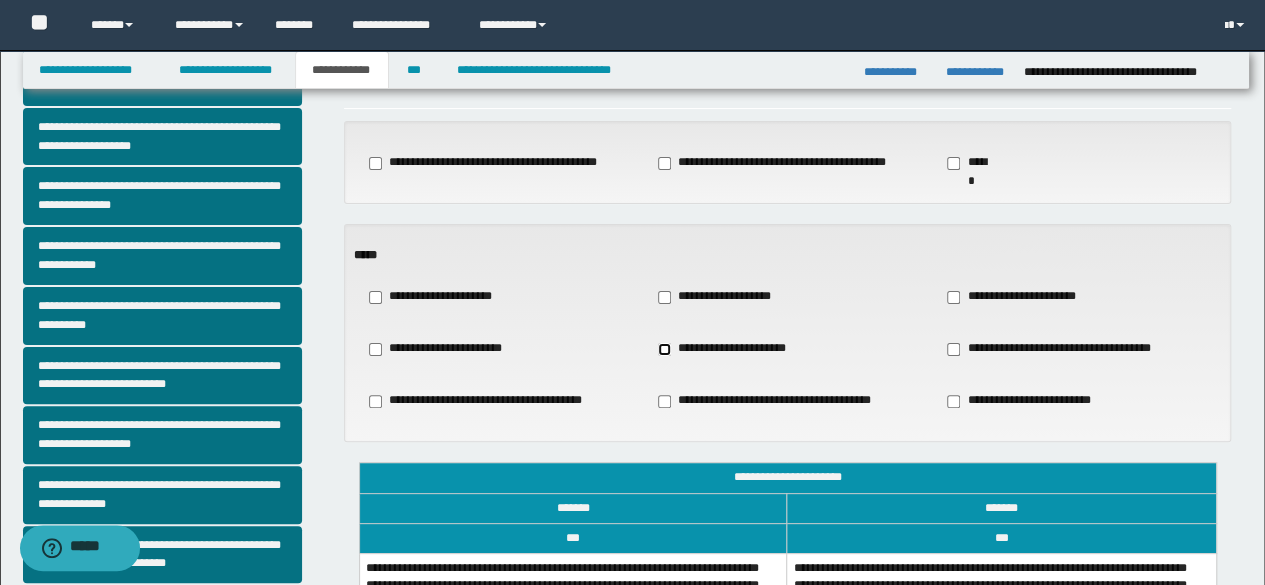 scroll, scrollTop: 361, scrollLeft: 0, axis: vertical 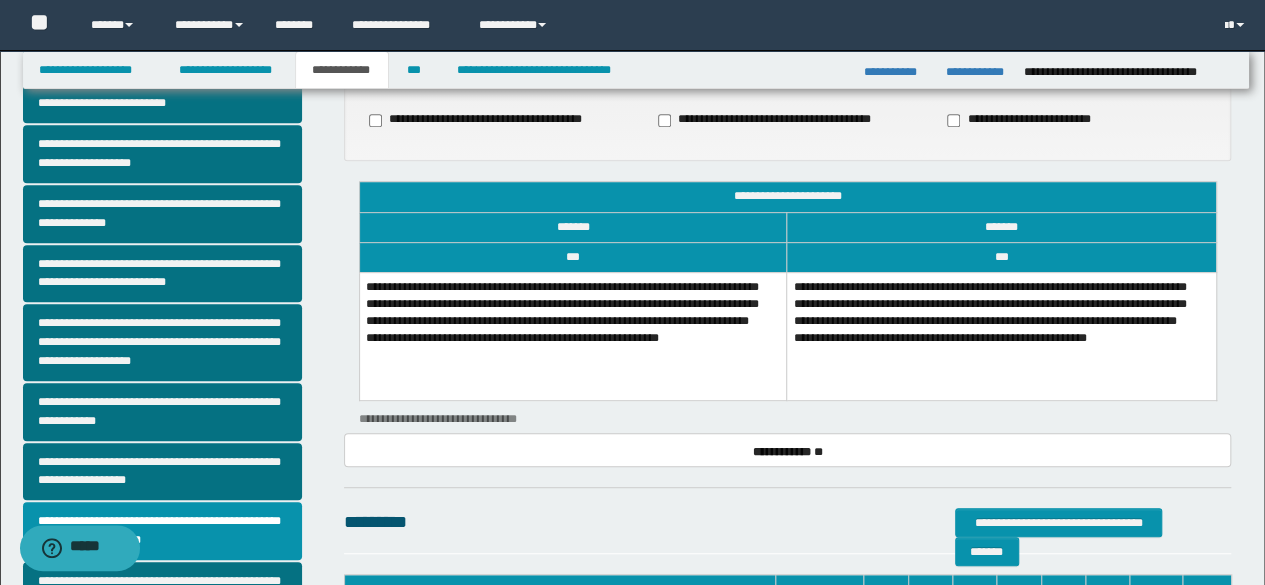 click on "**********" at bounding box center (573, 336) 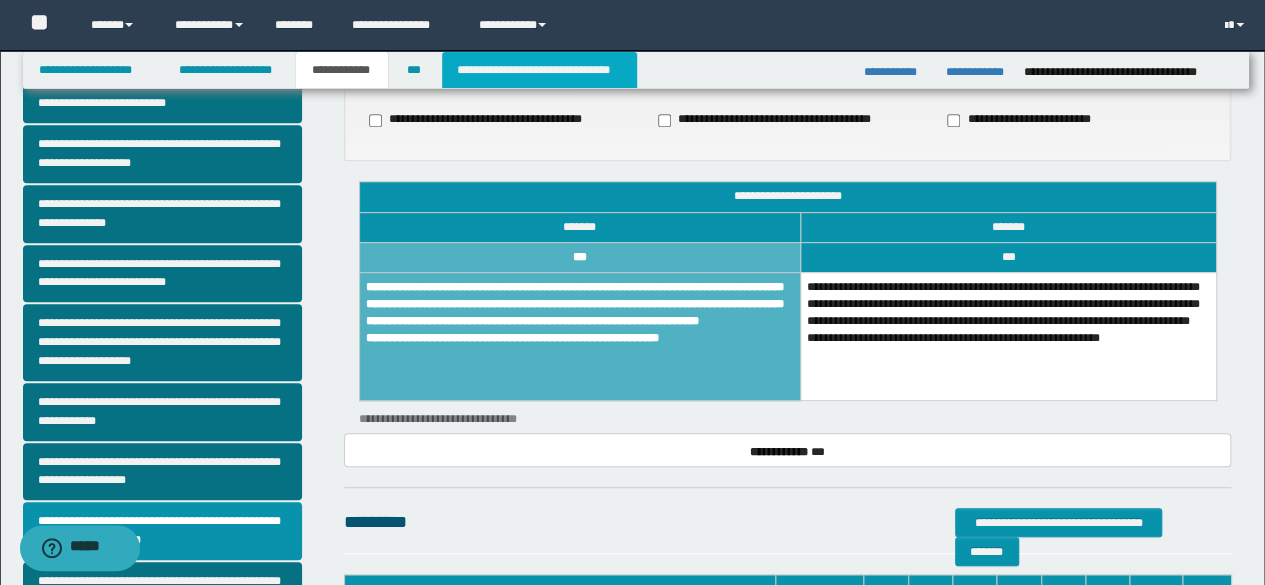click on "**********" at bounding box center (539, 70) 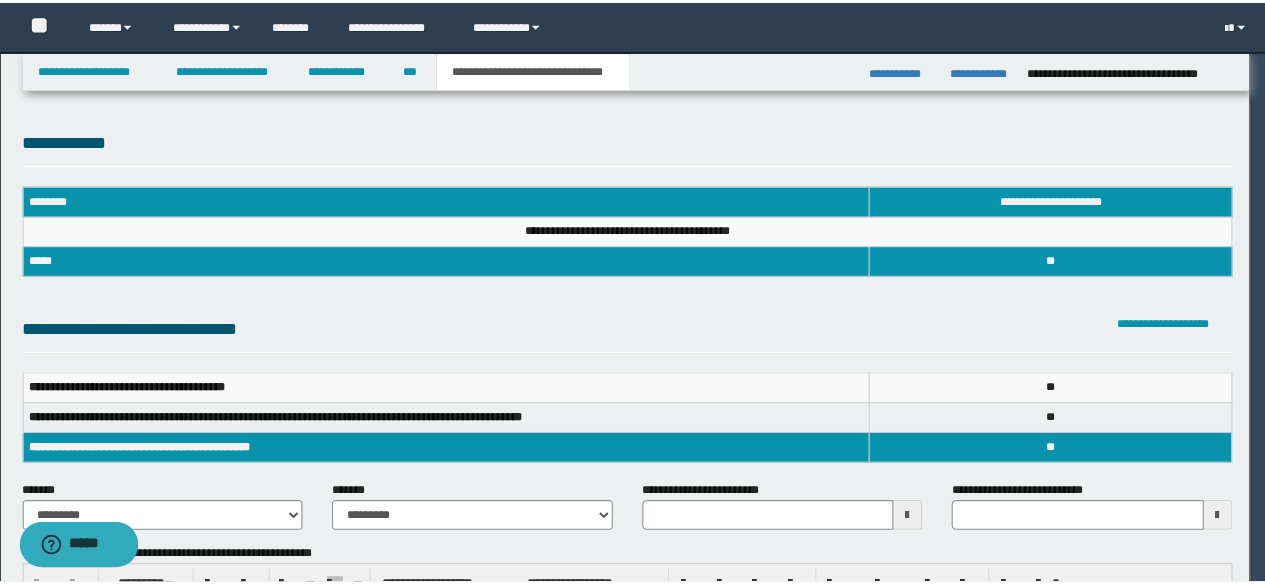 scroll, scrollTop: 0, scrollLeft: 0, axis: both 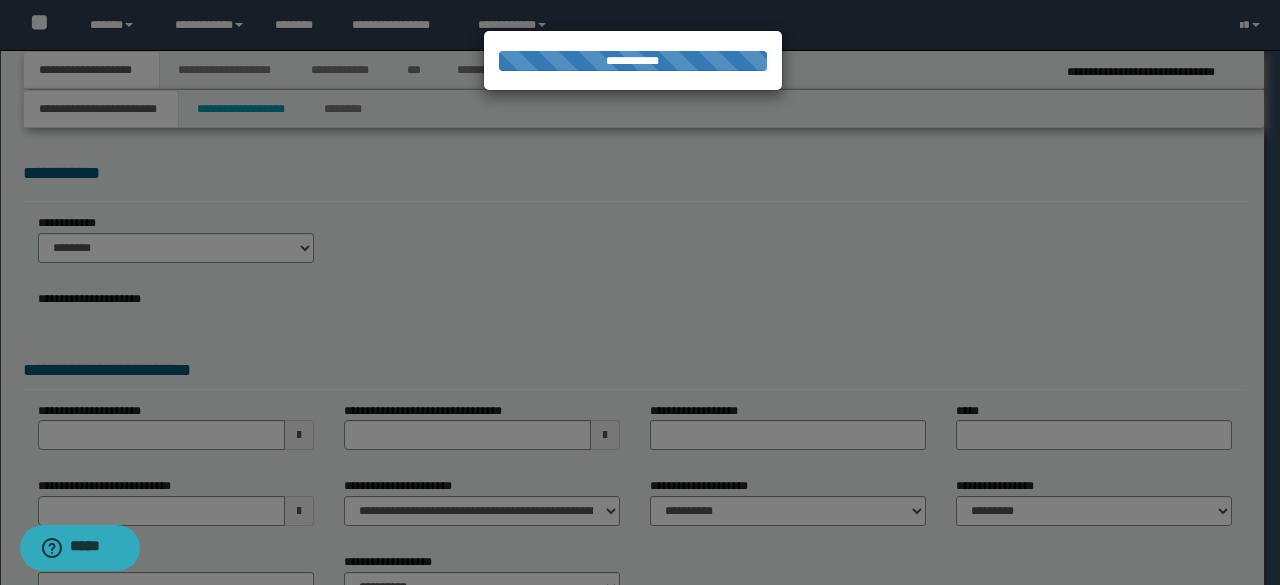 select on "*" 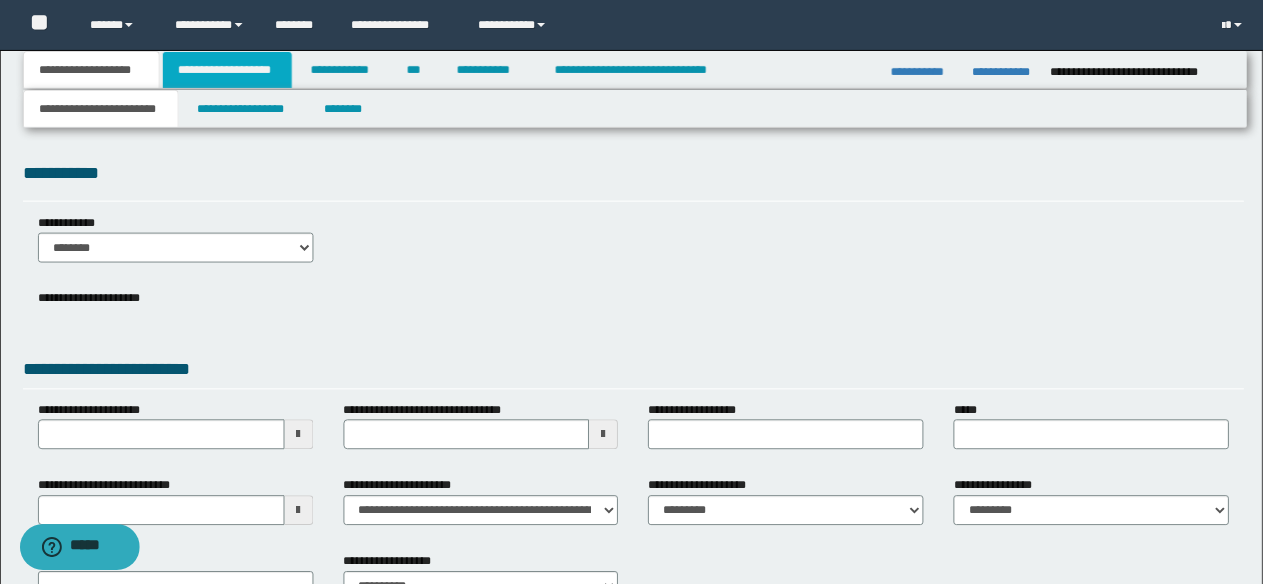 click on "**********" at bounding box center [227, 70] 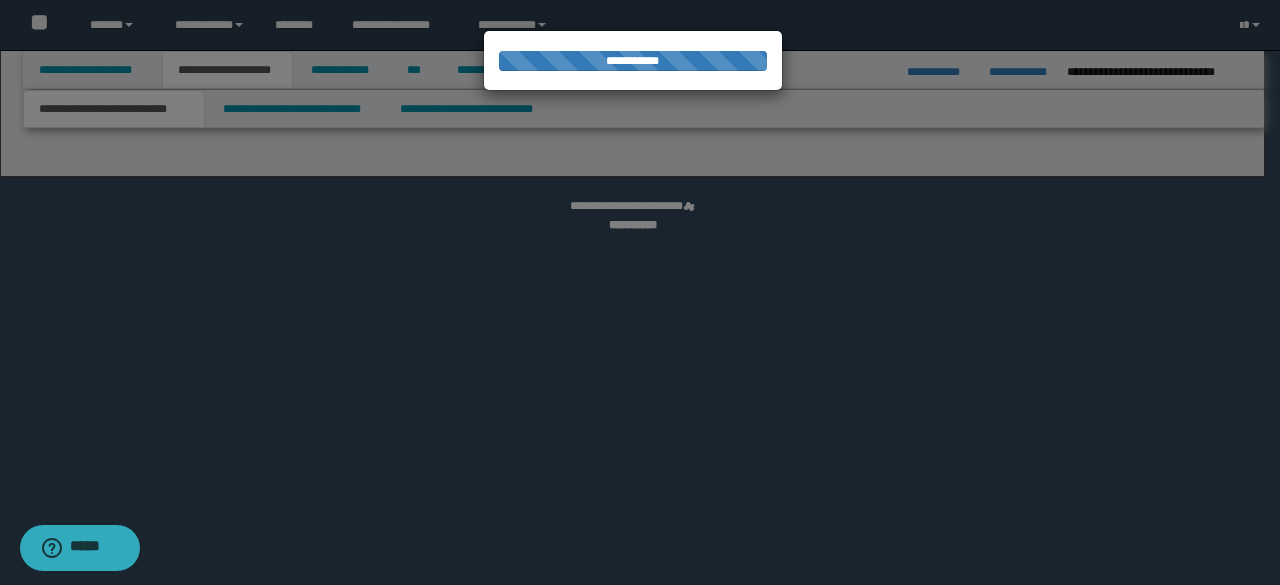 click at bounding box center [640, 292] 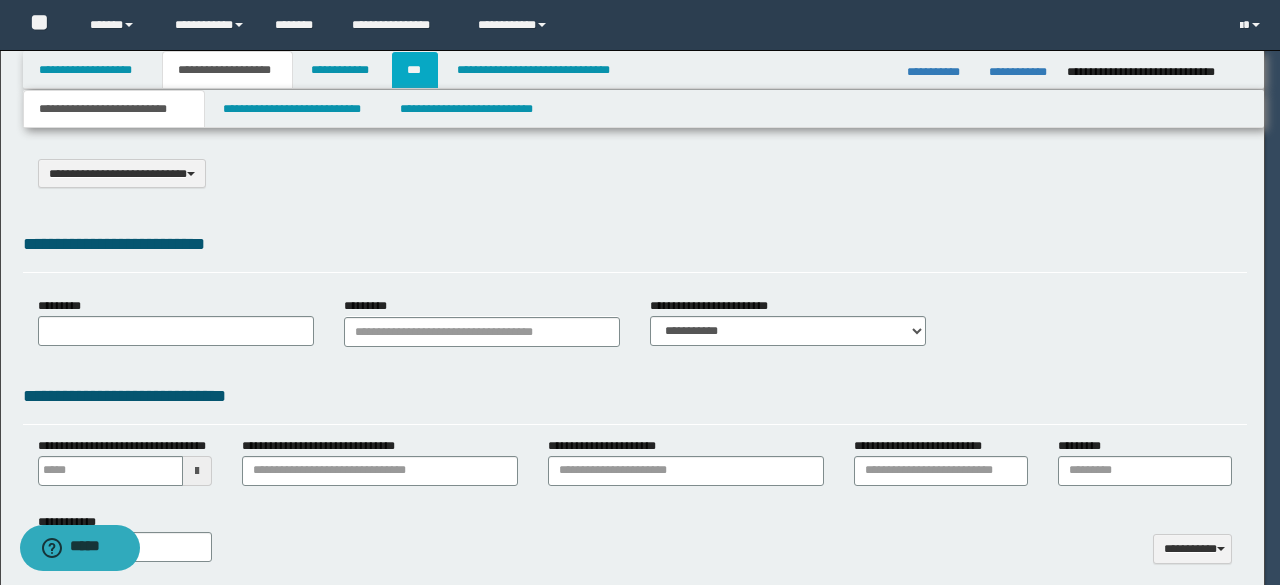 scroll, scrollTop: 0, scrollLeft: 0, axis: both 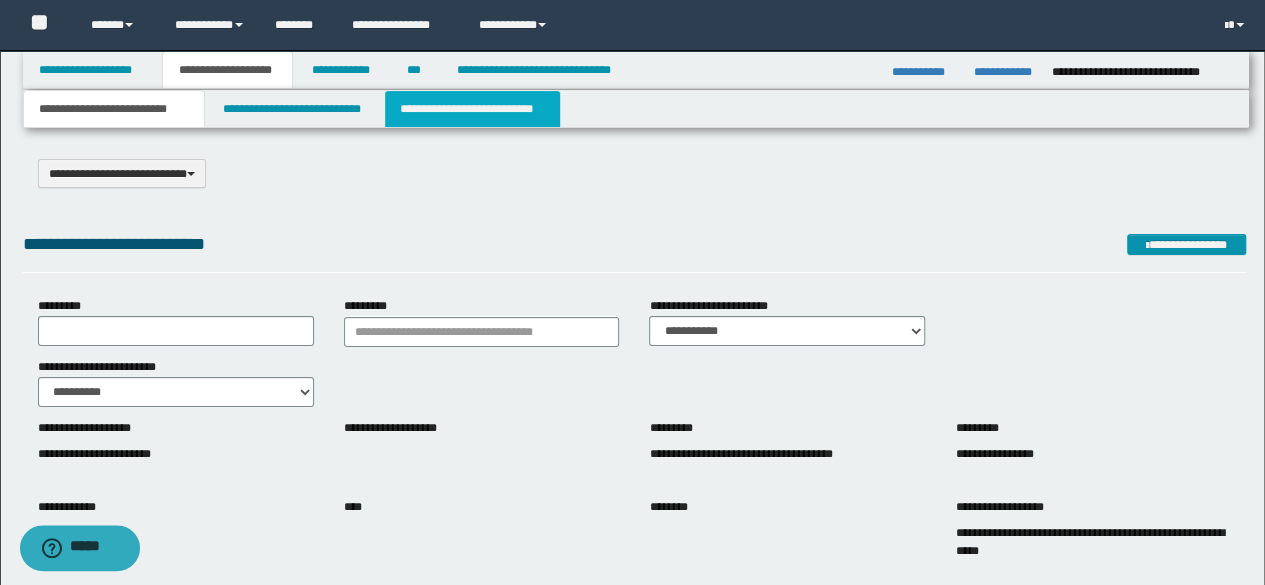 click on "**********" at bounding box center (472, 109) 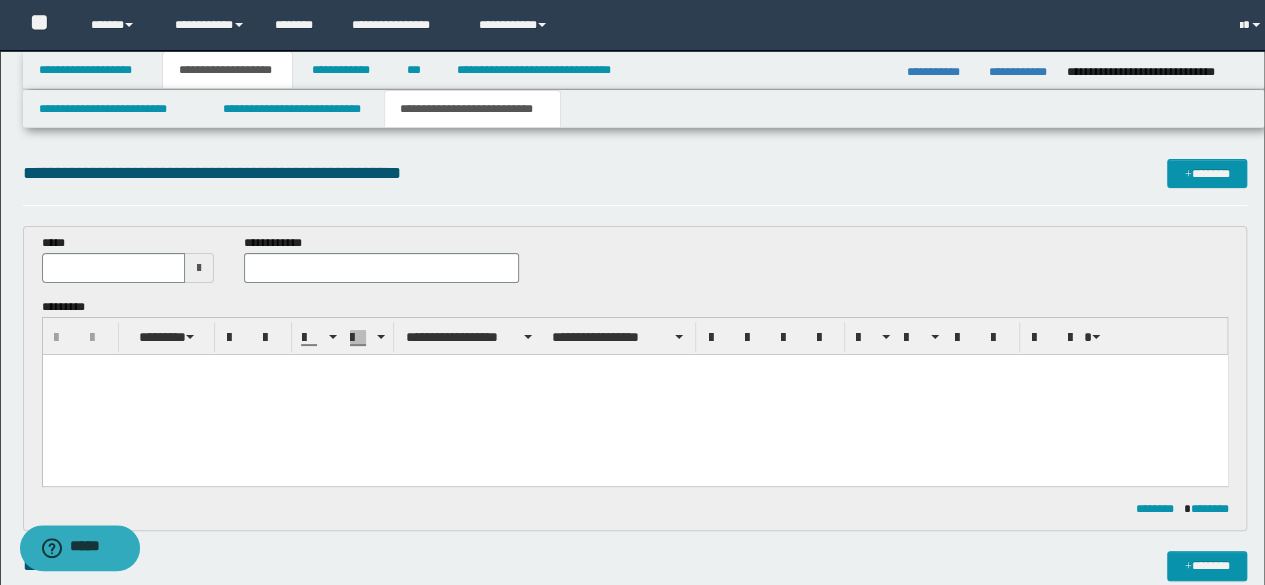 scroll, scrollTop: 0, scrollLeft: 0, axis: both 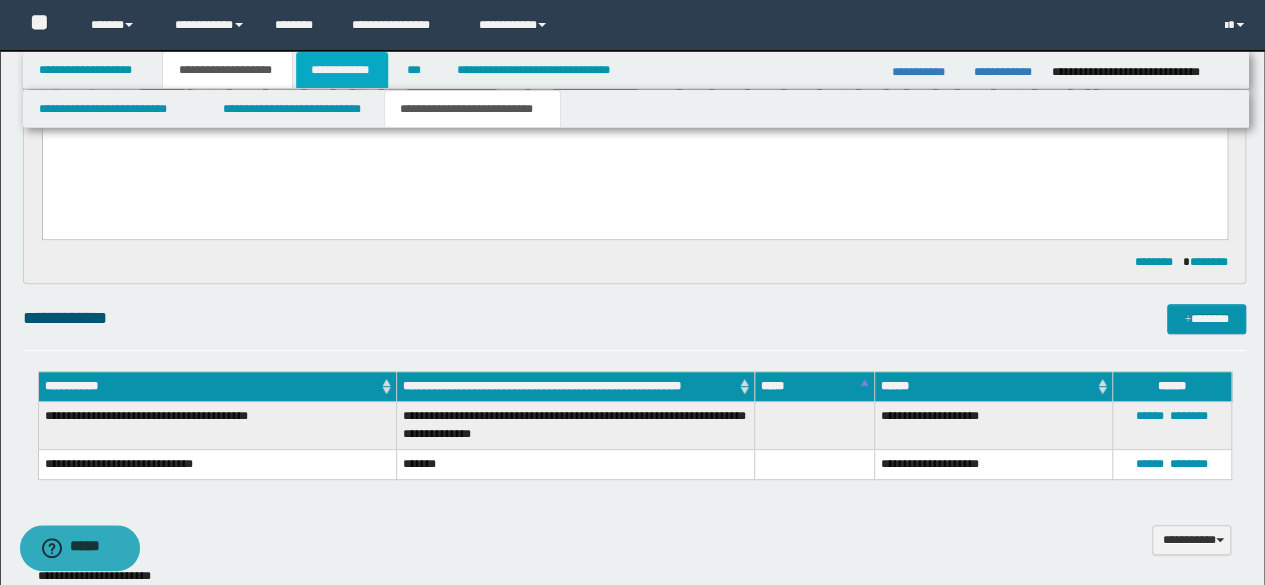click on "**********" at bounding box center [342, 70] 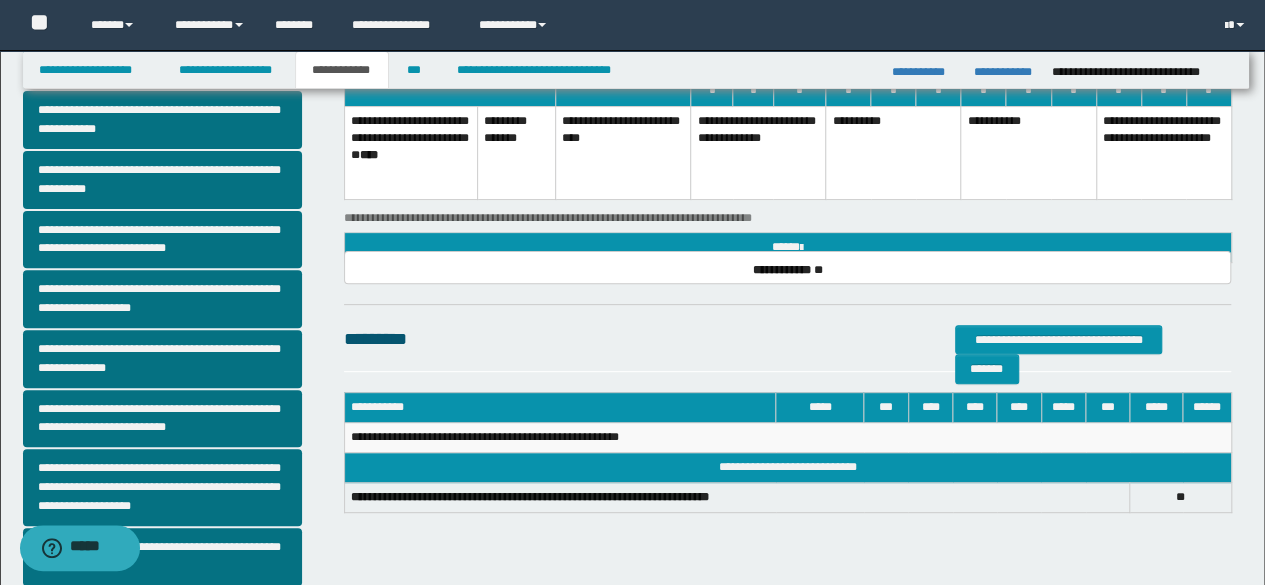 scroll, scrollTop: 563, scrollLeft: 0, axis: vertical 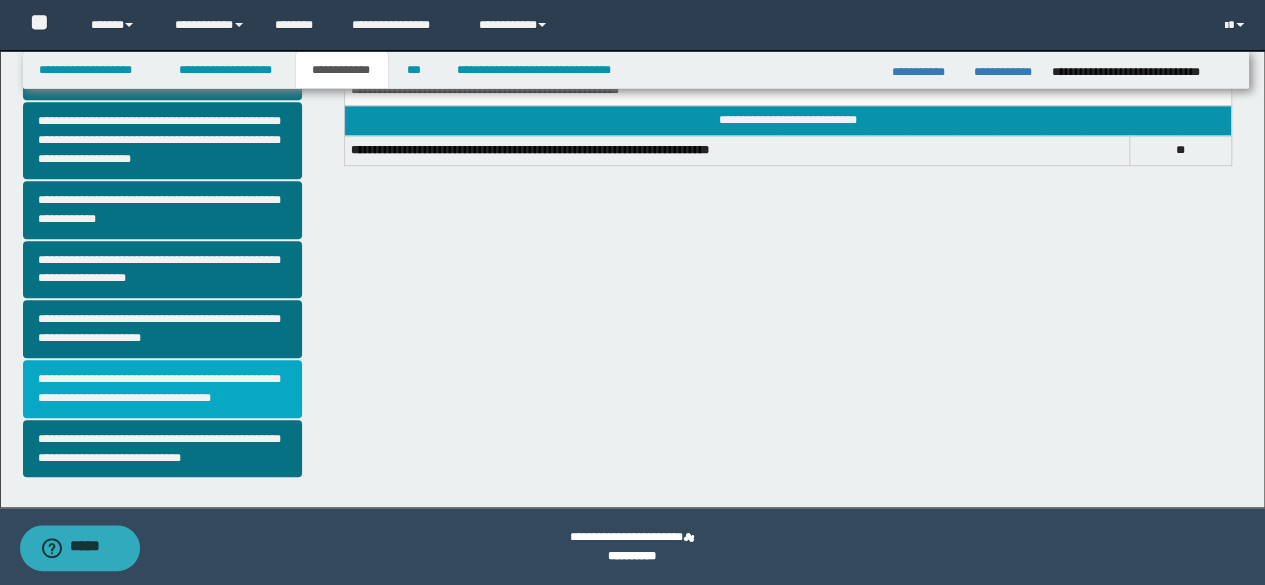 click on "**********" at bounding box center [162, 389] 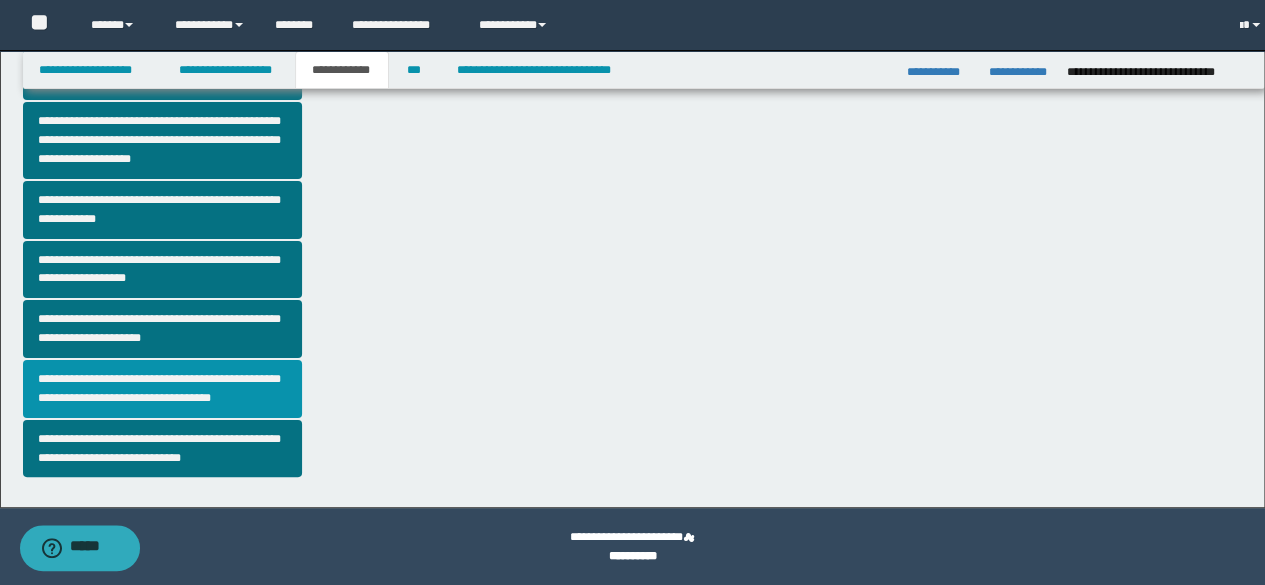 scroll, scrollTop: 0, scrollLeft: 0, axis: both 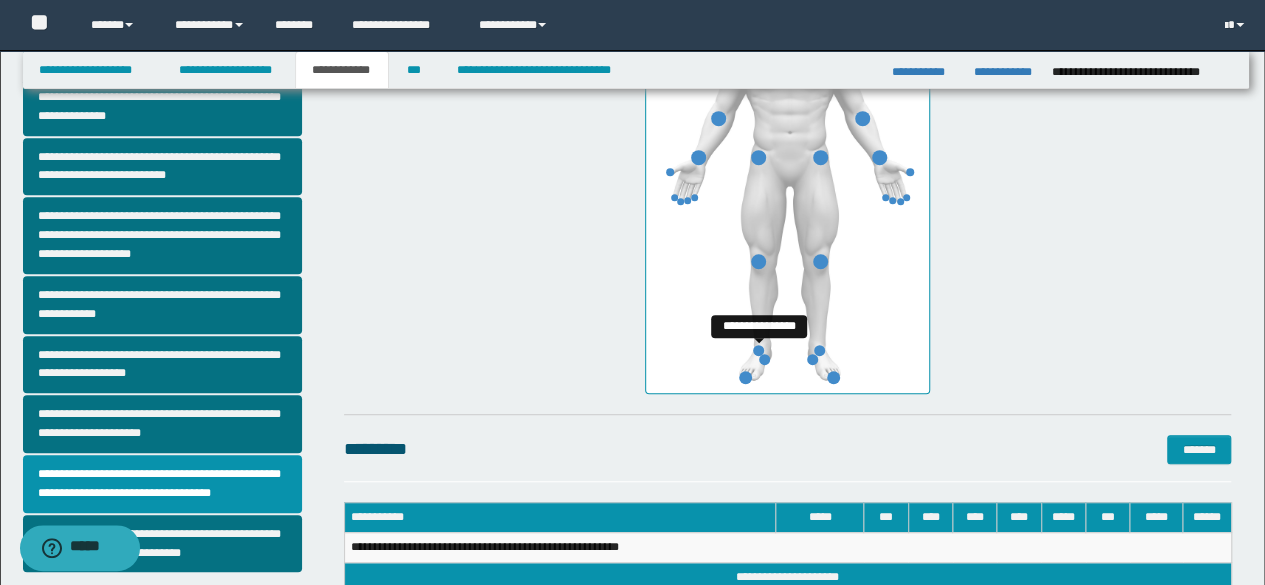 click on "**********" at bounding box center [787, 176] 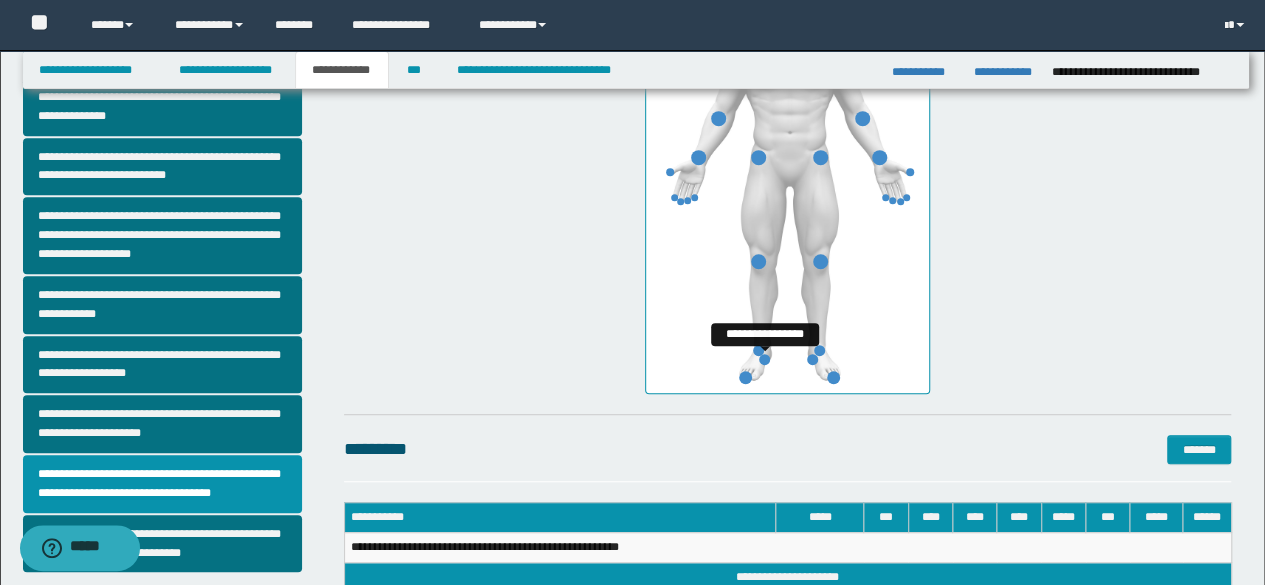 click at bounding box center [764, 359] 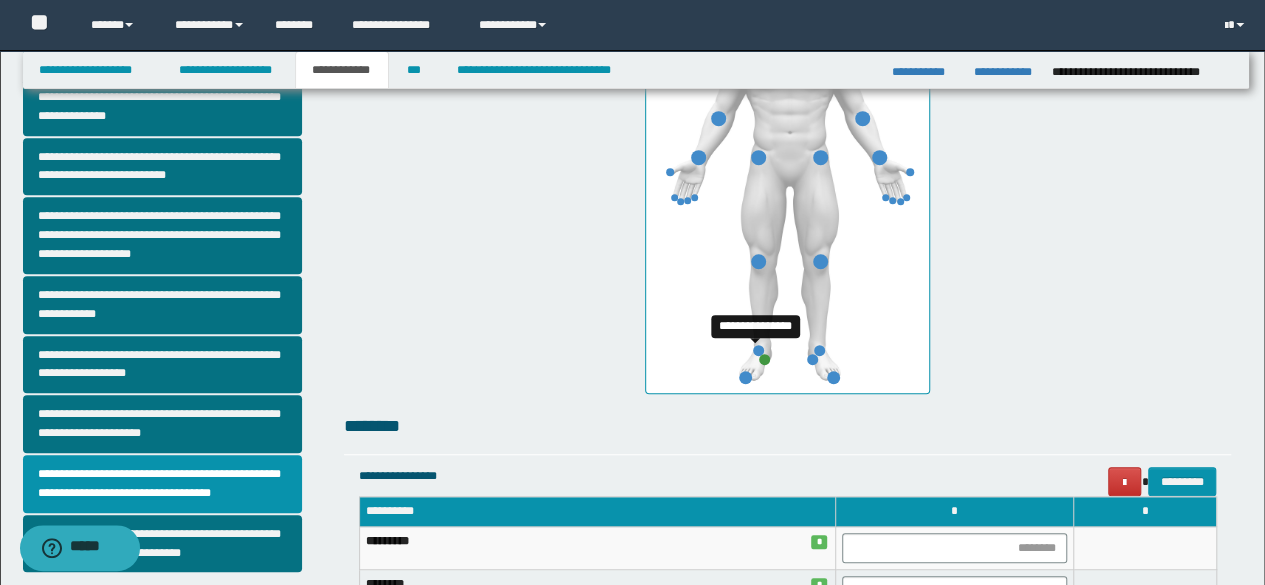 click on "**********" at bounding box center [787, 176] 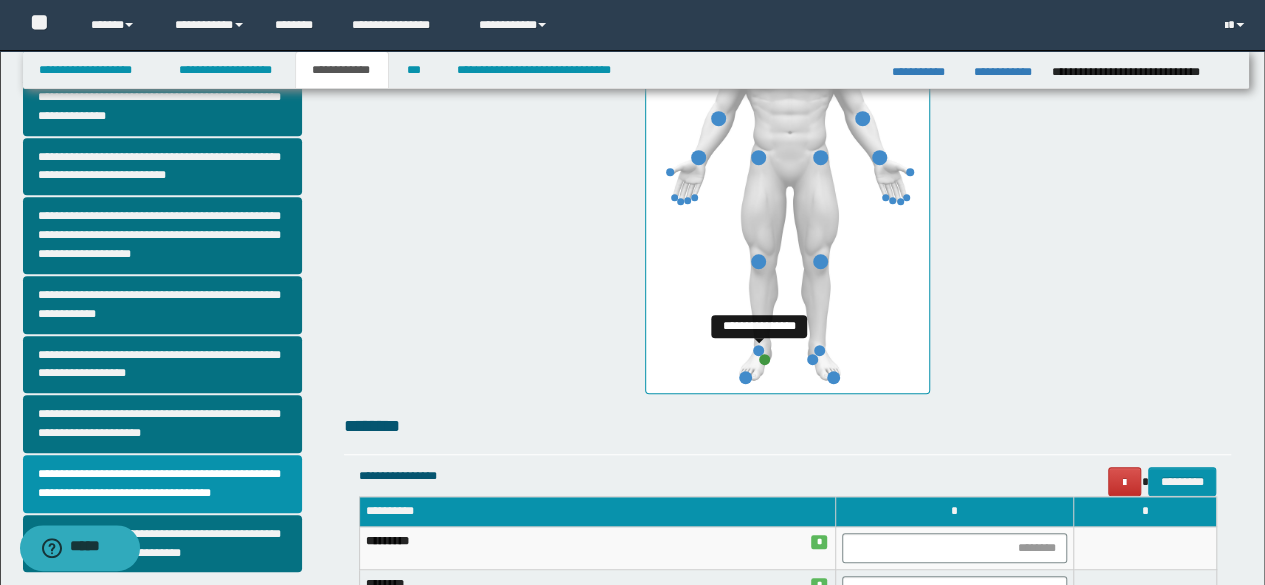 click at bounding box center [758, 350] 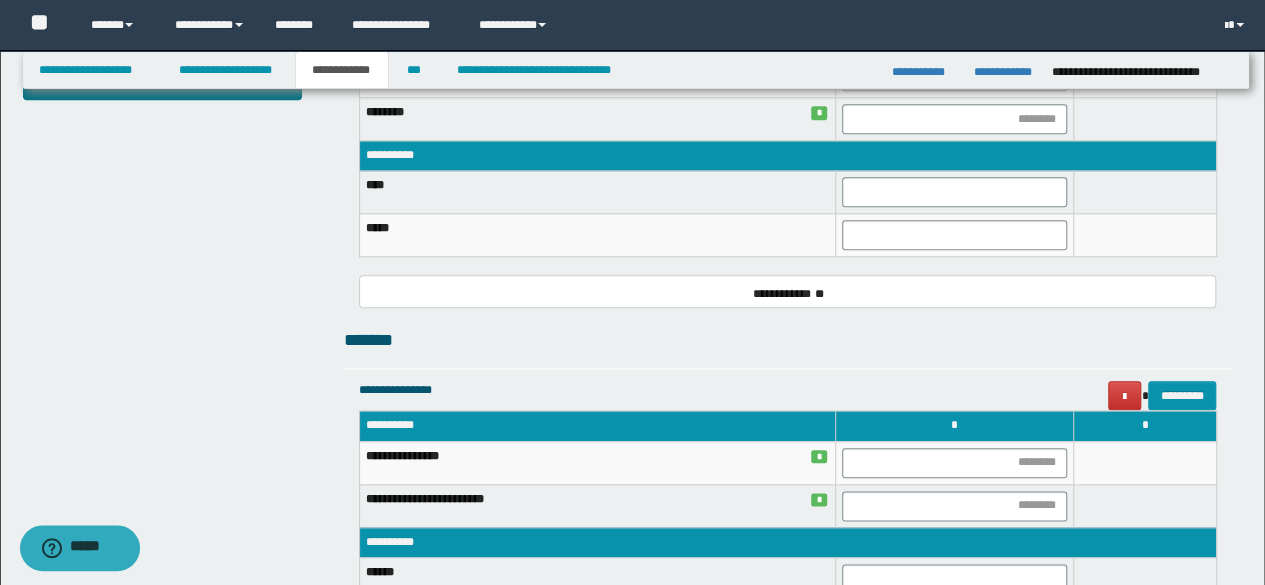 scroll, scrollTop: 962, scrollLeft: 0, axis: vertical 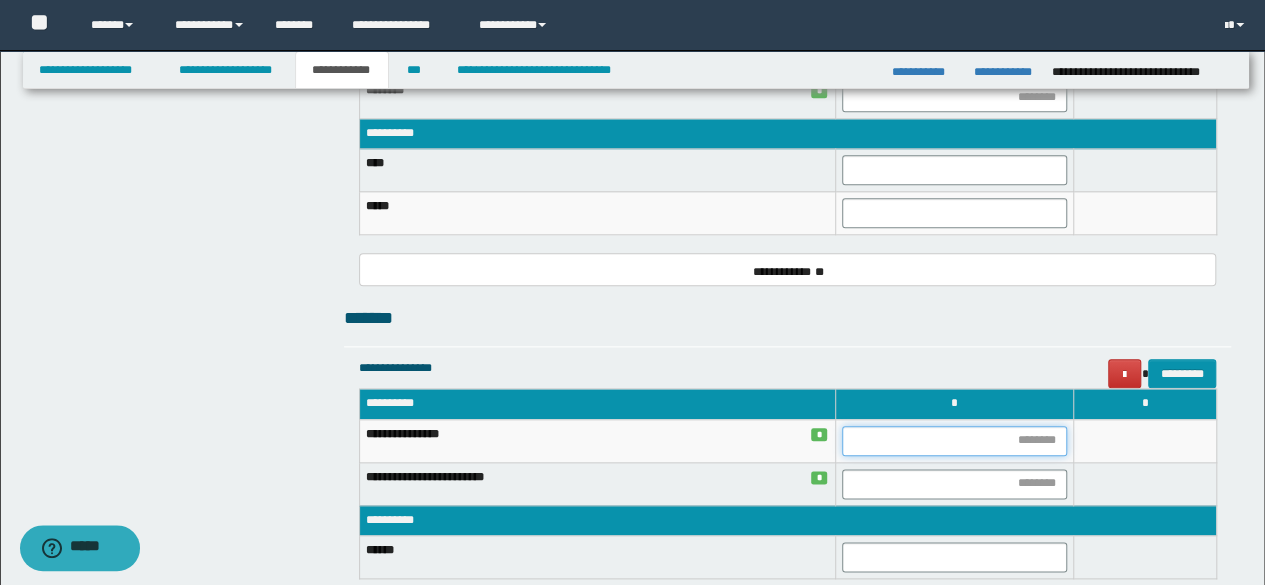 click at bounding box center [954, 441] 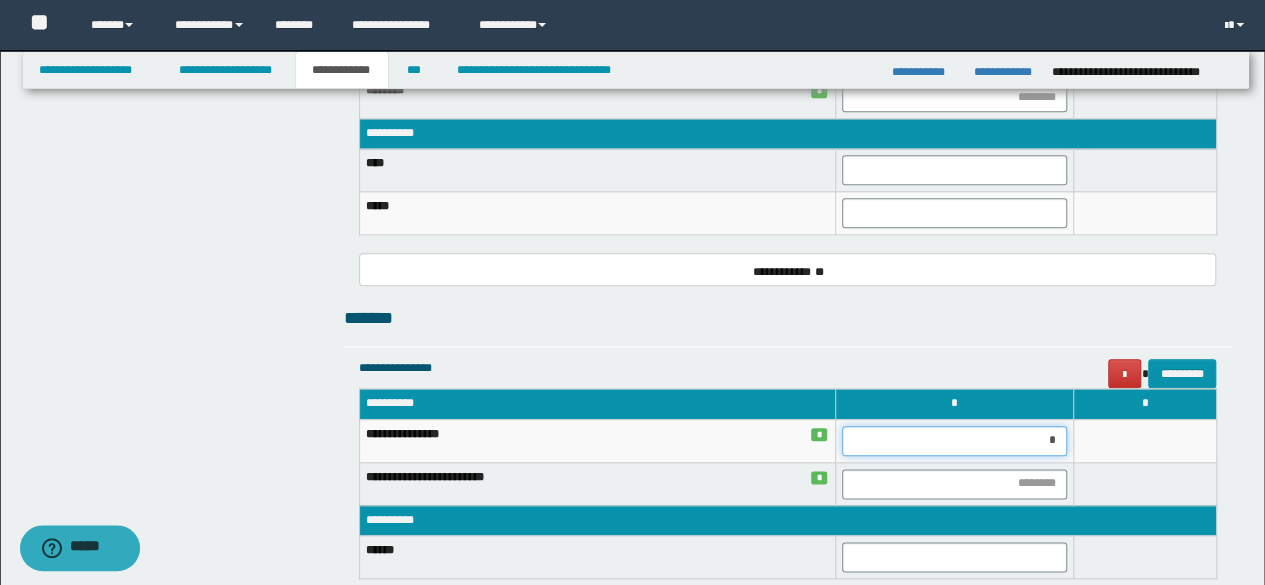 type on "**" 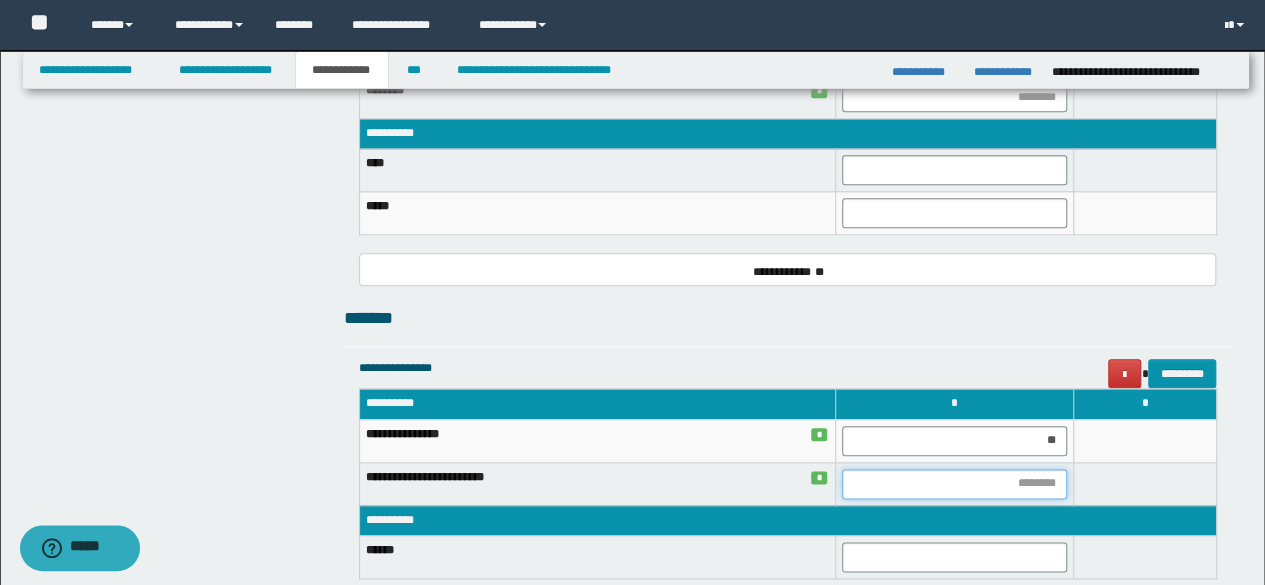 click at bounding box center [954, 484] 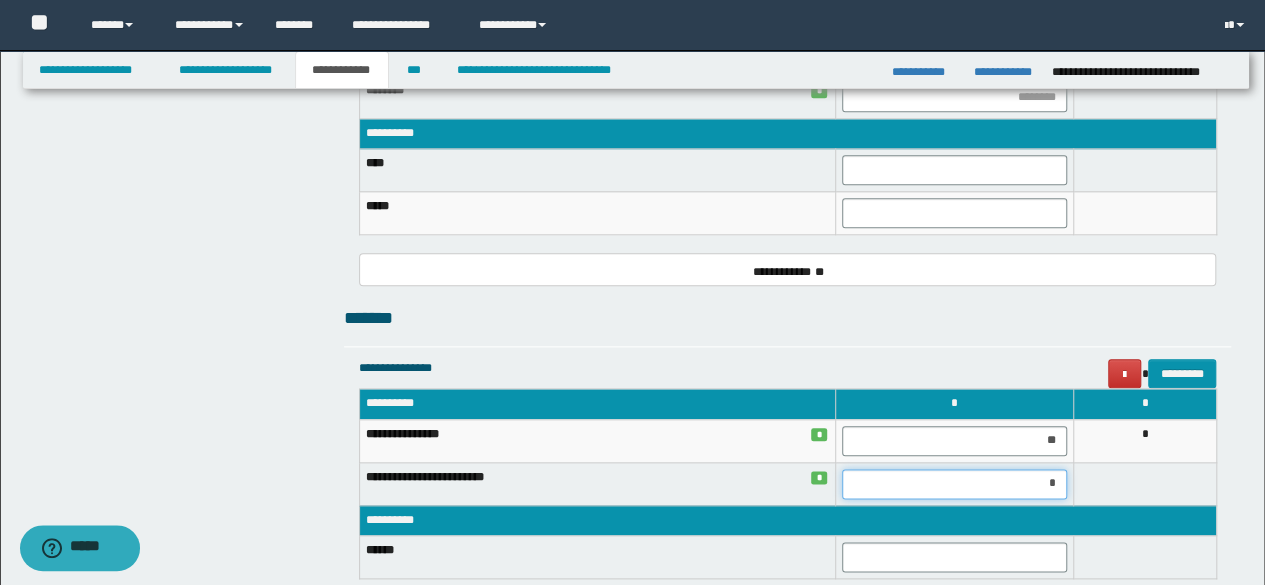 type on "**" 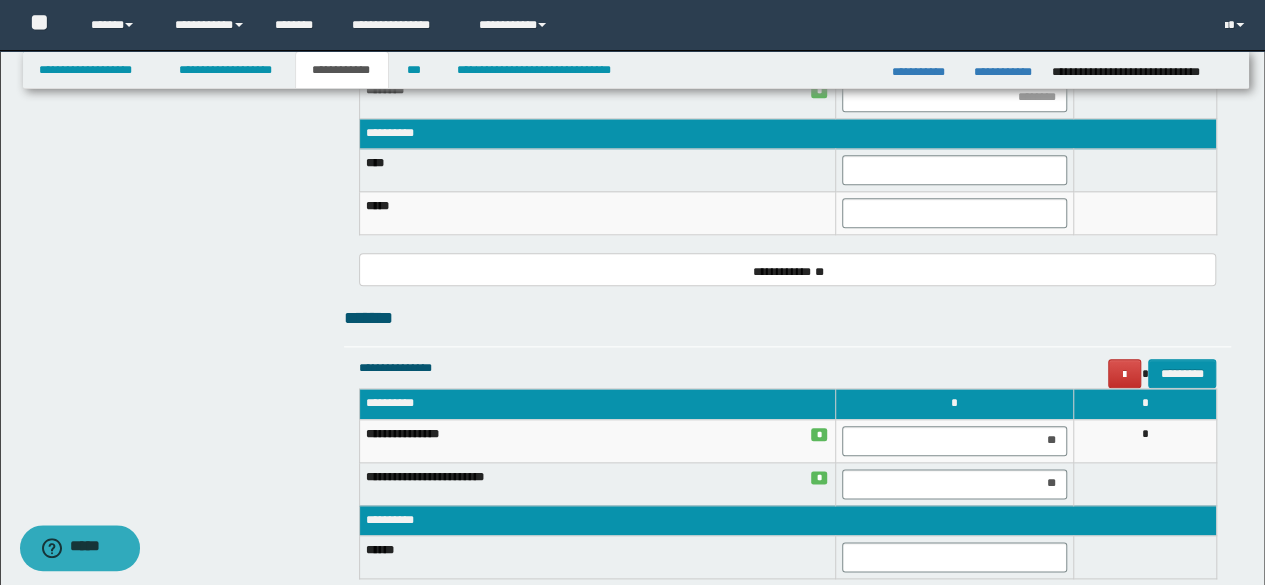 click on "**********" at bounding box center (635, 28) 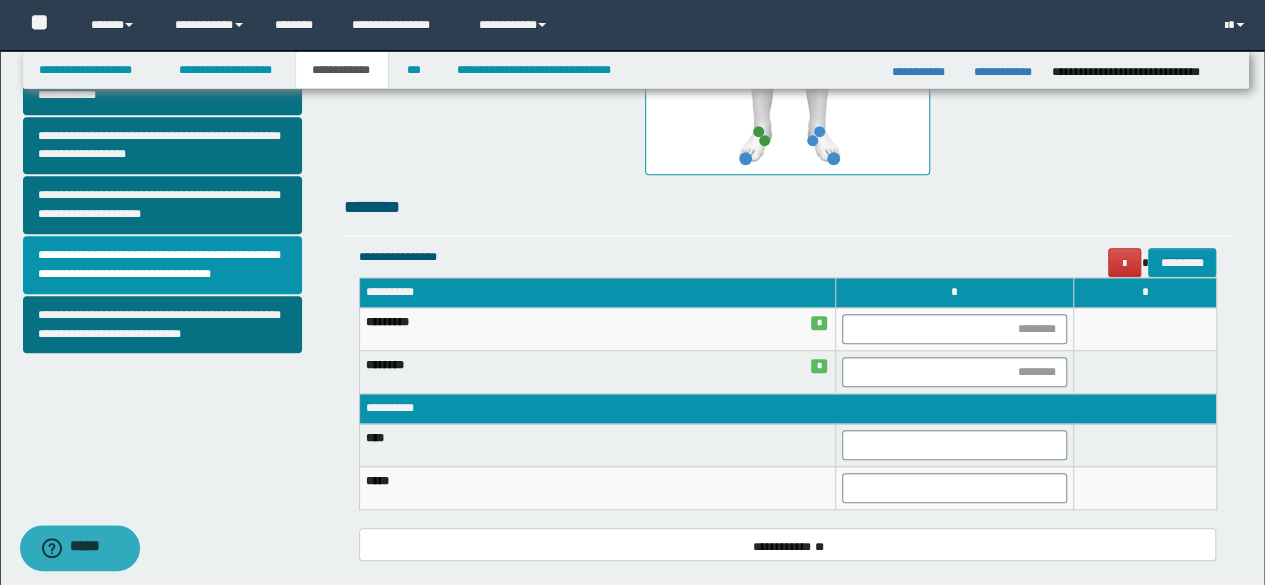 scroll, scrollTop: 646, scrollLeft: 0, axis: vertical 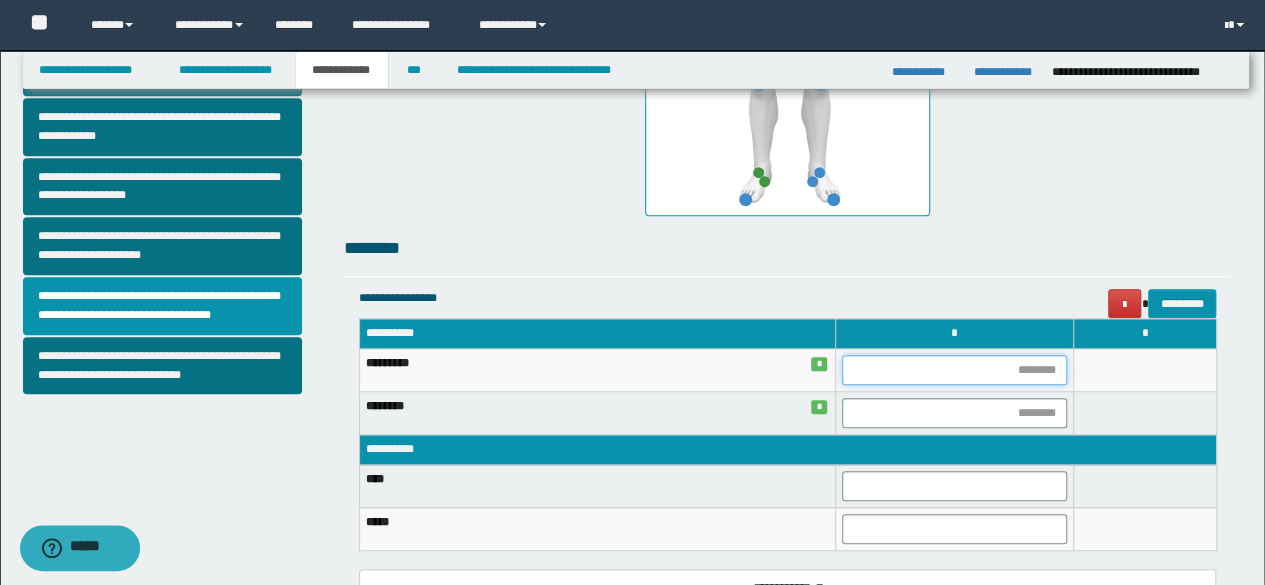 click at bounding box center (954, 370) 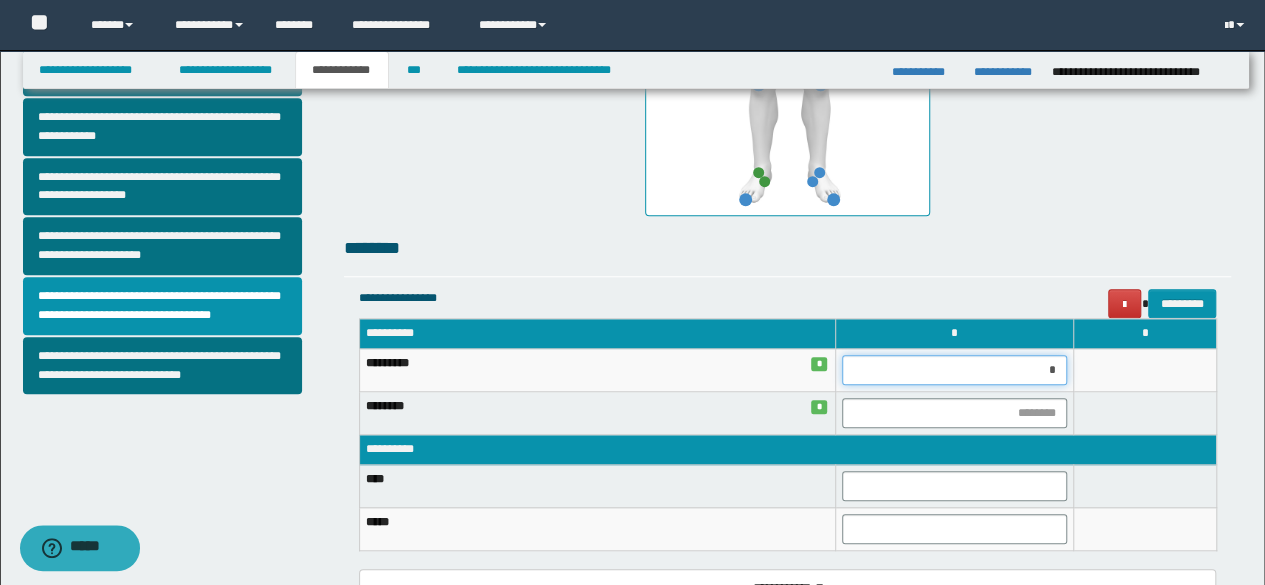 type on "**" 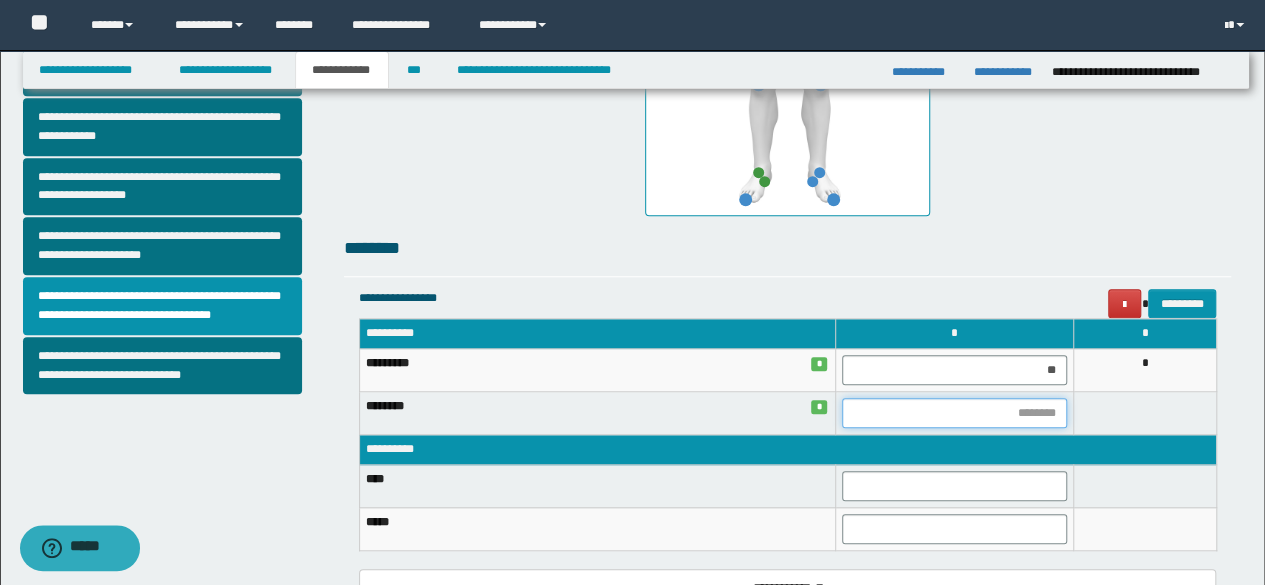 click at bounding box center [954, 413] 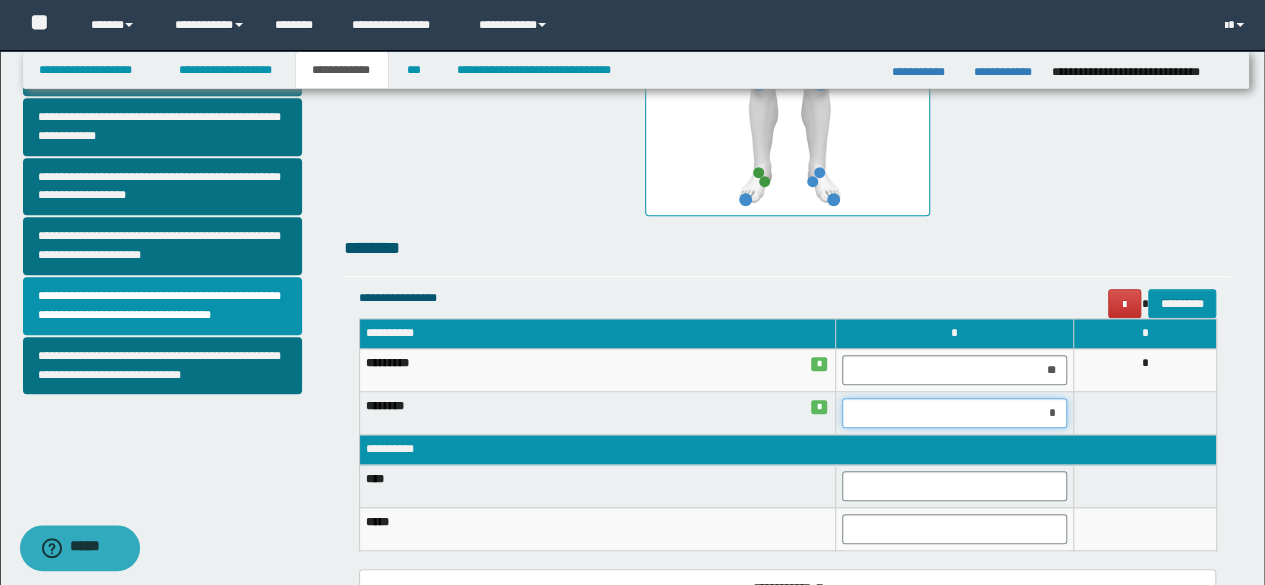 type on "**" 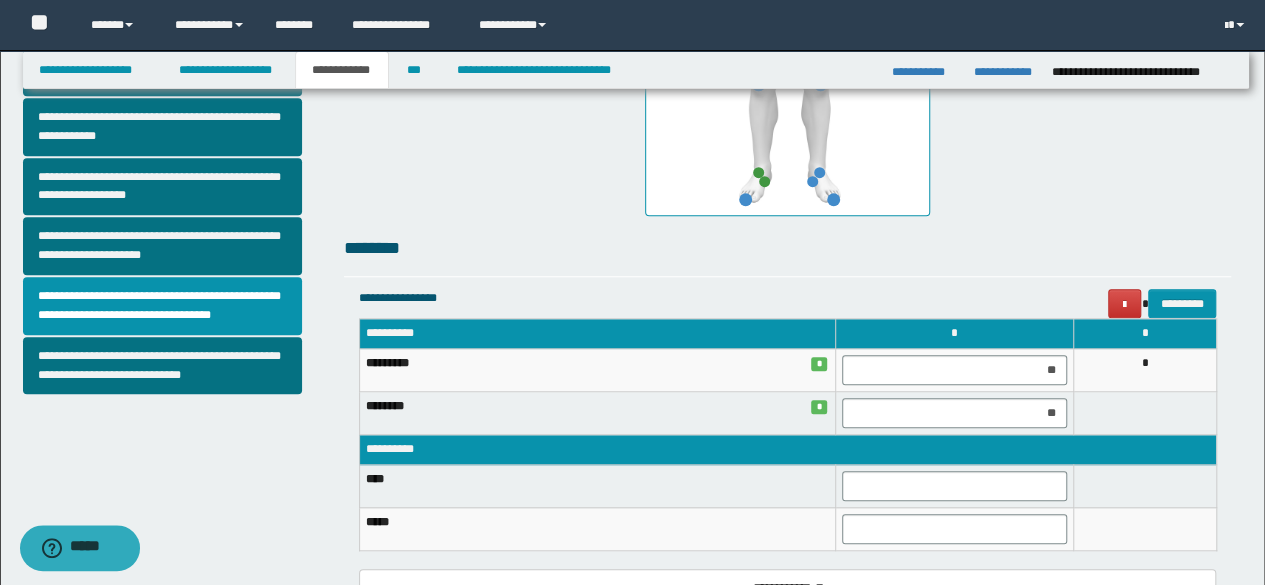 click on "**********" at bounding box center [788, -17] 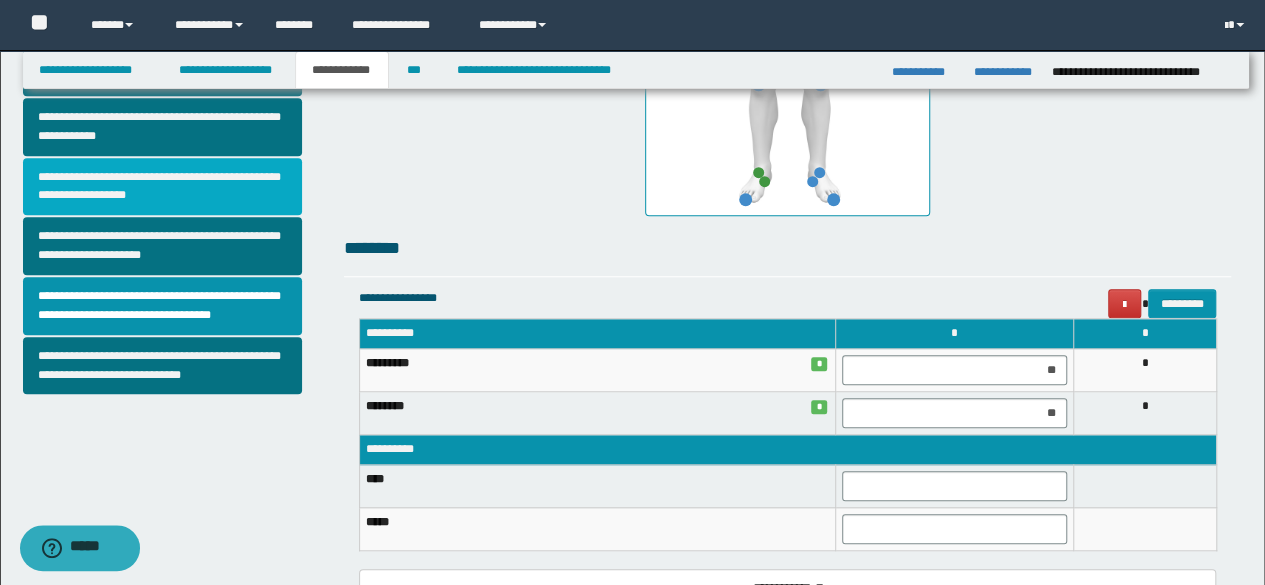 click on "**********" at bounding box center [162, 187] 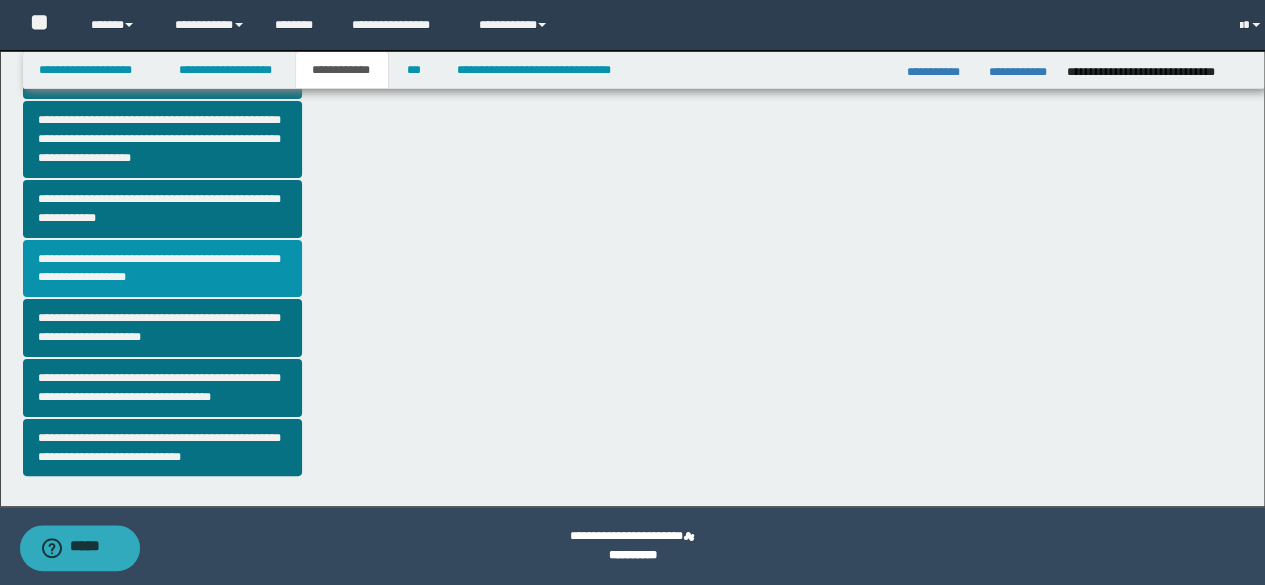 scroll, scrollTop: 0, scrollLeft: 0, axis: both 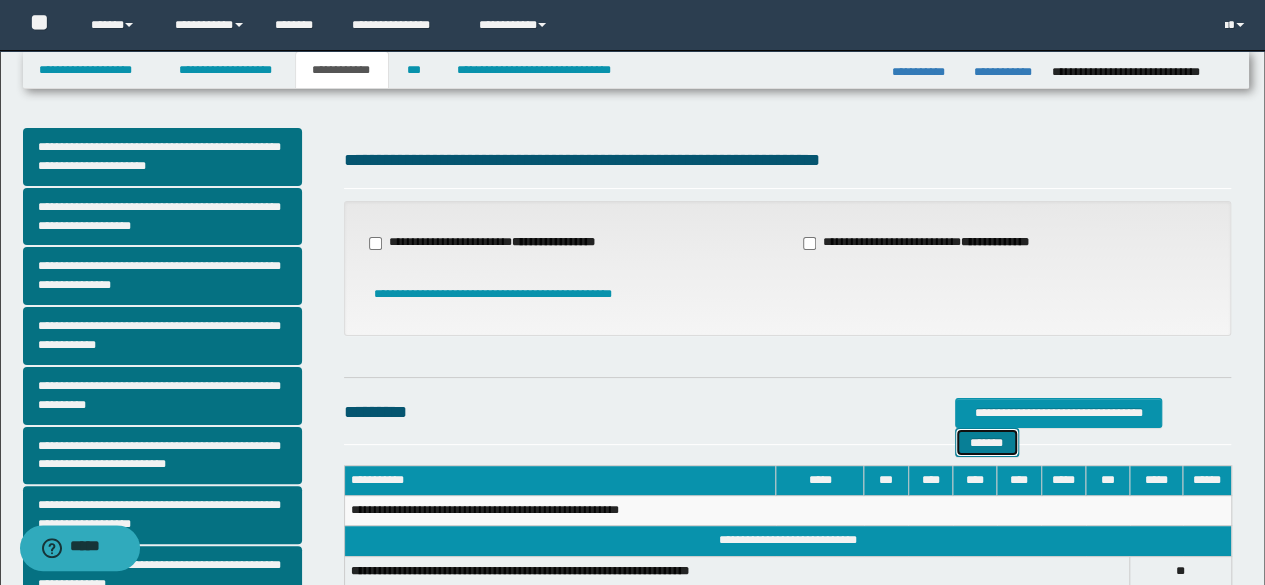 click on "*******" at bounding box center (987, 442) 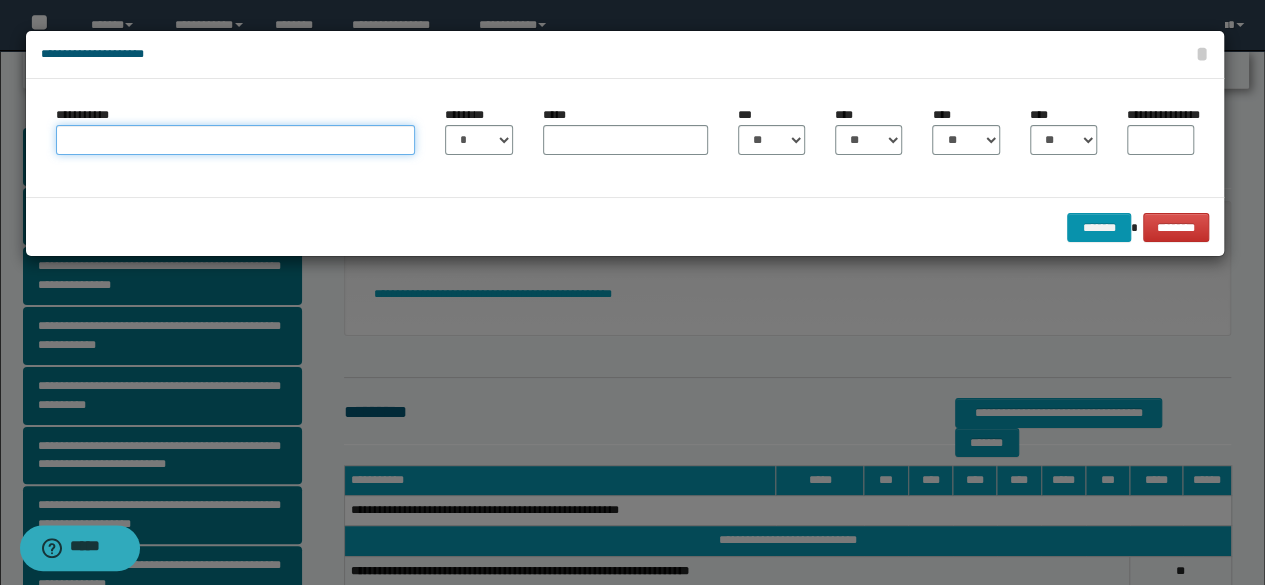 click on "**********" at bounding box center (236, 140) 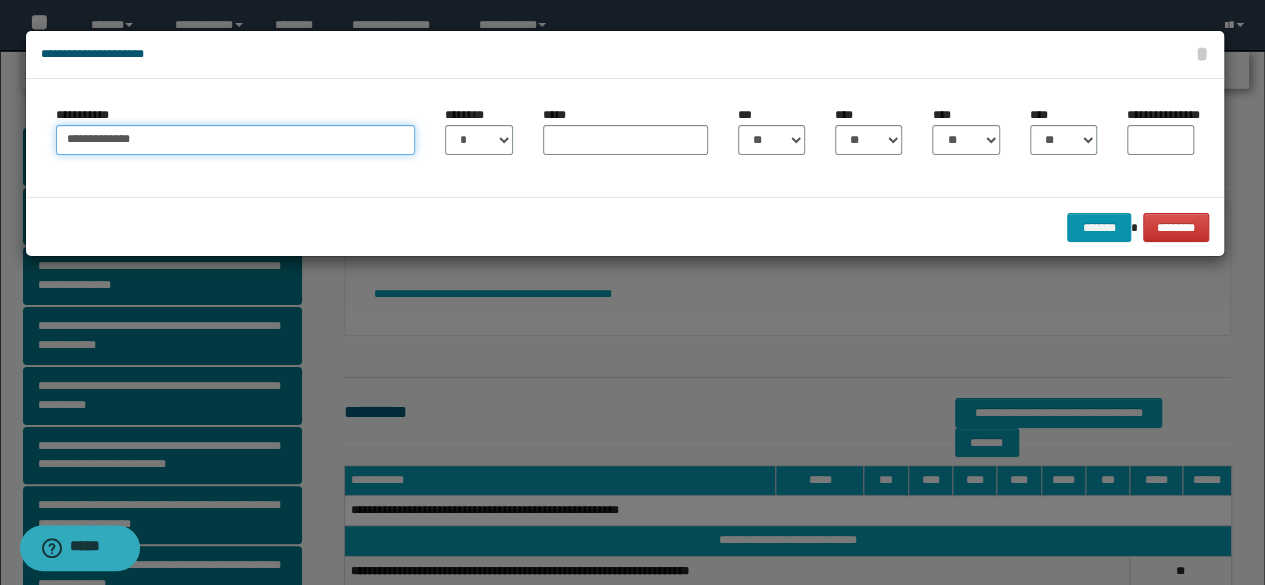 type on "**********" 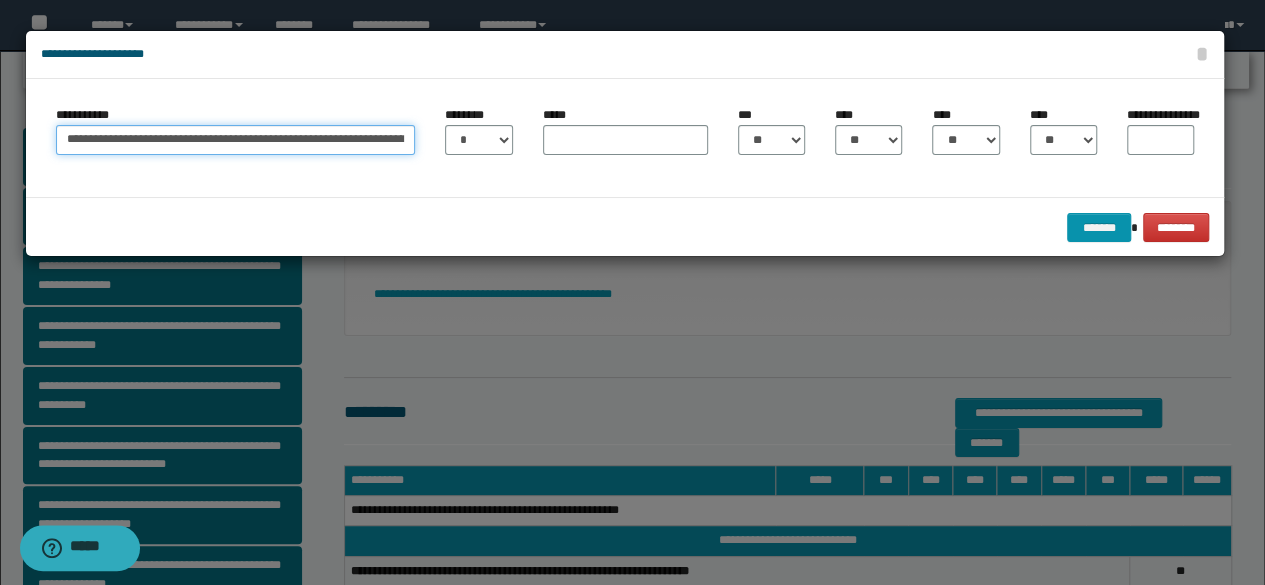 drag, startPoint x: 114, startPoint y: 142, endPoint x: 168, endPoint y: 146, distance: 54.147945 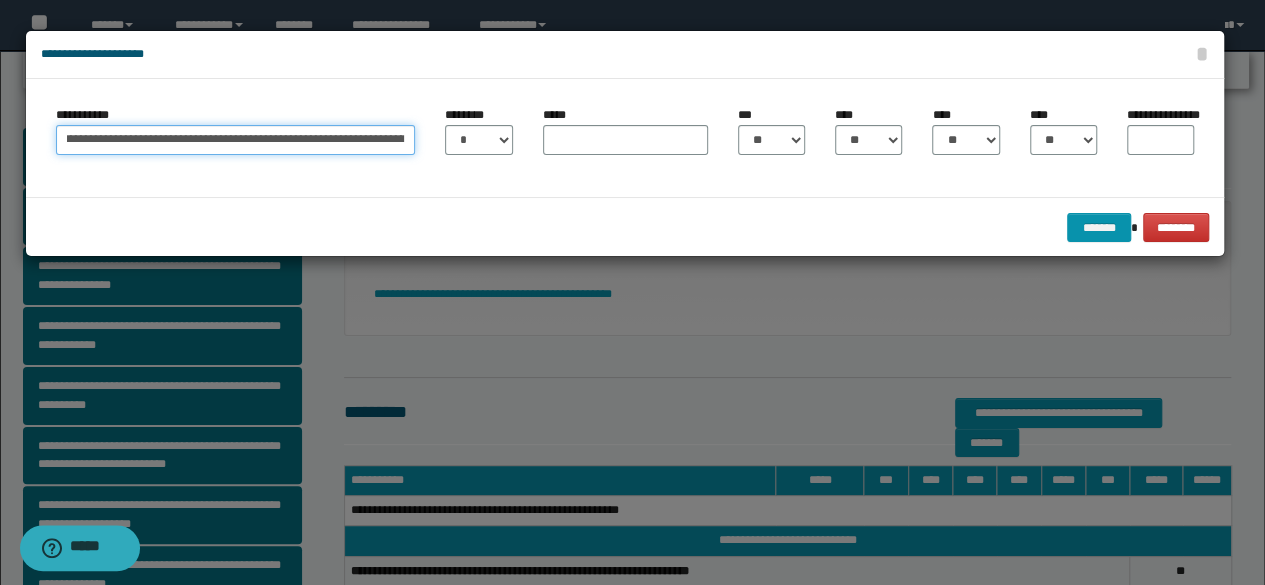 scroll, scrollTop: 0, scrollLeft: 426, axis: horizontal 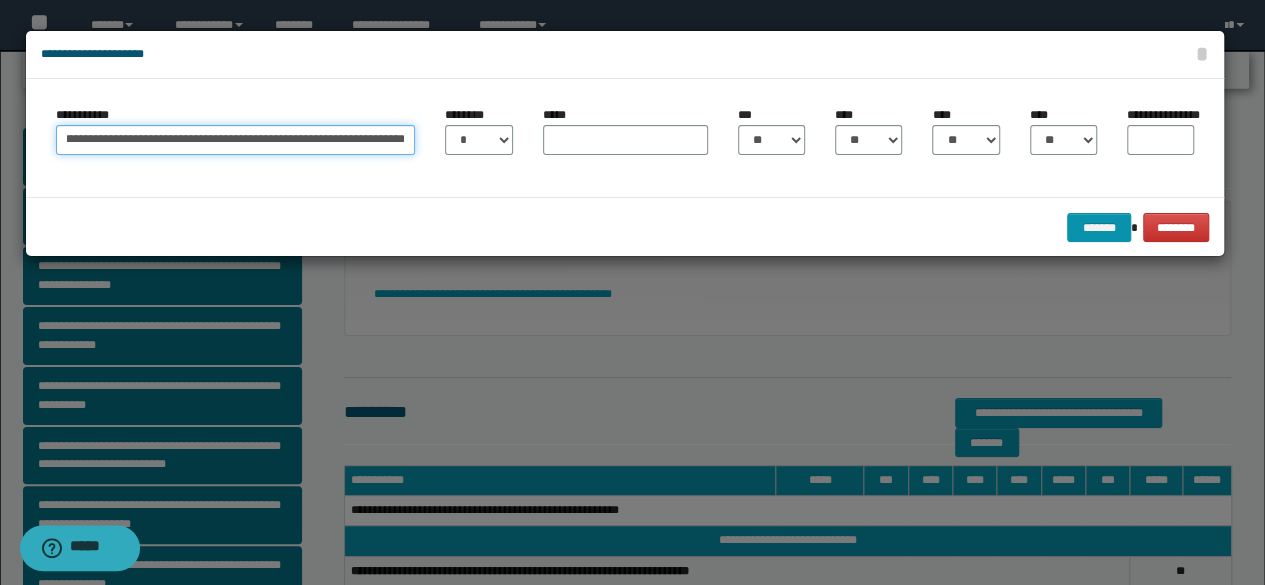 drag, startPoint x: 68, startPoint y: 140, endPoint x: 459, endPoint y: 137, distance: 391.0115 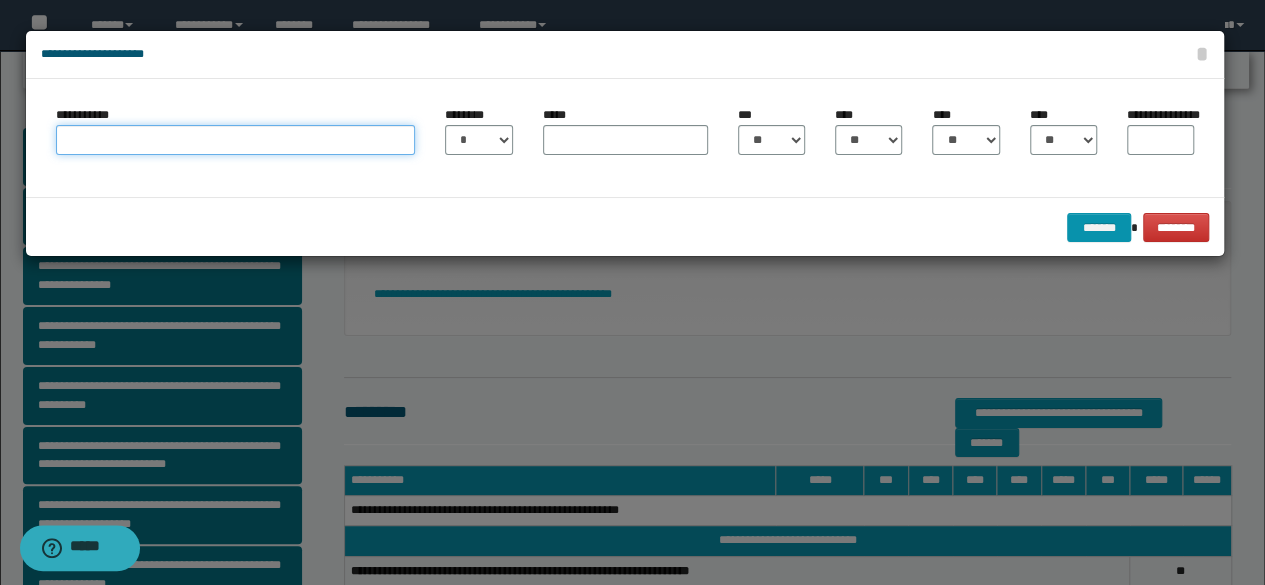 scroll, scrollTop: 0, scrollLeft: 0, axis: both 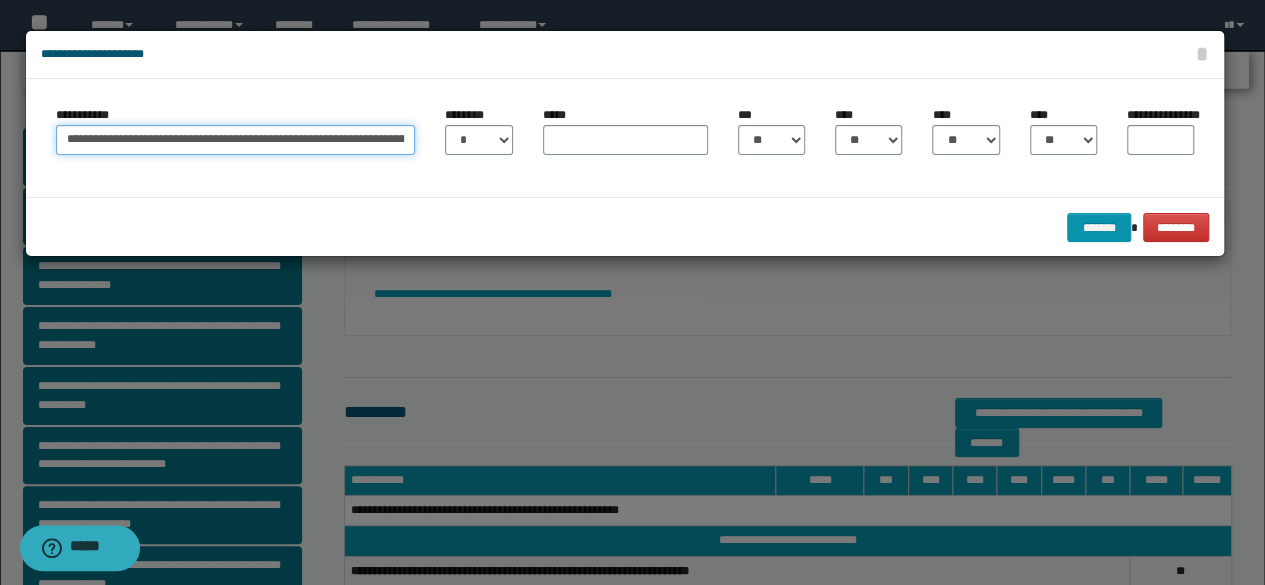 drag, startPoint x: 128, startPoint y: 139, endPoint x: 353, endPoint y: 135, distance: 225.03555 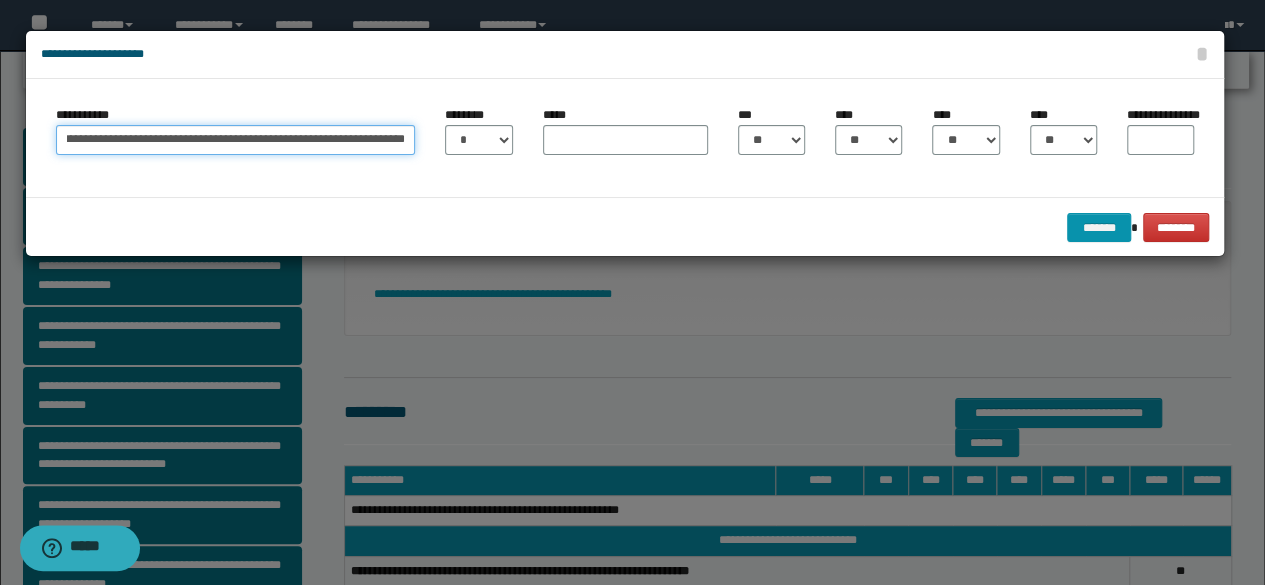 scroll, scrollTop: 0, scrollLeft: 504, axis: horizontal 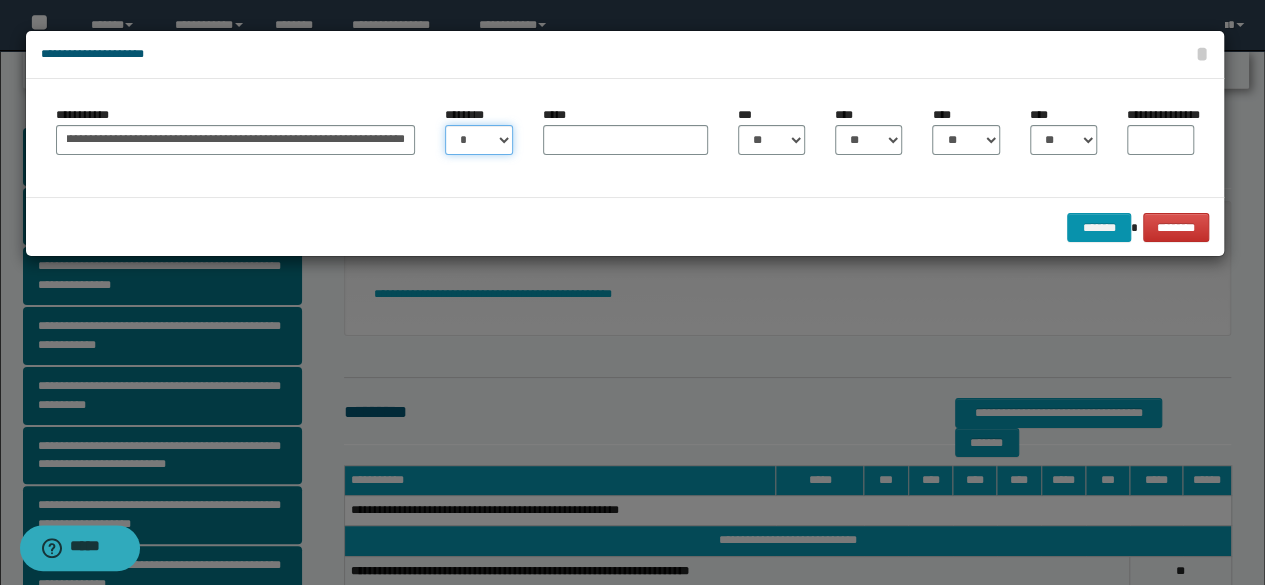 click on "*
*
*
*
*
*
*
*
*
**
**
**
**
**
**" at bounding box center [478, 140] 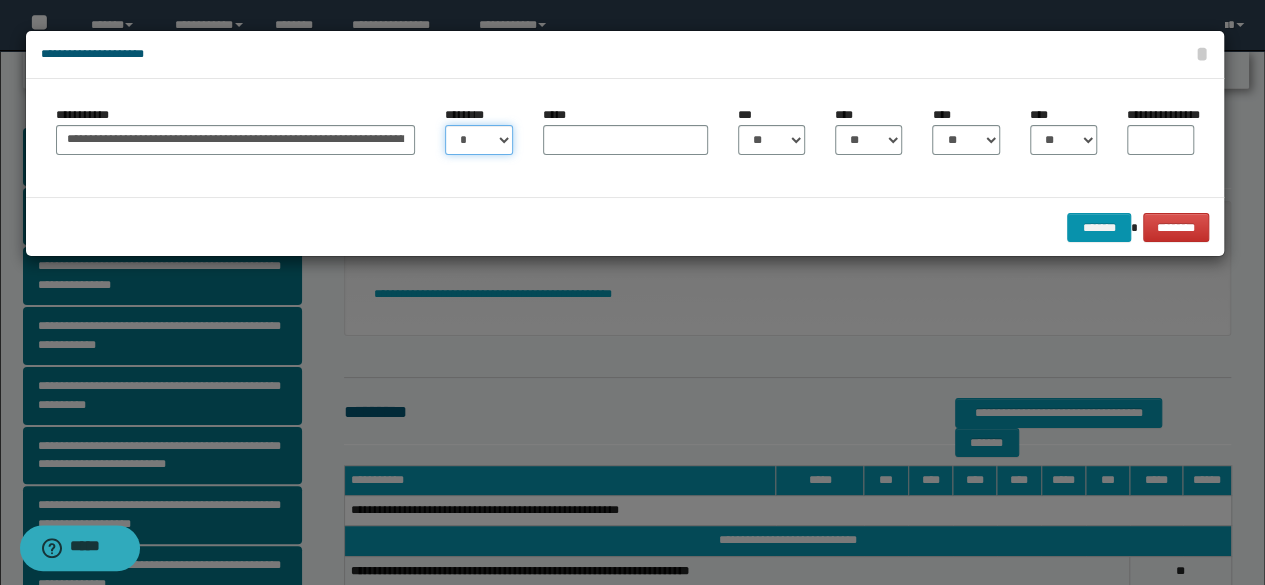 select on "**" 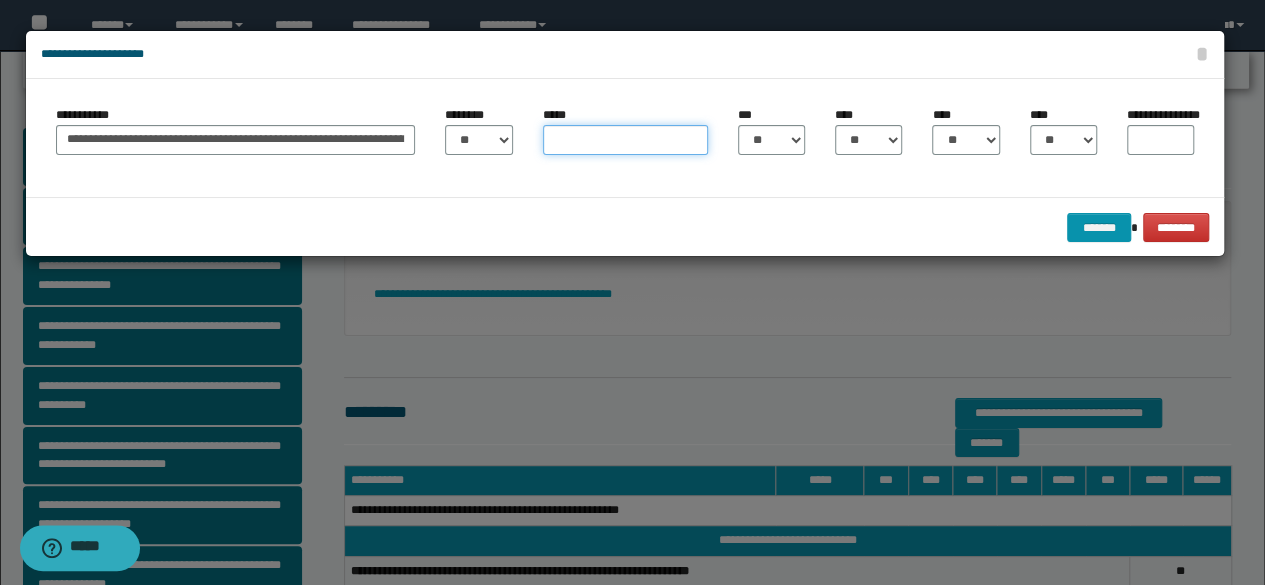 click on "*****" at bounding box center [625, 140] 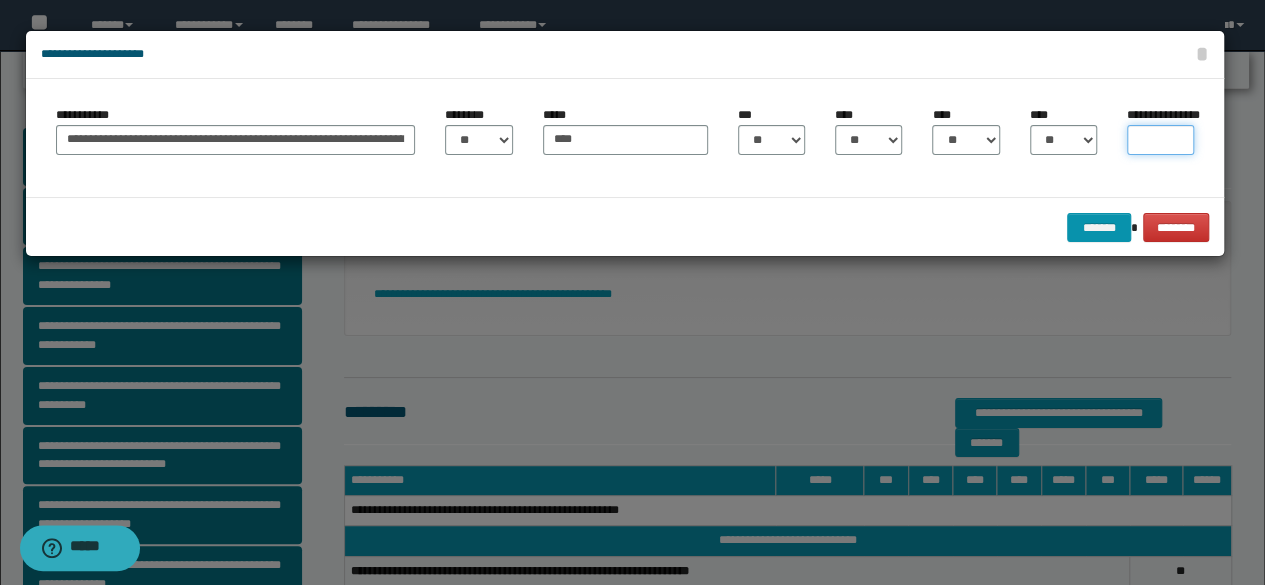 click on "**********" at bounding box center [1160, 140] 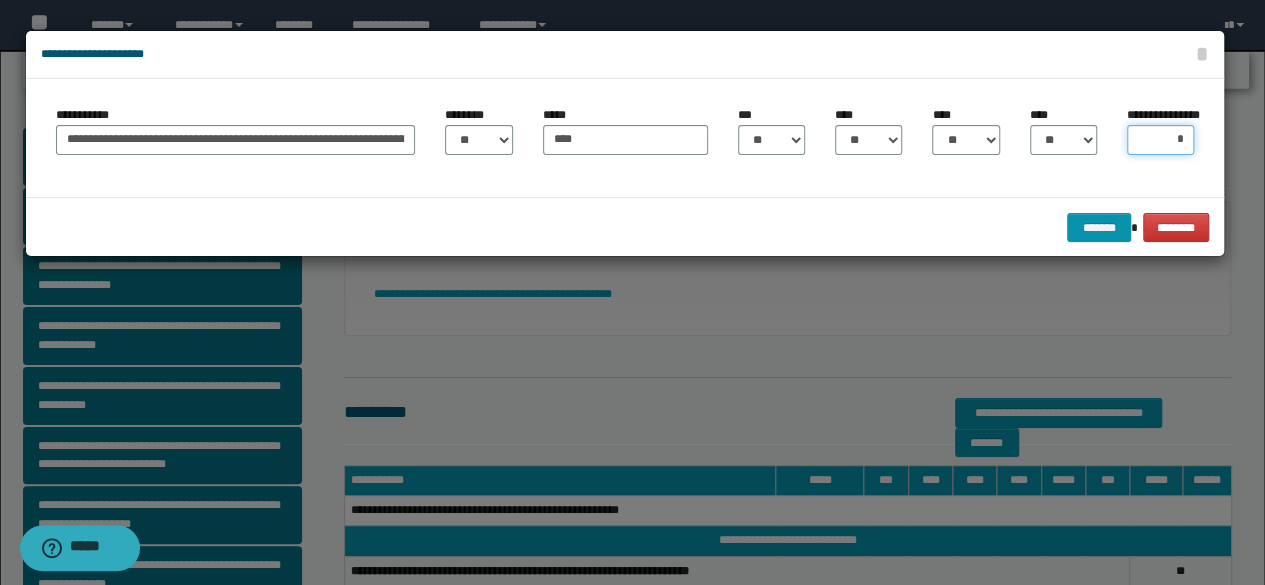 type on "**" 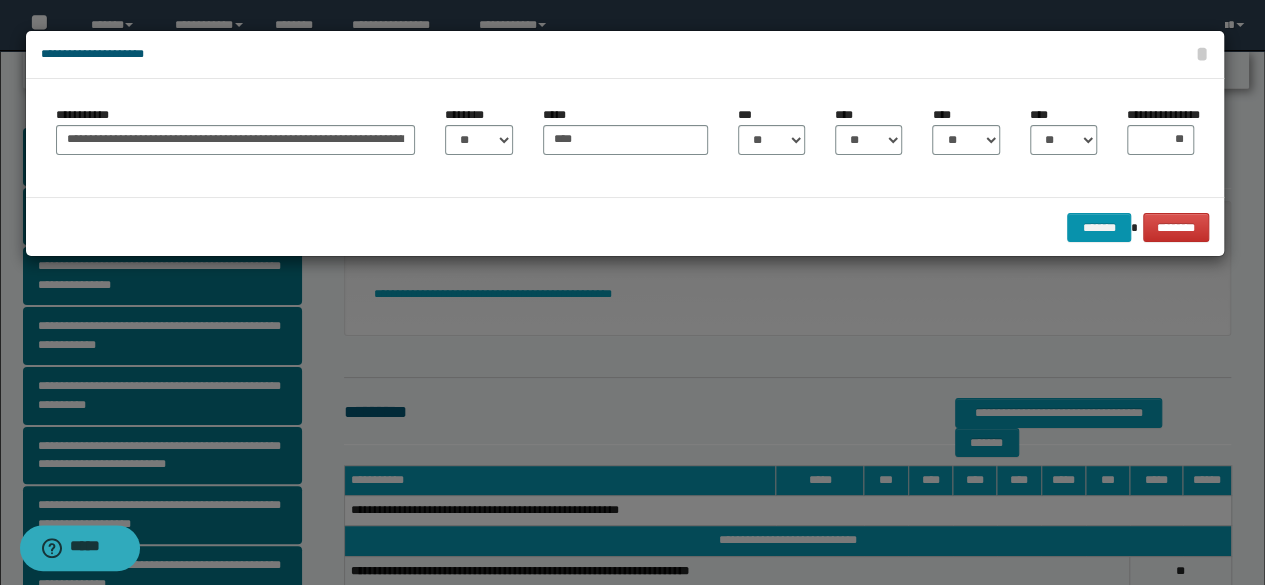 click on "**********" at bounding box center [625, 138] 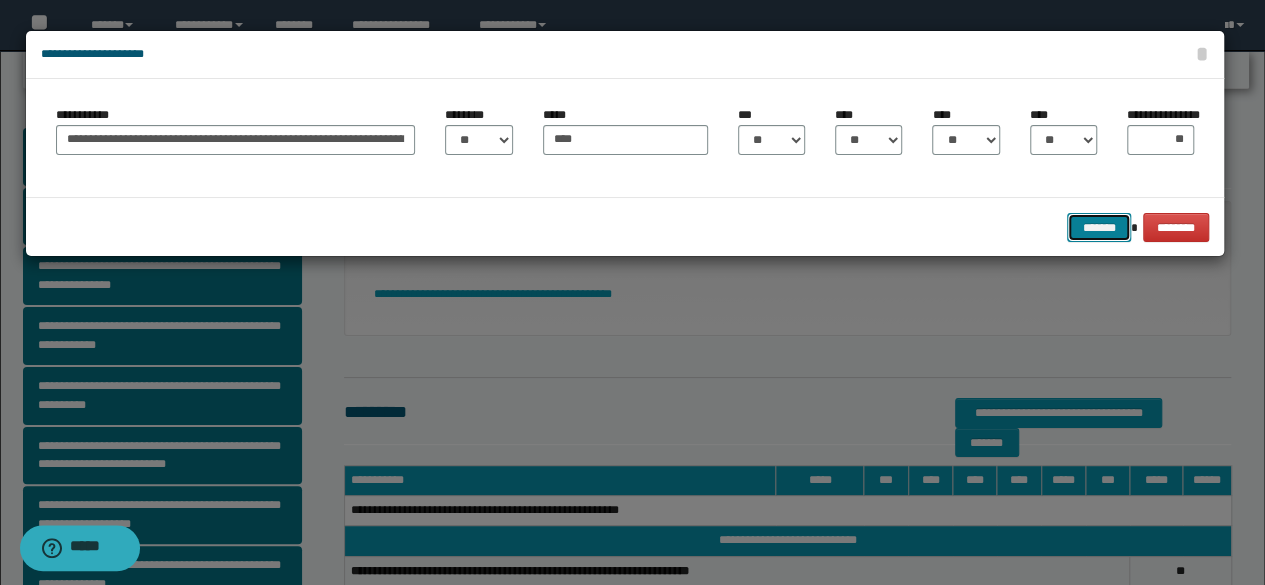 click on "*******" at bounding box center (1099, 227) 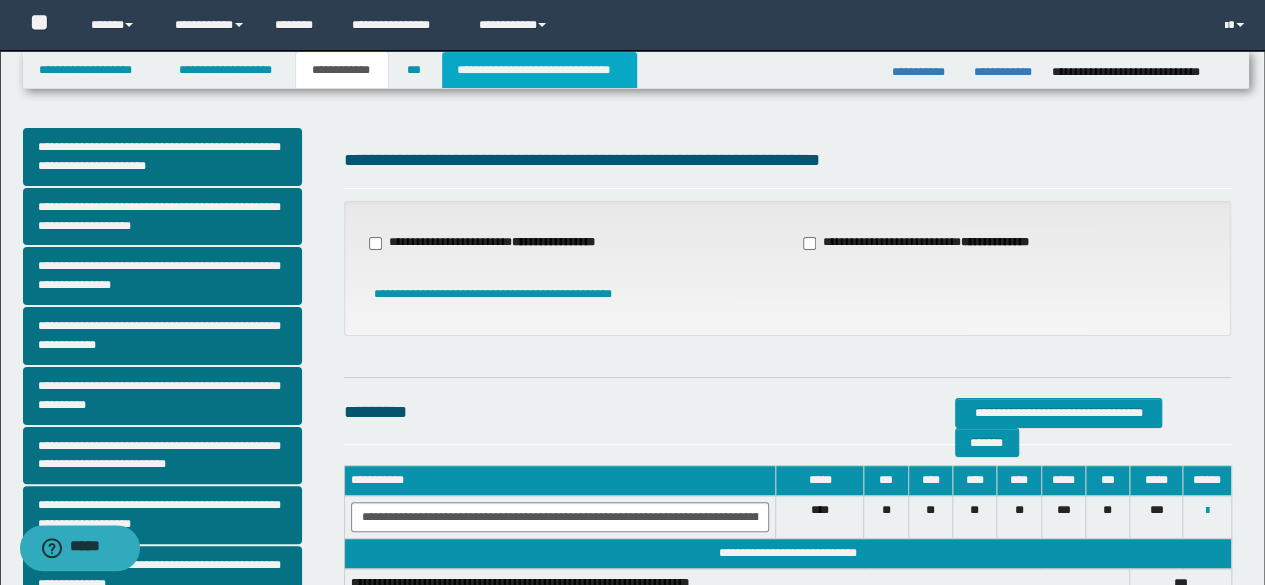 click on "**********" at bounding box center (539, 70) 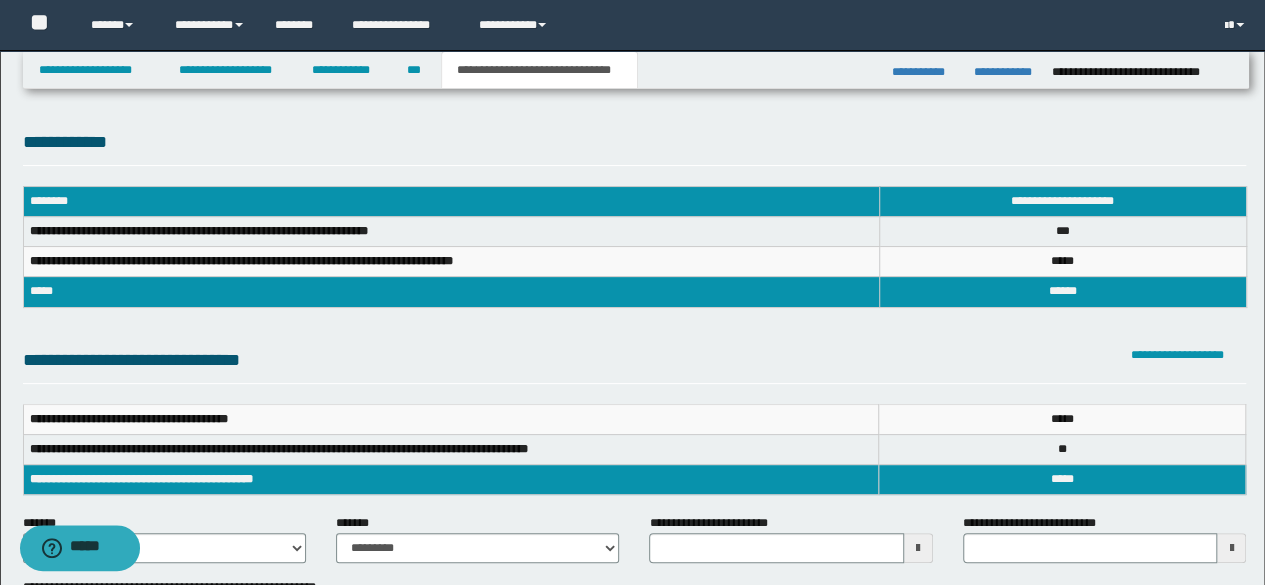 scroll, scrollTop: 0, scrollLeft: 0, axis: both 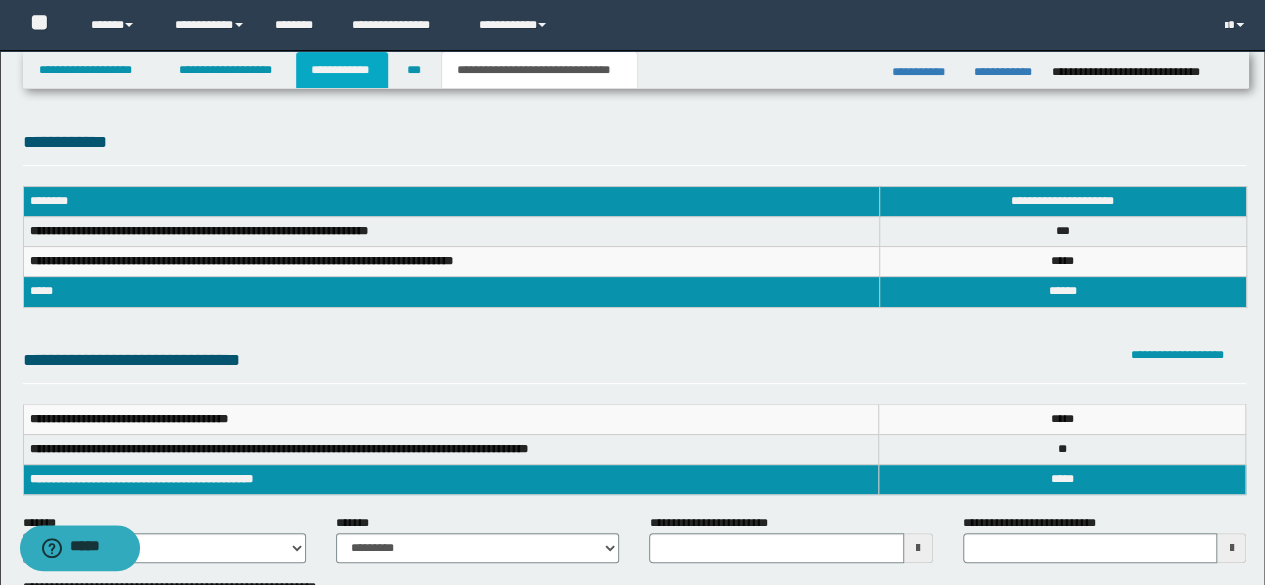 click on "**********" at bounding box center (342, 70) 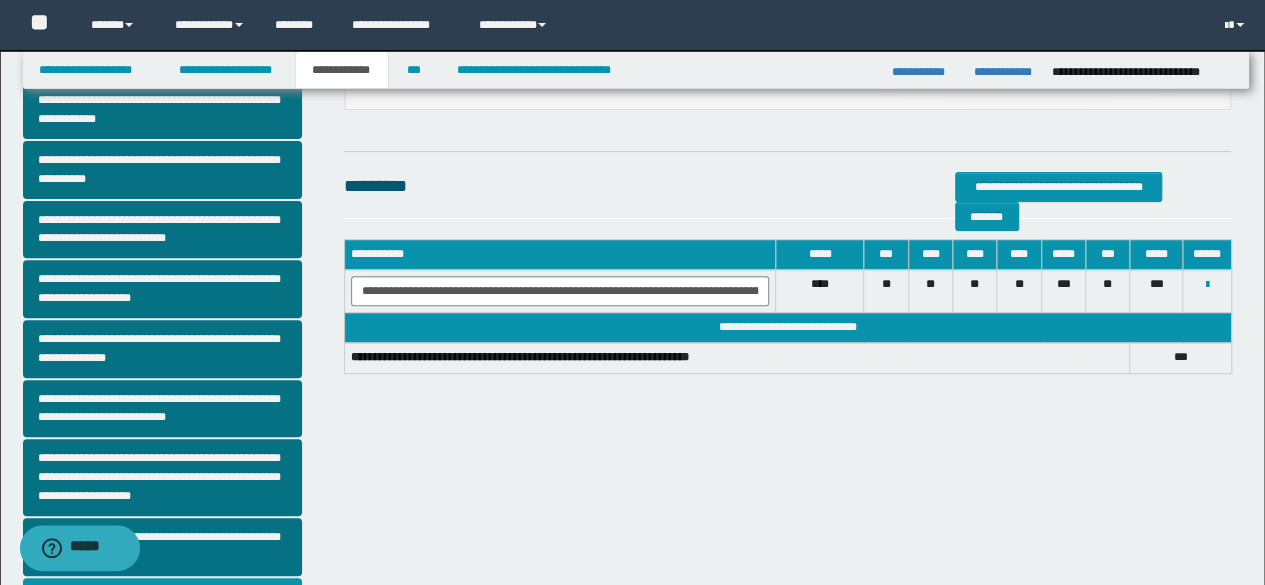 scroll, scrollTop: 491, scrollLeft: 0, axis: vertical 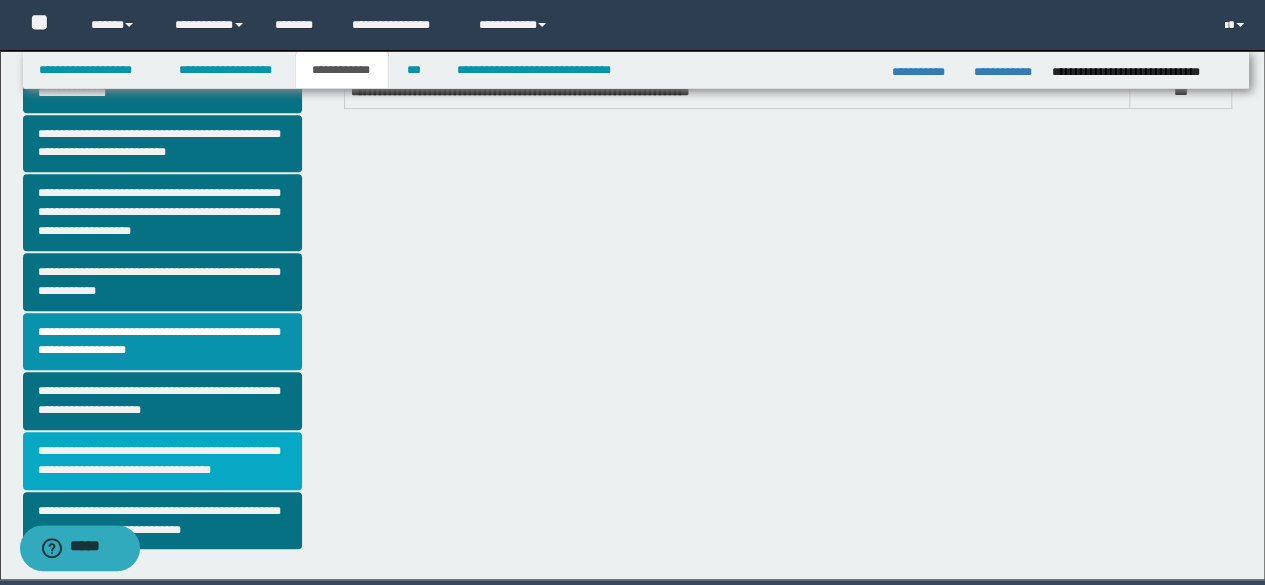 click on "**********" at bounding box center (162, 461) 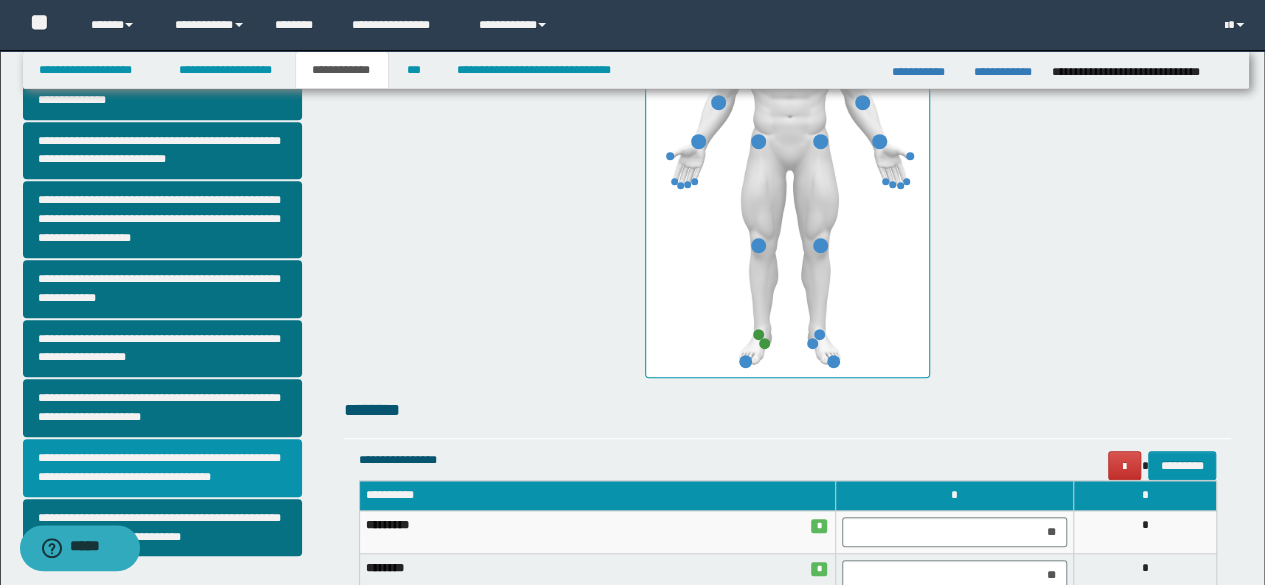 scroll, scrollTop: 282, scrollLeft: 0, axis: vertical 